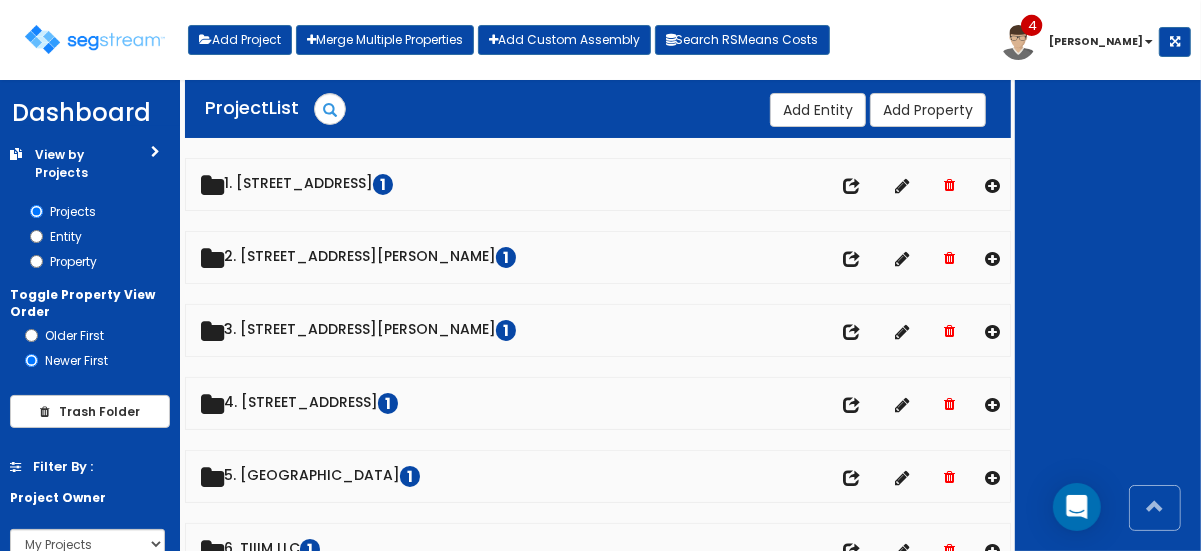 scroll, scrollTop: 338, scrollLeft: 0, axis: vertical 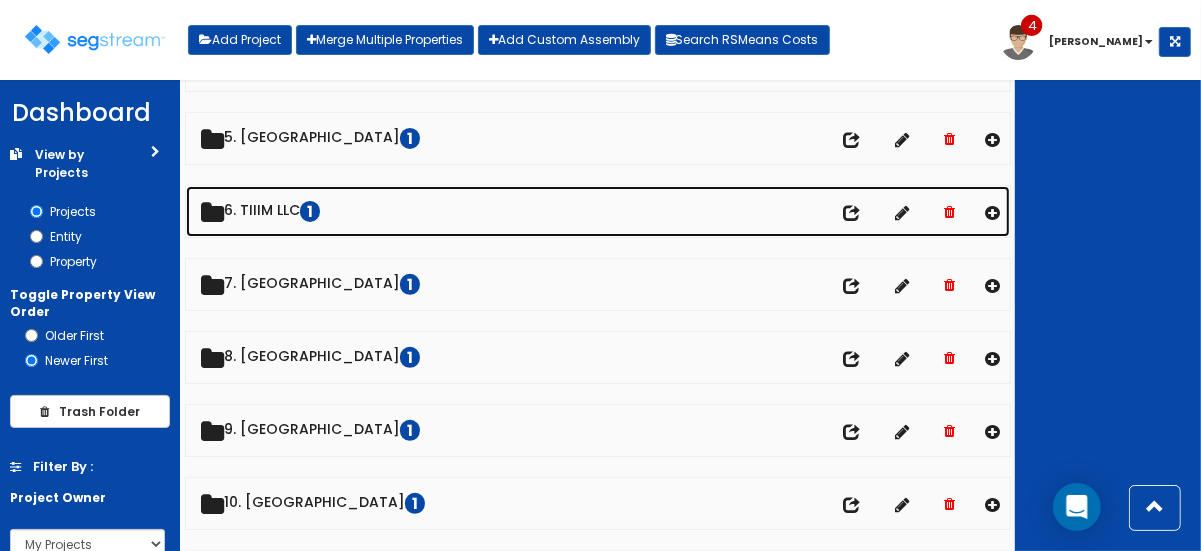 click on "6.  TIIIM LLC    1" at bounding box center [598, 211] 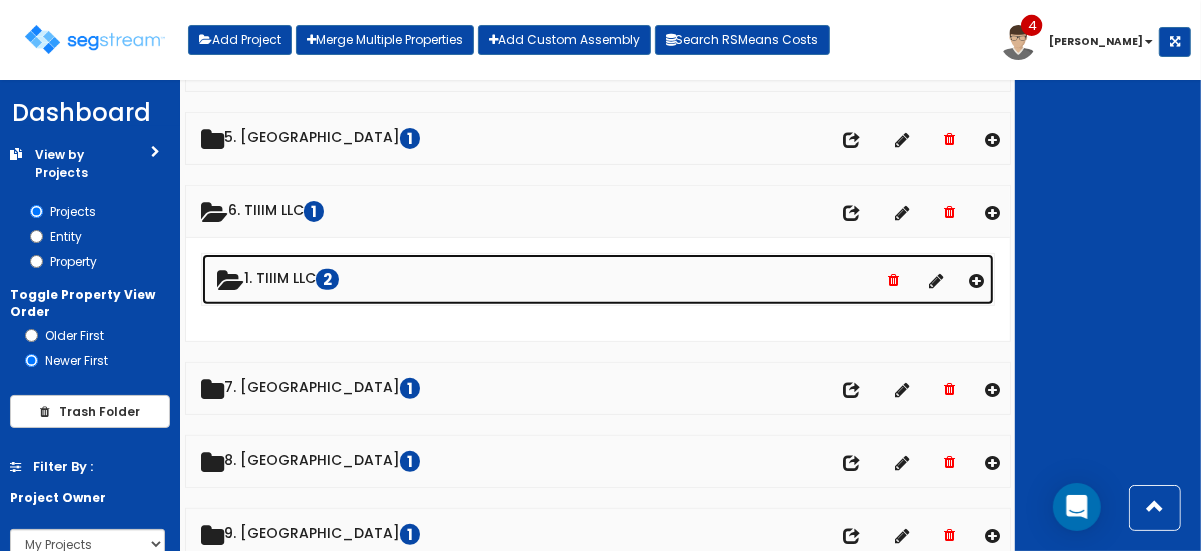 click on "1.  TIIIM LLC    2" at bounding box center (598, 279) 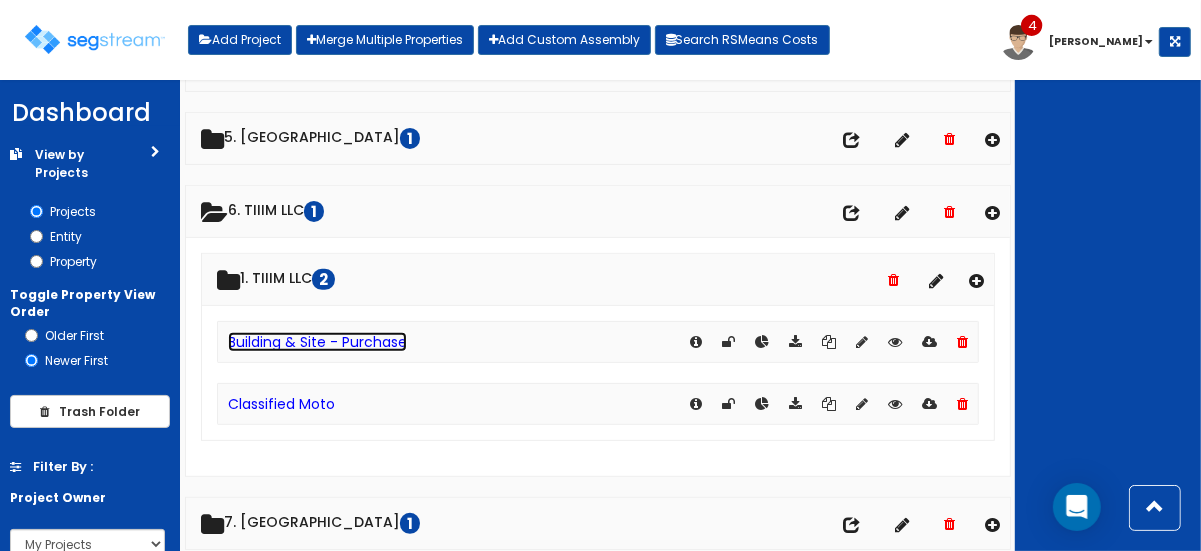 click on "Building & Site - Purchase" at bounding box center (317, 342) 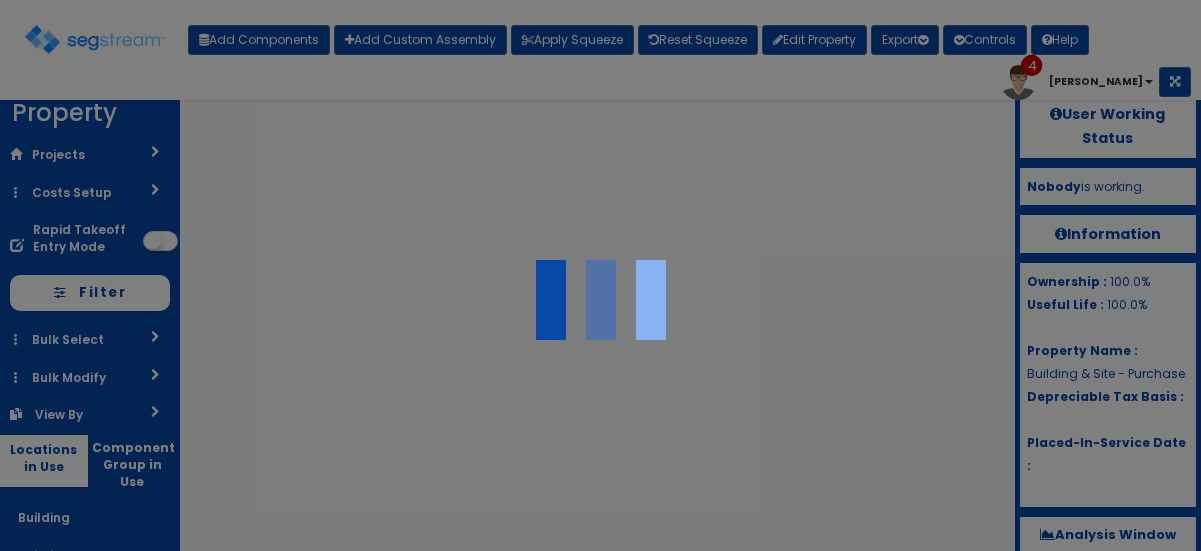 scroll, scrollTop: 0, scrollLeft: 0, axis: both 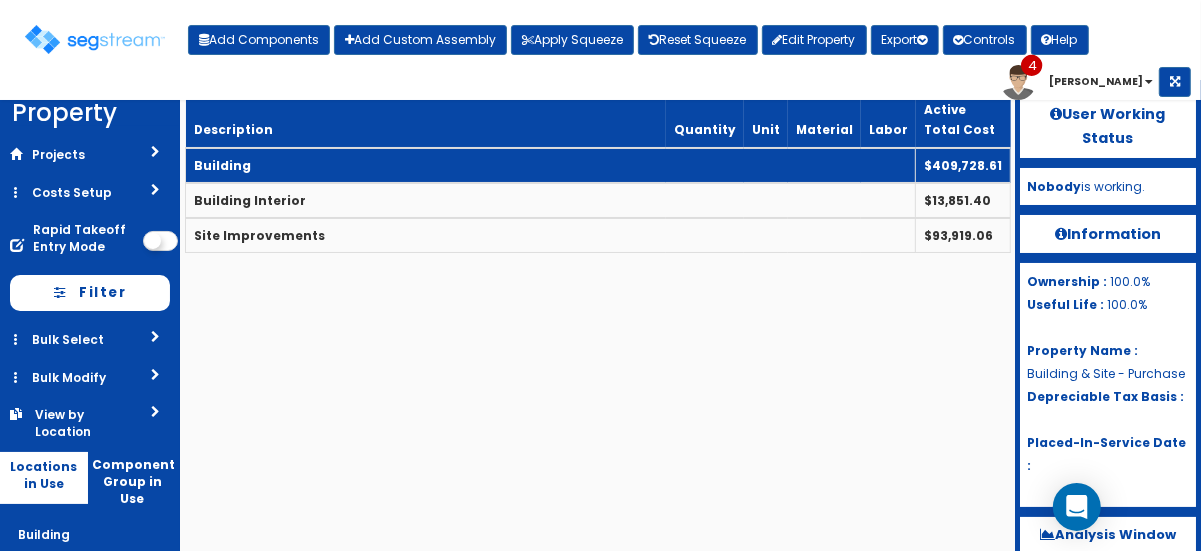 click on "Building" at bounding box center [551, 165] 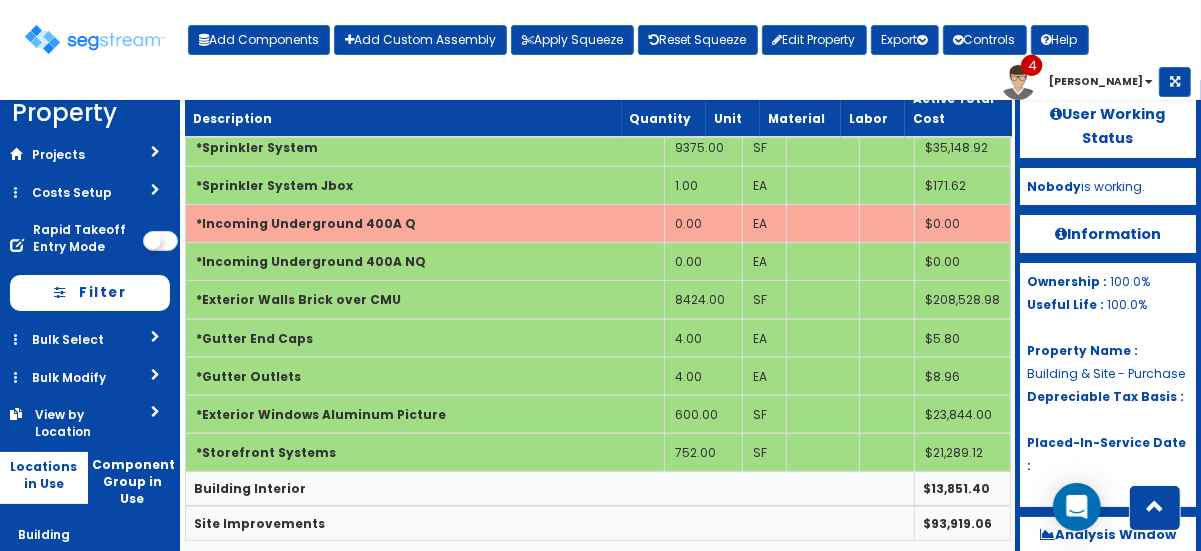 scroll, scrollTop: 0, scrollLeft: 0, axis: both 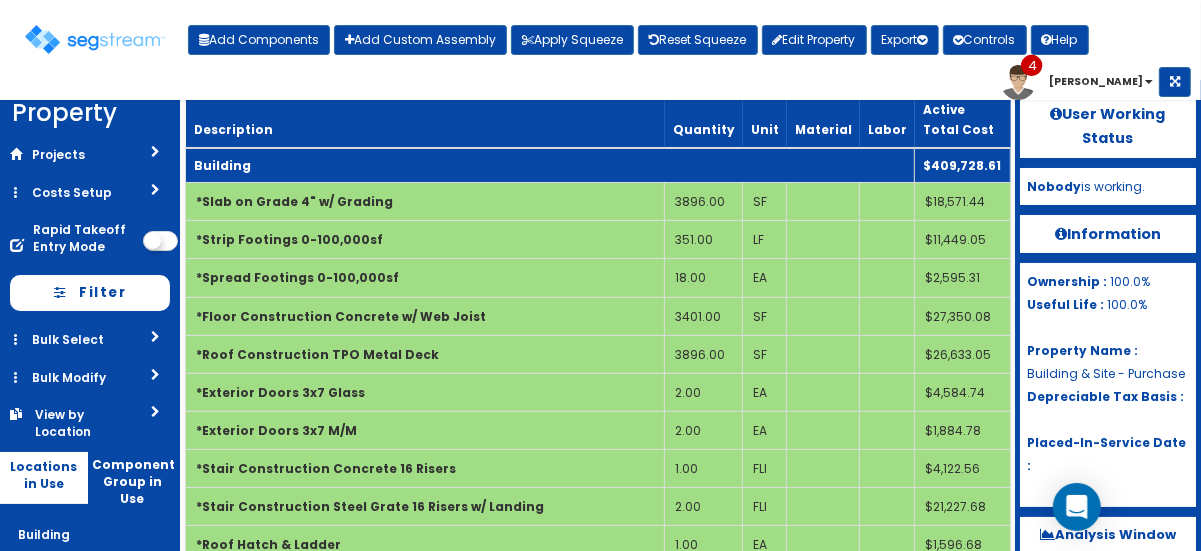 click on "Building" at bounding box center [550, 165] 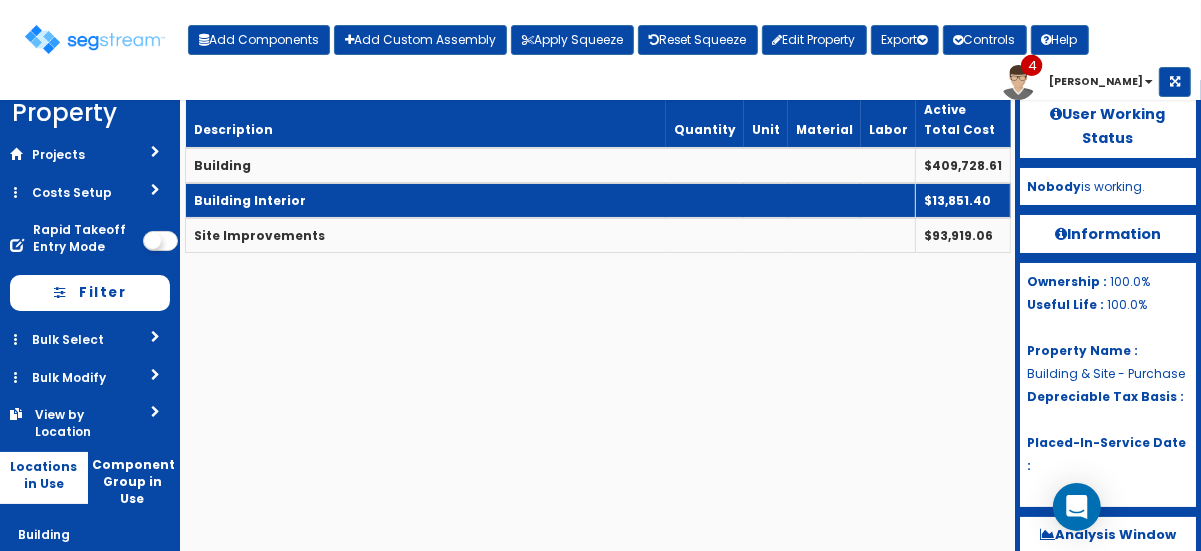 click on "Building Interior" at bounding box center [551, 200] 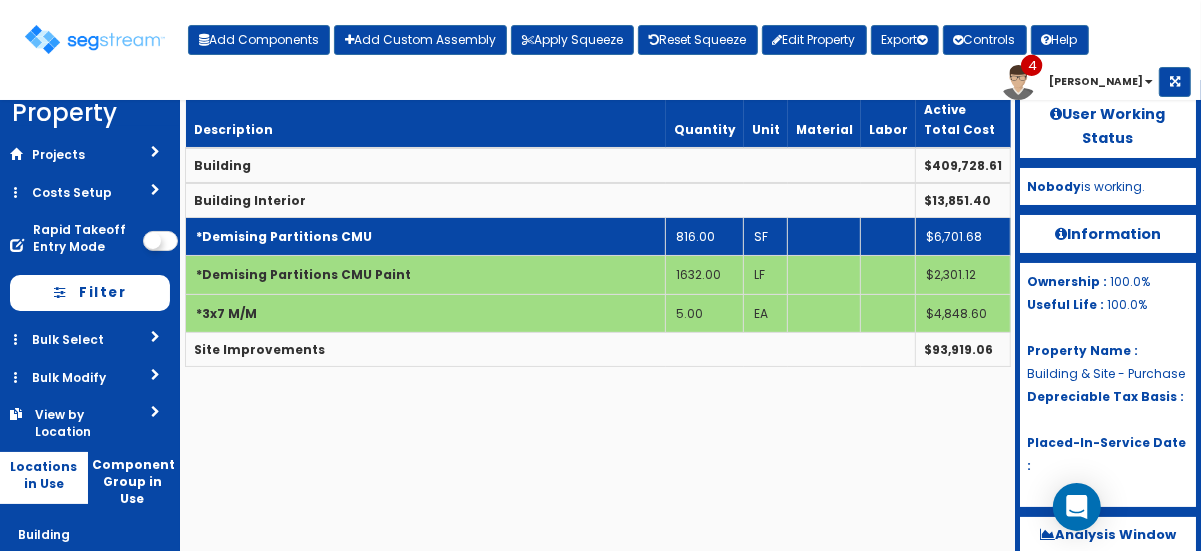 drag, startPoint x: 348, startPoint y: 238, endPoint x: 320, endPoint y: 238, distance: 28 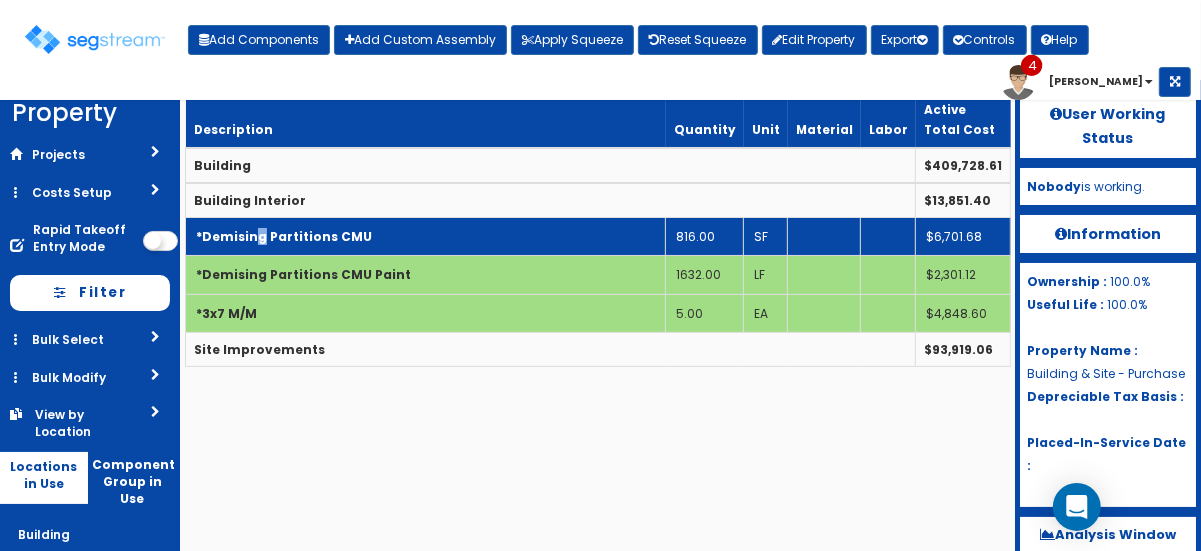 drag, startPoint x: 320, startPoint y: 238, endPoint x: 258, endPoint y: 231, distance: 62.39391 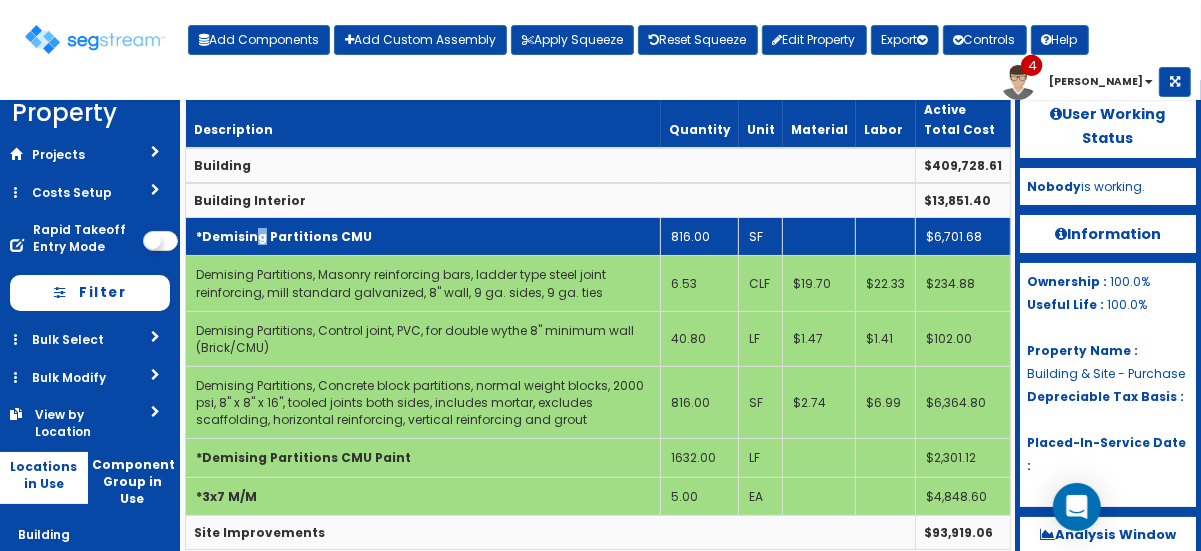 click on "*Demising Partitions CMU" at bounding box center (284, 236) 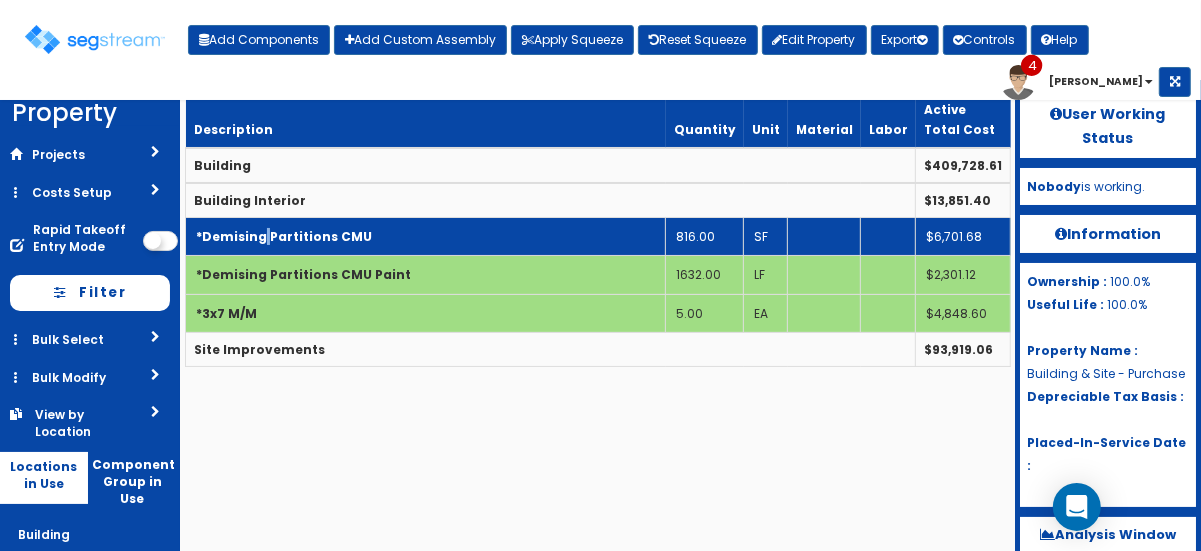 click on "*Demising Partitions CMU" at bounding box center [284, 236] 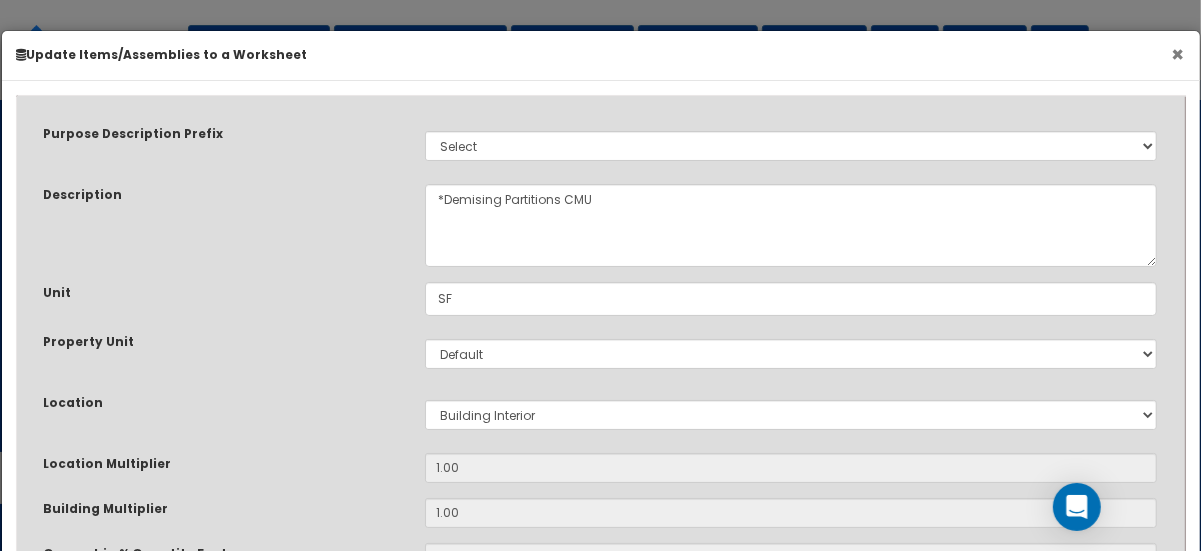 click on "×" at bounding box center [1178, 54] 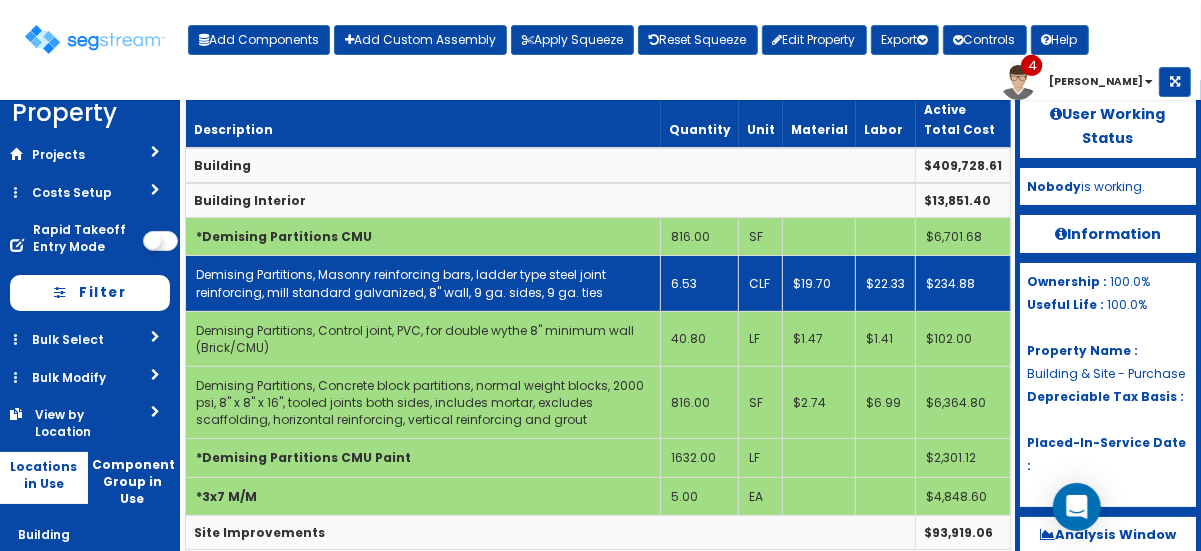 click on "Demising Partitions, Masonry reinforcing bars, ladder type steel joint reinforcing, mill standard galvanized, 8" wall, 9 ga. sides, 9 ga. ties" at bounding box center (423, 283) 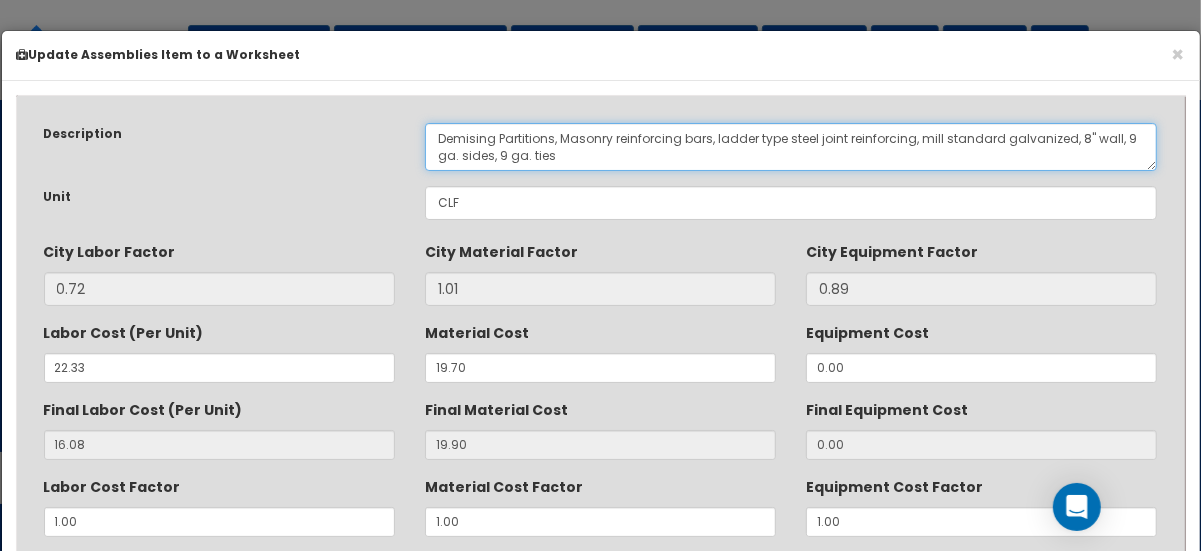 drag, startPoint x: 493, startPoint y: 138, endPoint x: 290, endPoint y: 169, distance: 205.35335 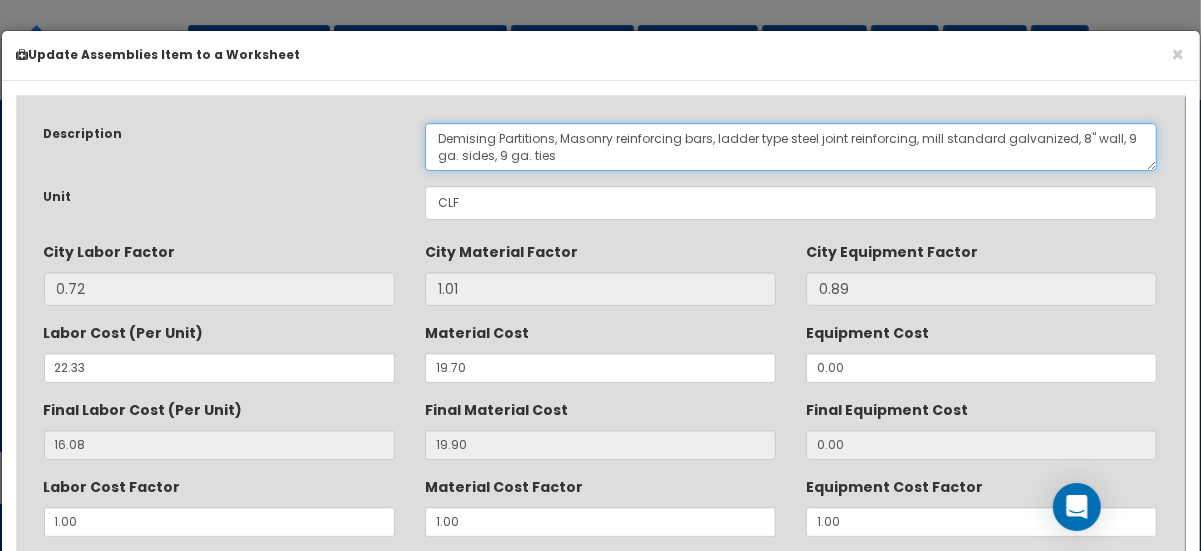 click on "Demising Partitions, Masonry reinforcing bars, ladder type steel joint reinforcing, mill standard galvanized, 8" wall, 9 ga. sides, 9 ga. ties" at bounding box center (791, 147) 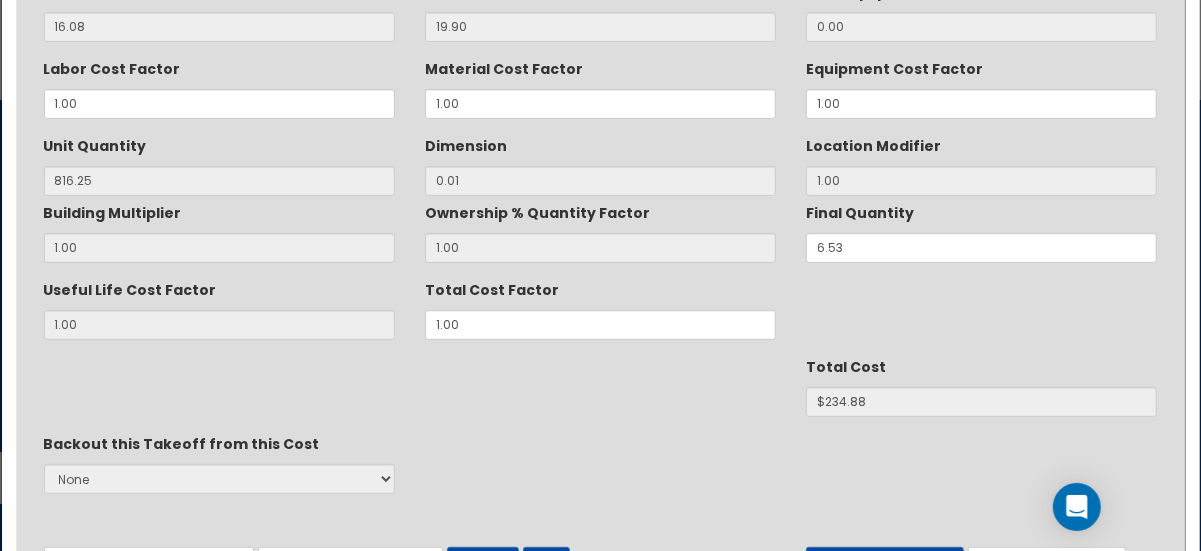 scroll, scrollTop: 500, scrollLeft: 0, axis: vertical 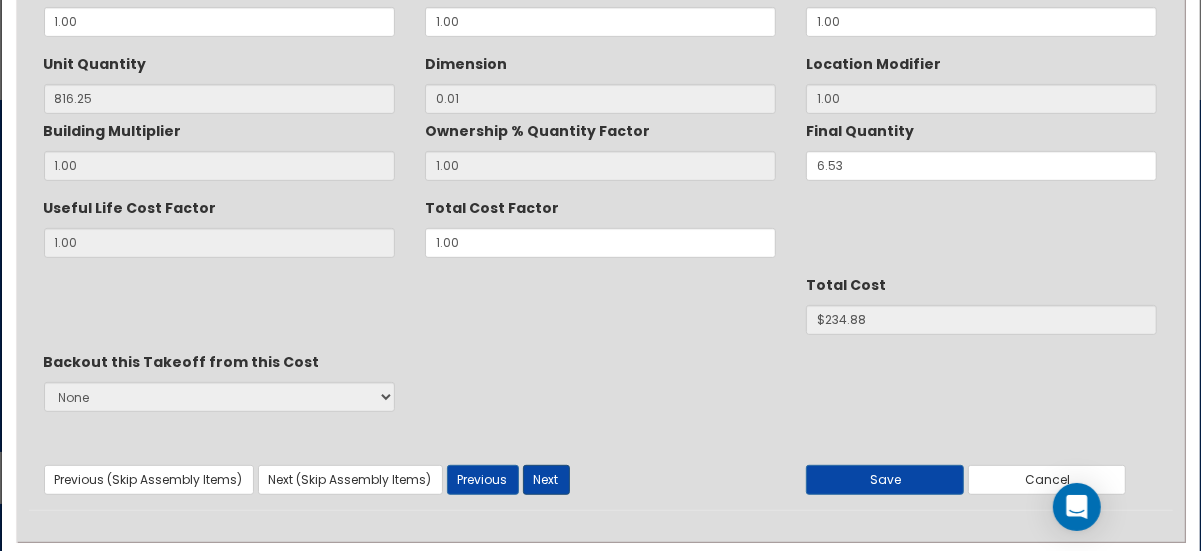 type on "Interior Partitions, Masonry reinforcing bars, ladder type steel joint reinforcing, mill standard galvanized, 8" wall, 9 ga. sides, 9 ga. ties" 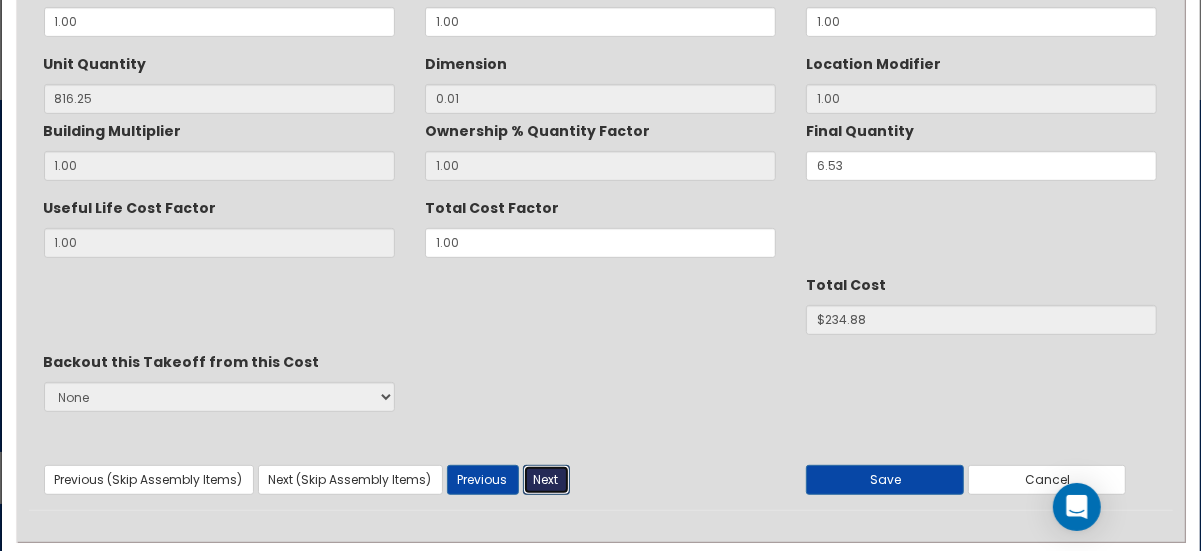 click on "Next" at bounding box center (546, 480) 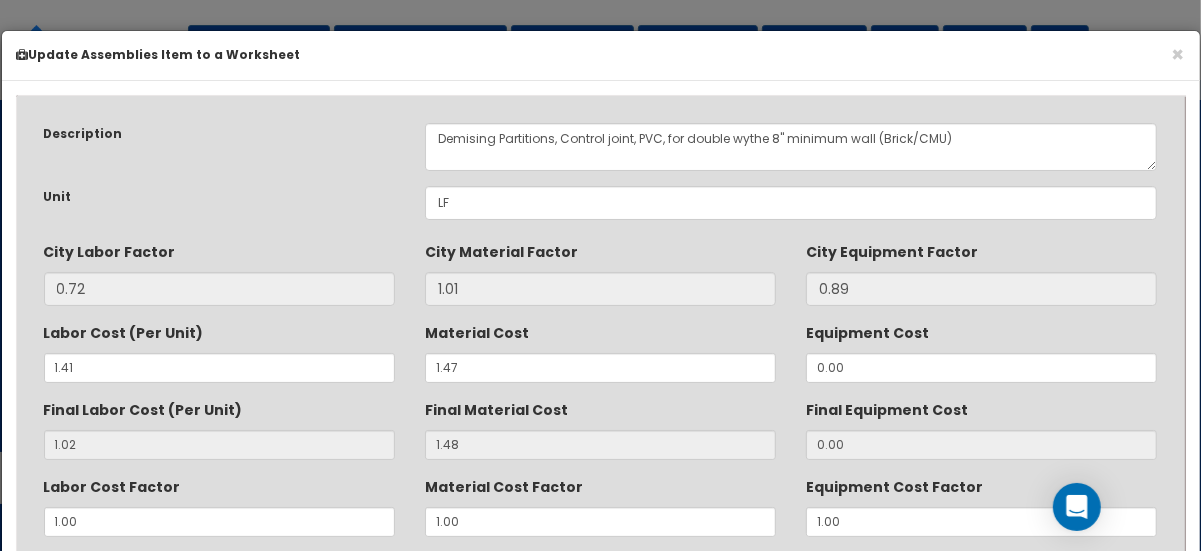 scroll, scrollTop: 1, scrollLeft: 0, axis: vertical 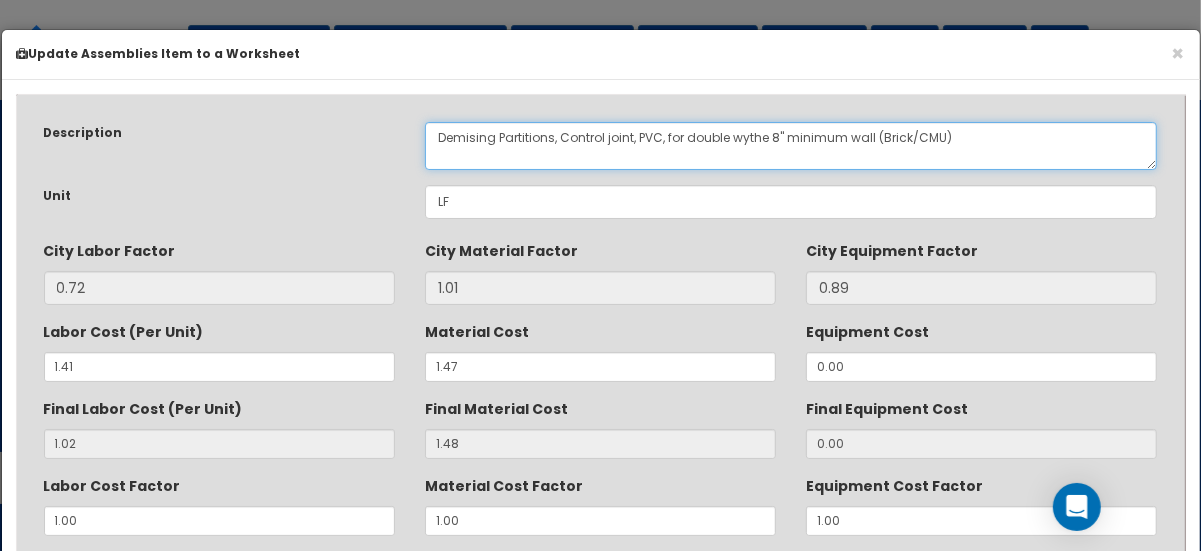 drag, startPoint x: 492, startPoint y: 133, endPoint x: 384, endPoint y: 131, distance: 108.01852 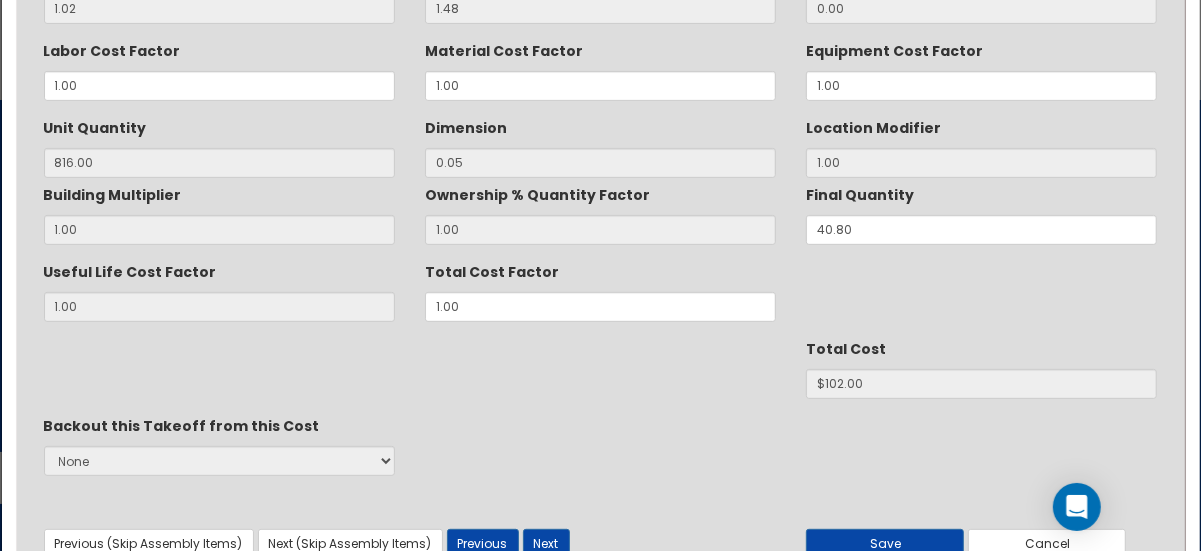 scroll, scrollTop: 533, scrollLeft: 0, axis: vertical 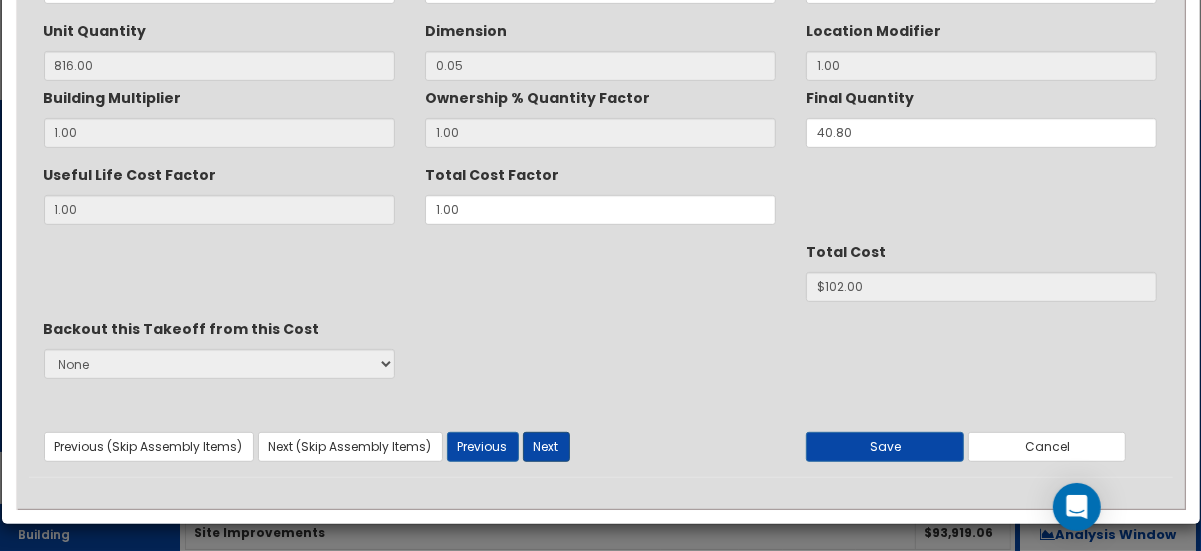 type on "Interior Partitions, Control joint, PVC, for double wythe 8" minimum wall (Brick/CMU)" 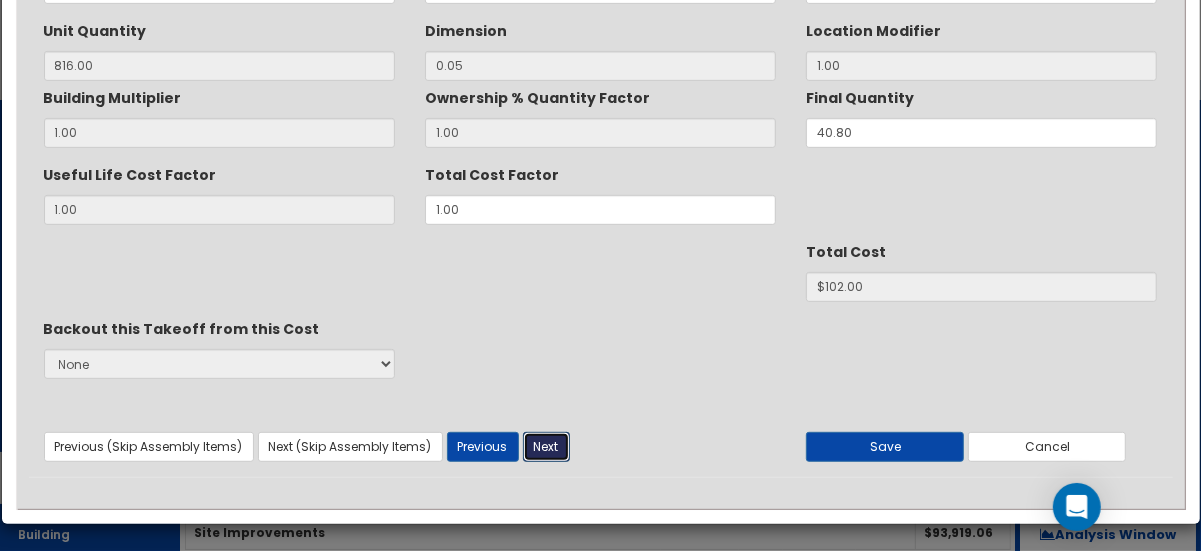 click on "Next" at bounding box center (546, 447) 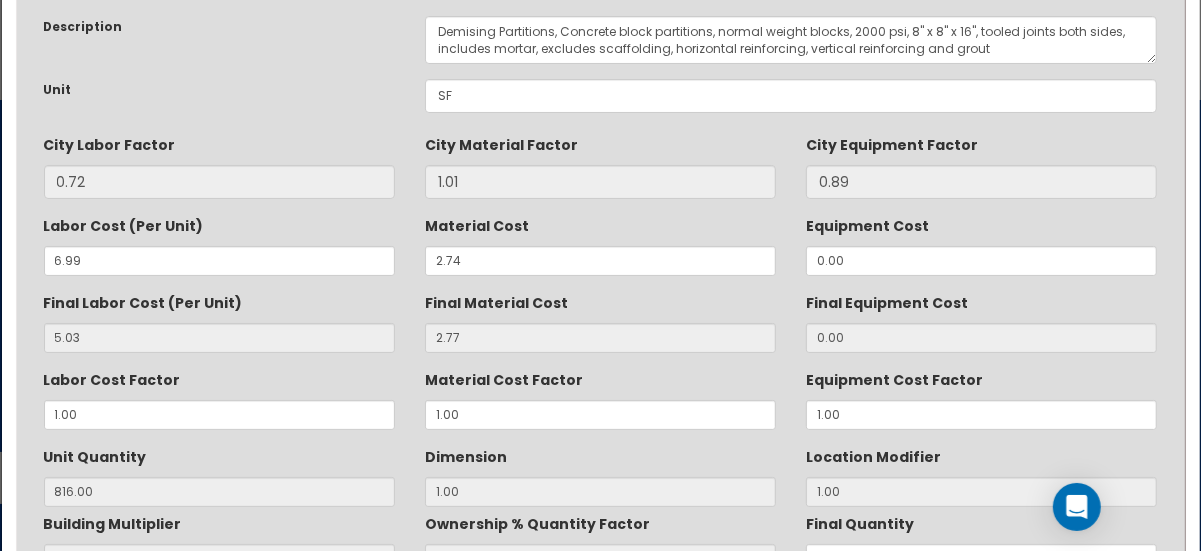 scroll, scrollTop: 105, scrollLeft: 0, axis: vertical 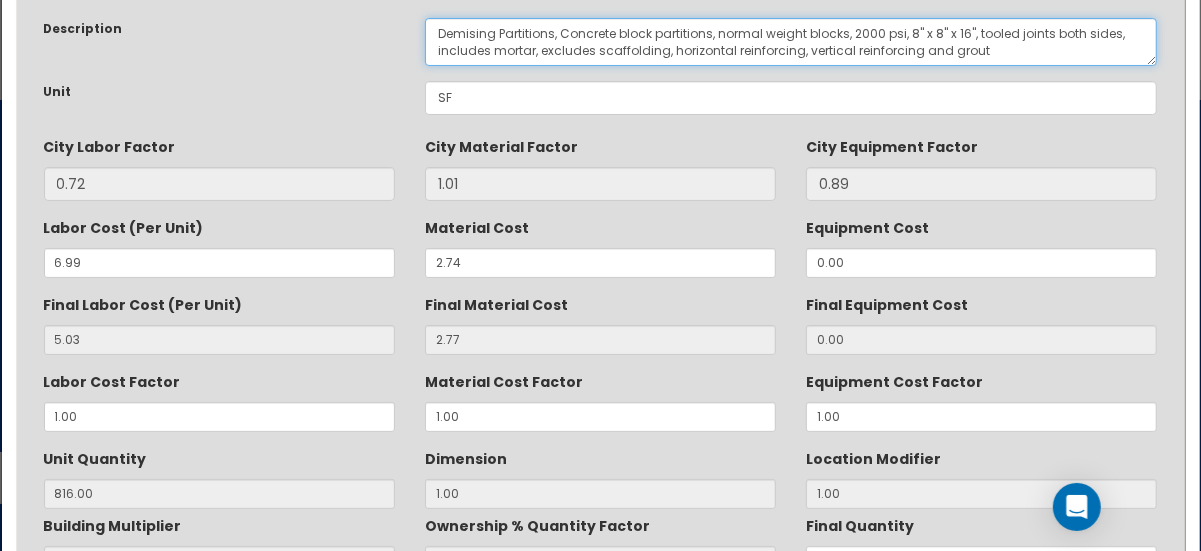 click on "Demising Partitions, Concrete block partitions, normal weight blocks, 2000 psi, 8" x 8" x 16", tooled joints both sides, includes mortar, excludes scaffolding, horizontal reinforcing, vertical reinforcing and grout" at bounding box center (791, 42) 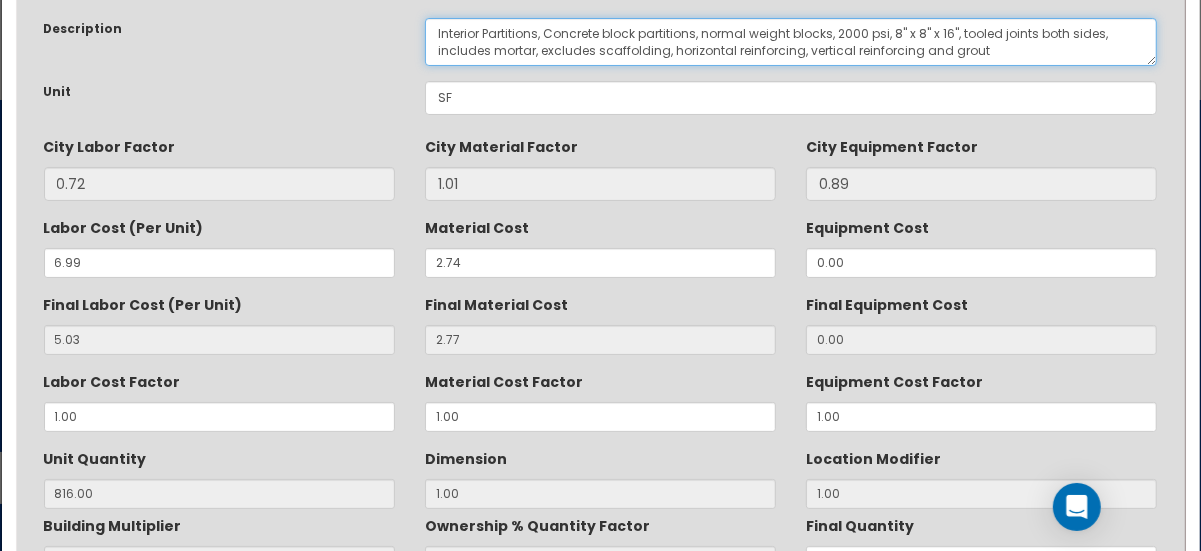 scroll, scrollTop: 457, scrollLeft: 0, axis: vertical 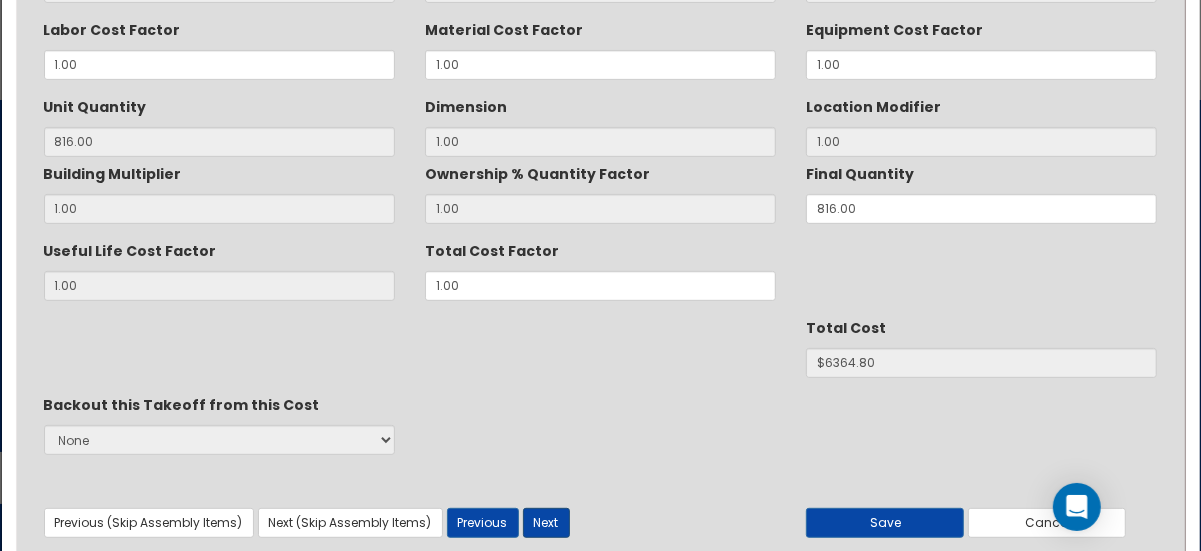 type on "Interior Partitions, Concrete block partitions, normal weight blocks, 2000 psi, 8" x 8" x 16", tooled joints both sides, includes mortar, excludes scaffolding, horizontal reinforcing, vertical reinforcing and grout" 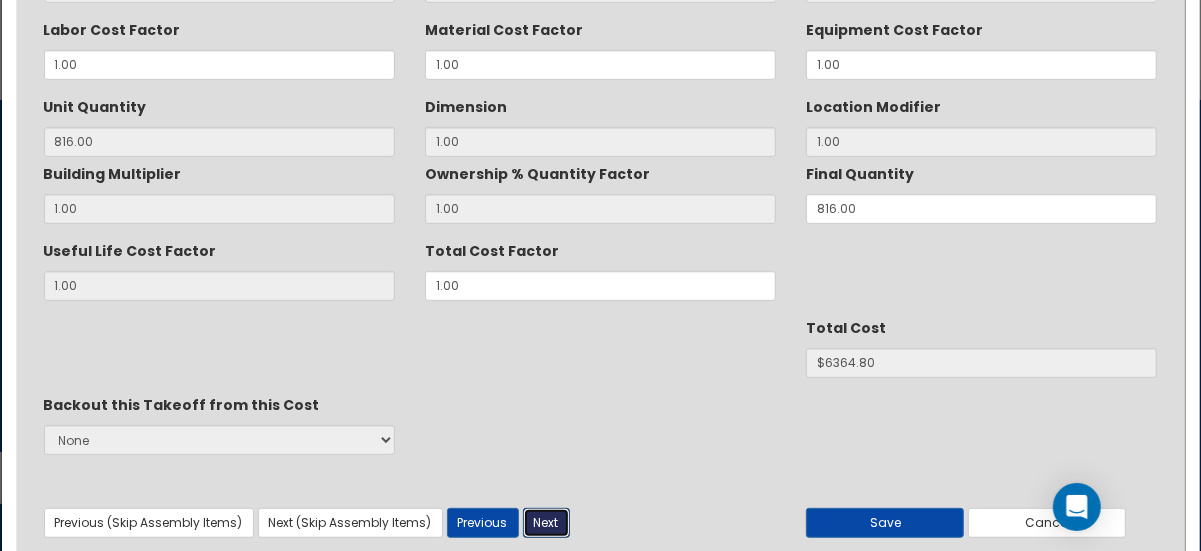 click on "Next" at bounding box center (546, 523) 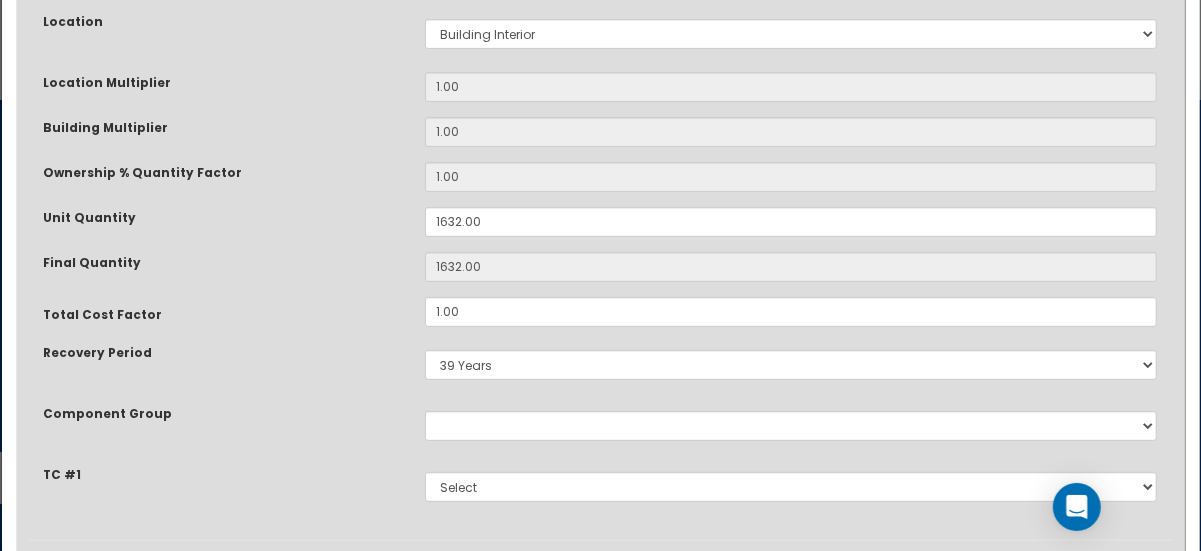 scroll, scrollTop: 495, scrollLeft: 0, axis: vertical 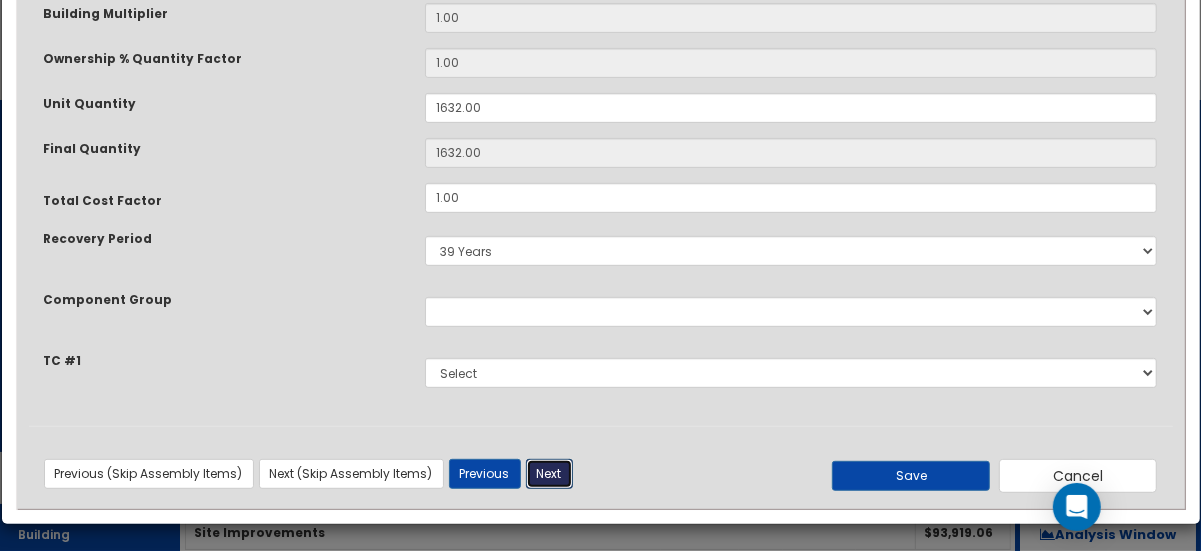 click on "Next" at bounding box center [549, 474] 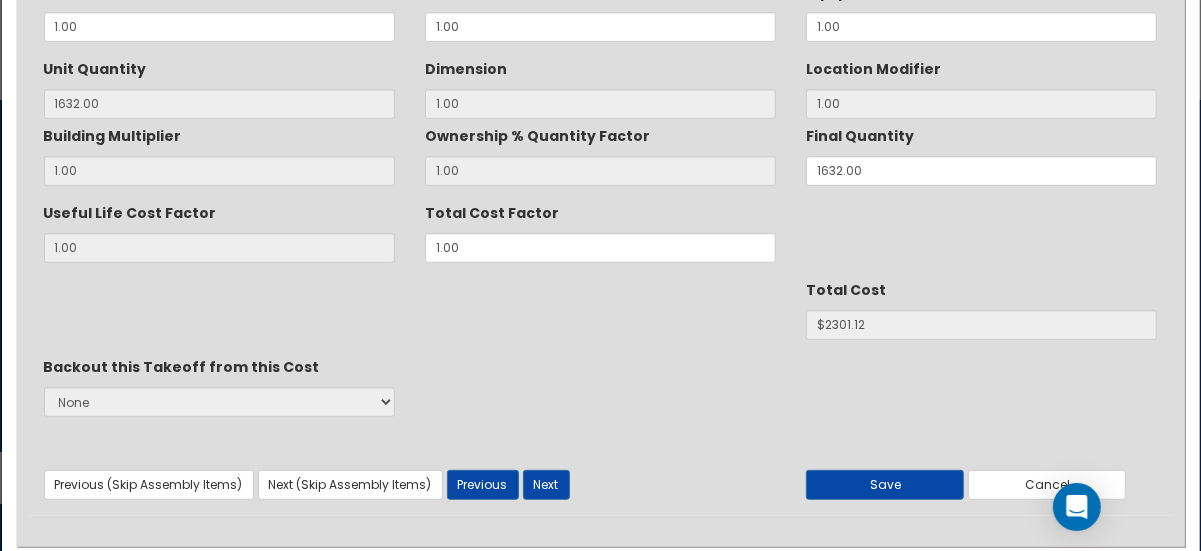 scroll, scrollTop: 0, scrollLeft: 0, axis: both 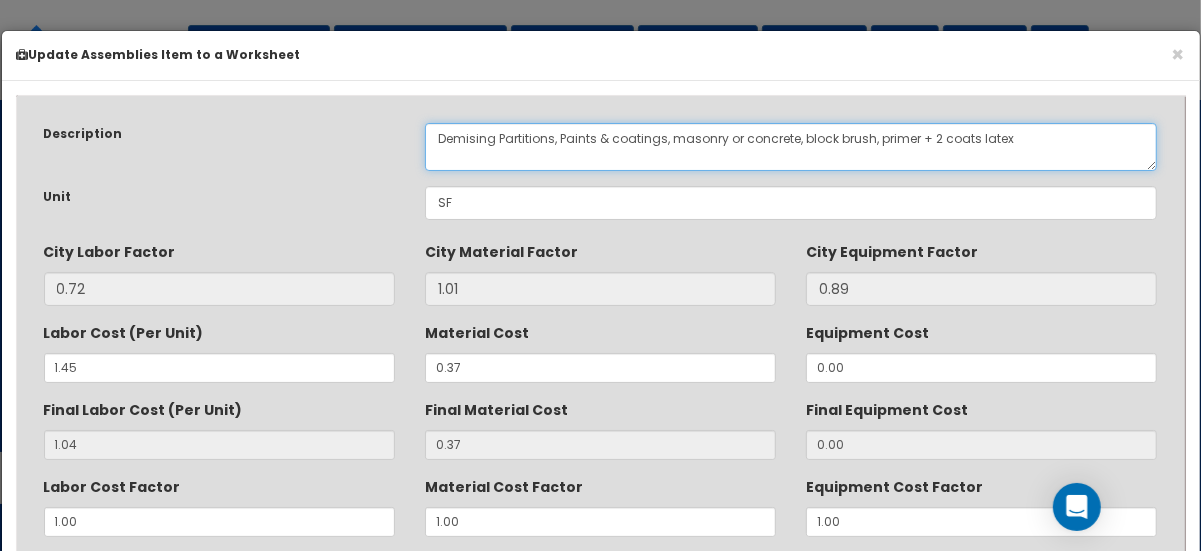 drag, startPoint x: 490, startPoint y: 130, endPoint x: 433, endPoint y: 126, distance: 57.14018 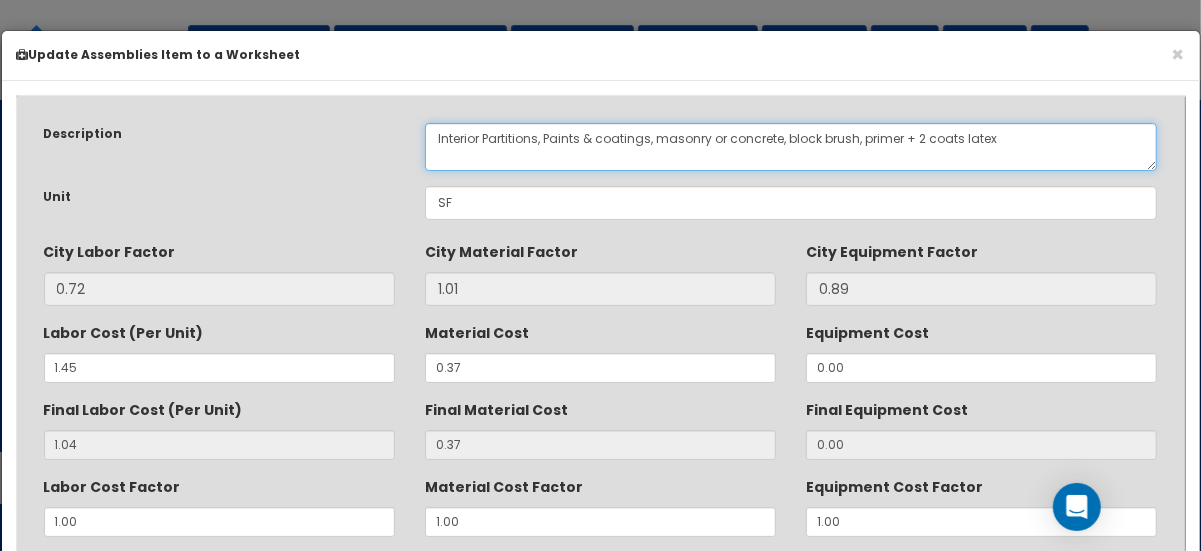 scroll, scrollTop: 533, scrollLeft: 0, axis: vertical 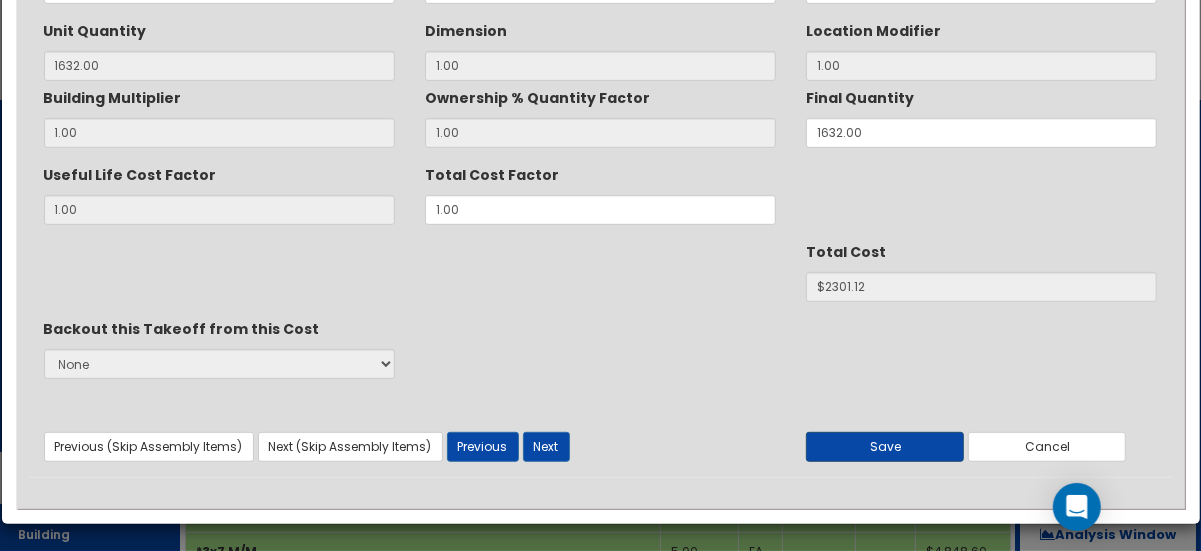 type on "Interior Partitions, Paints & coatings, masonry or concrete, block brush, primer + 2 coats latex" 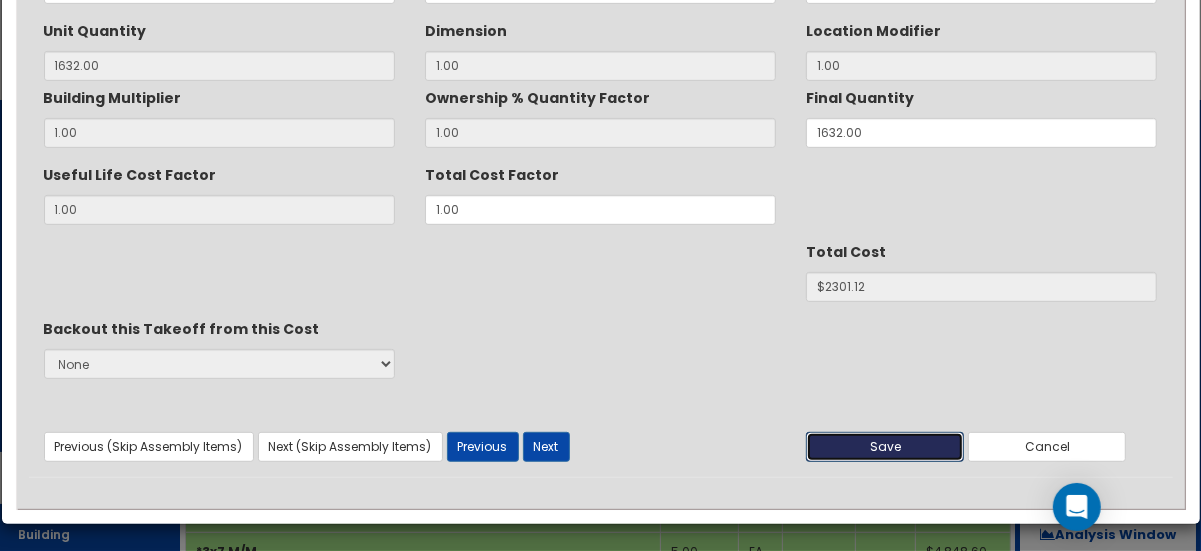 click on "Save" at bounding box center [885, 447] 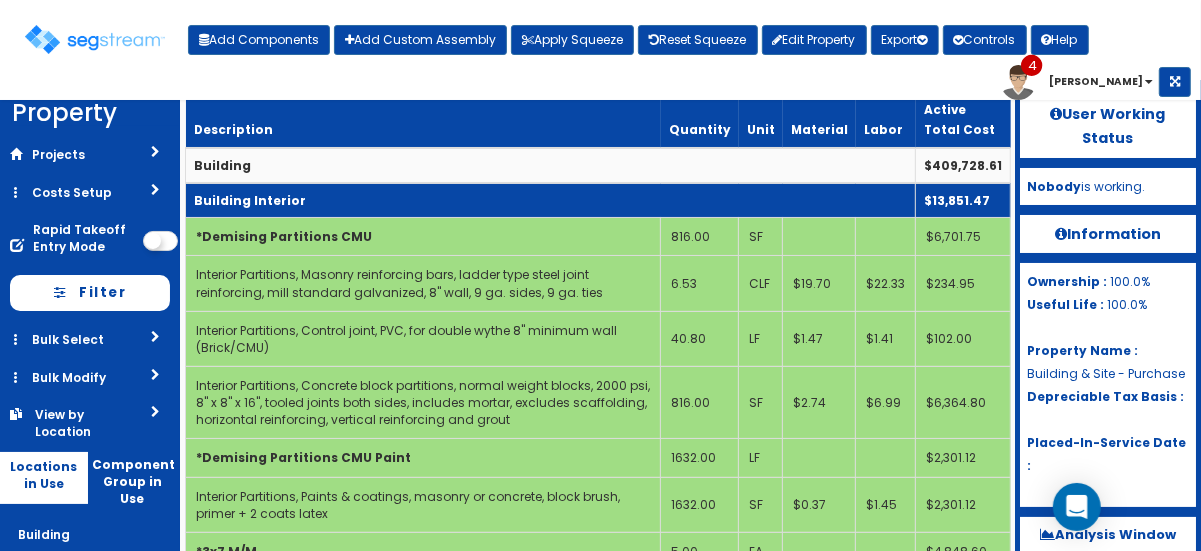 click on "Building Interior" at bounding box center [551, 200] 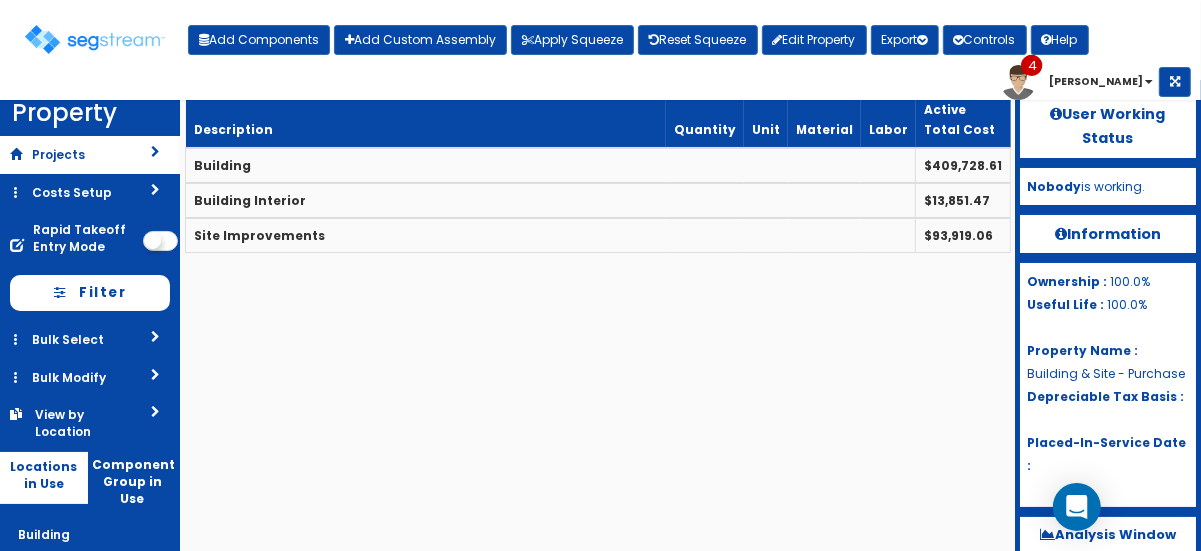 click on "Projects" at bounding box center (90, 154) 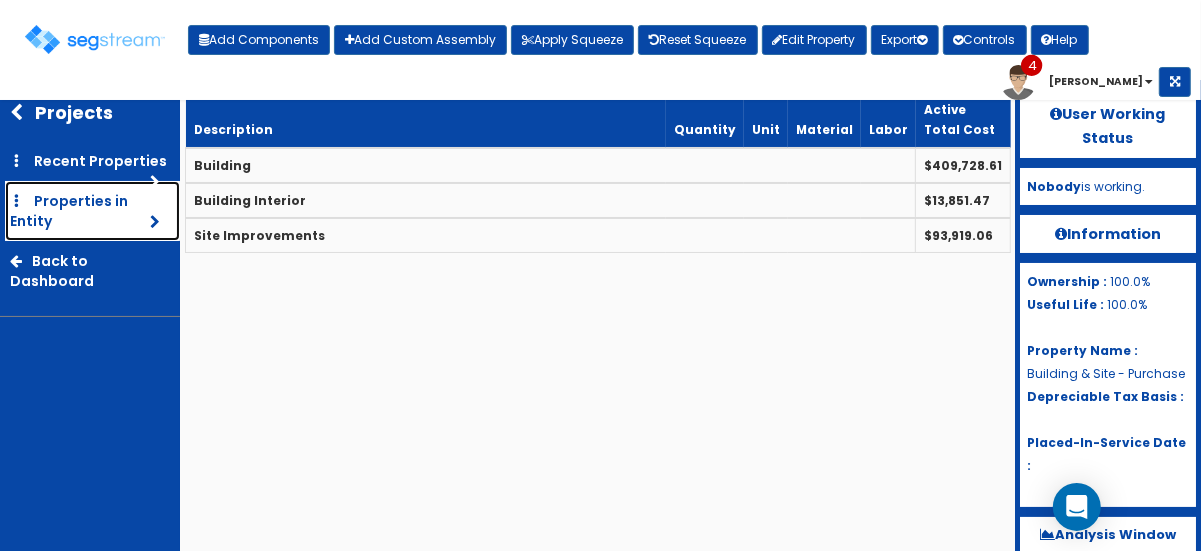 click on "Properties in Entity" at bounding box center [69, 211] 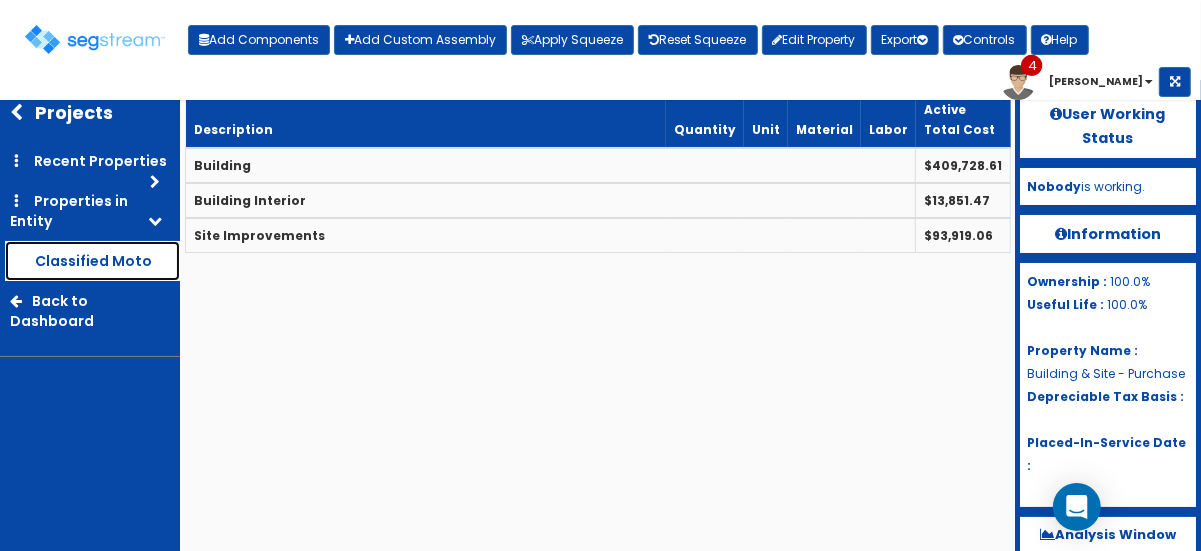 click on "Classified Moto" at bounding box center [93, 261] 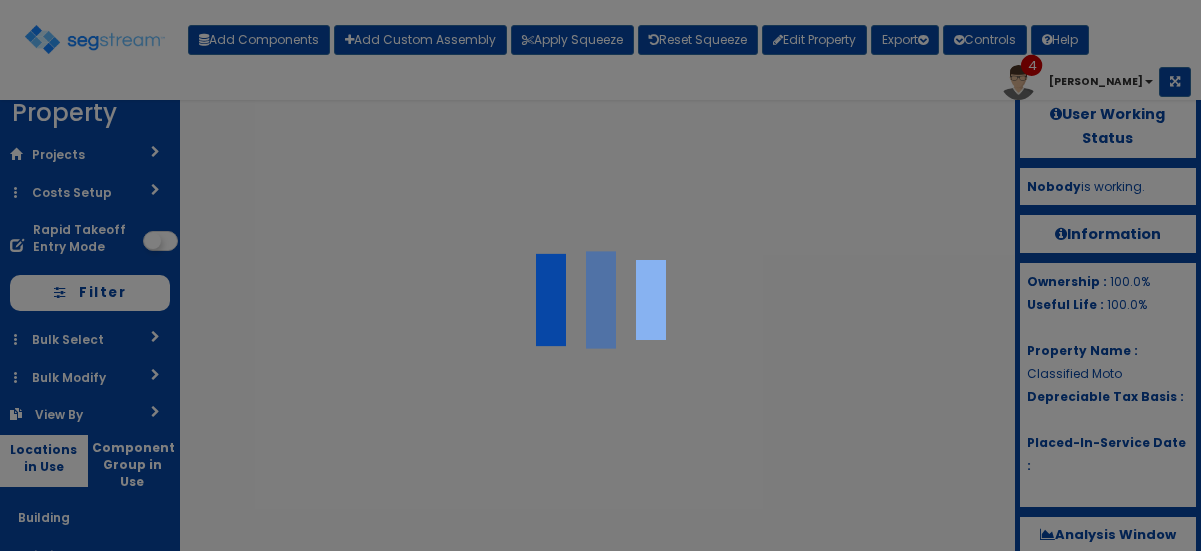 scroll, scrollTop: 0, scrollLeft: 0, axis: both 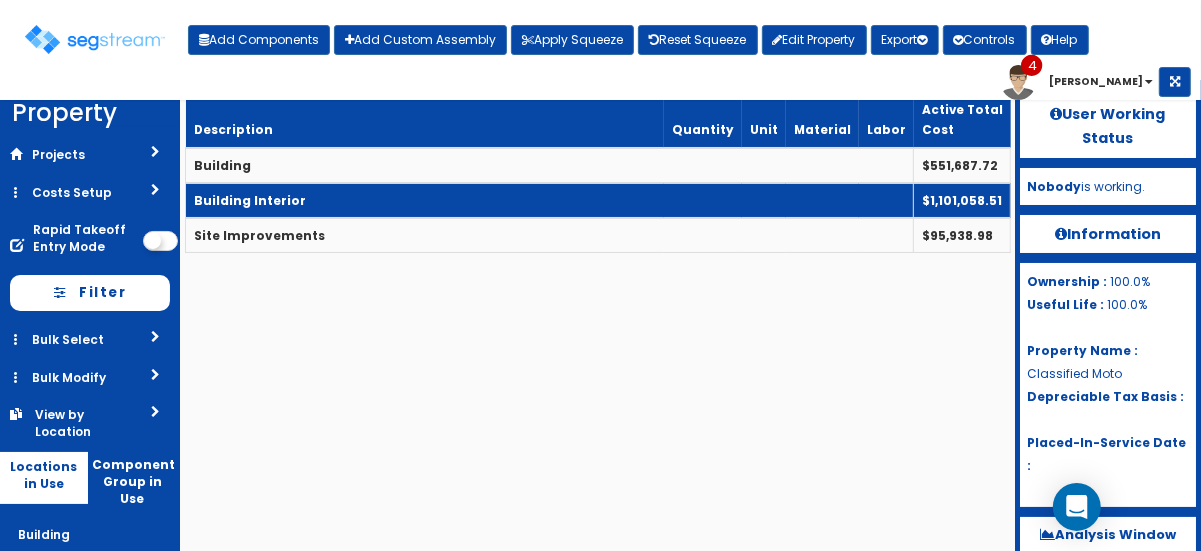 click on "Building Interior" at bounding box center (250, 200) 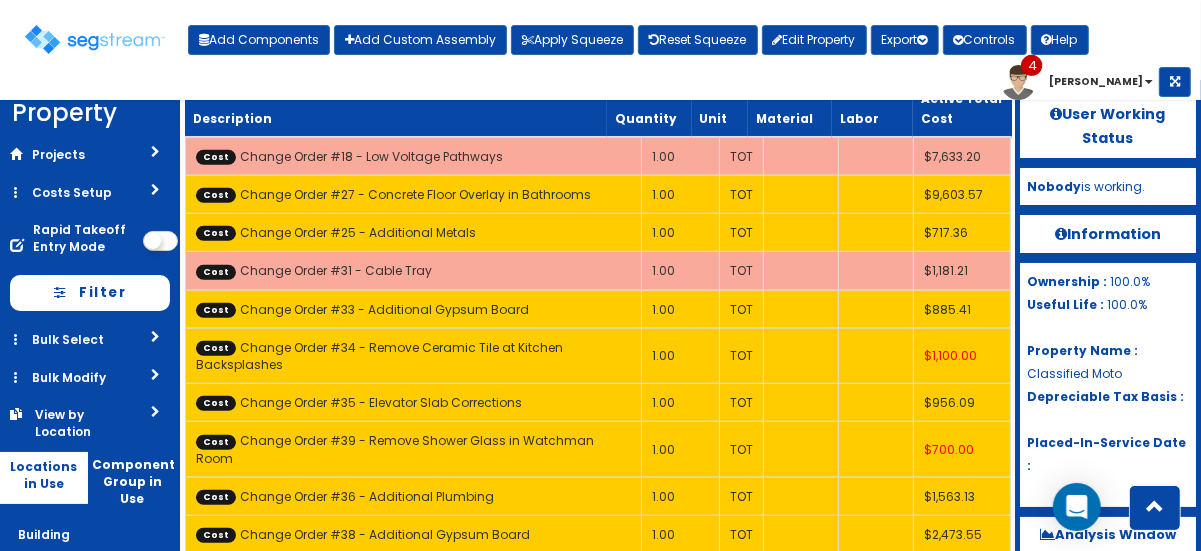 scroll, scrollTop: 1036, scrollLeft: 0, axis: vertical 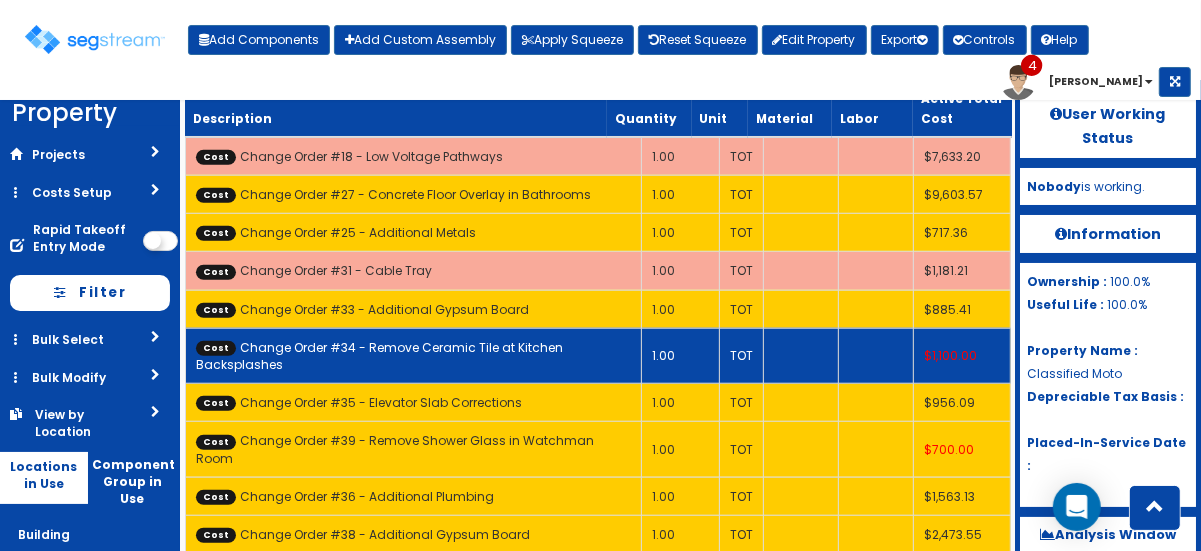 click on "Cost Change Order #34 - Remove Ceramic Tile at Kitchen Backsplashes" at bounding box center (414, 355) 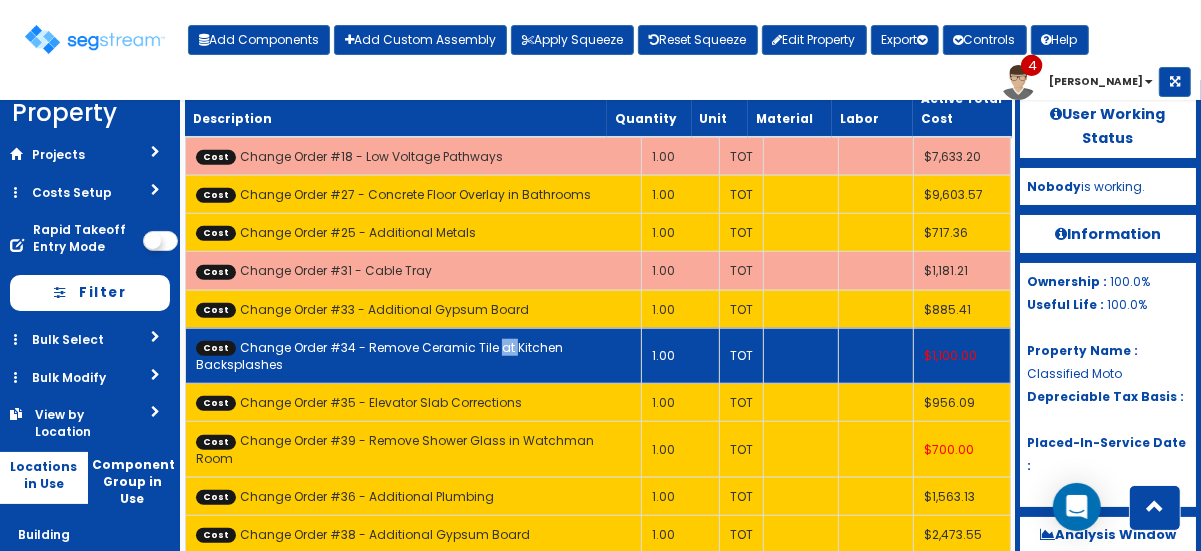 click on "Cost Change Order #34 - Remove Ceramic Tile at Kitchen Backsplashes" at bounding box center (414, 355) 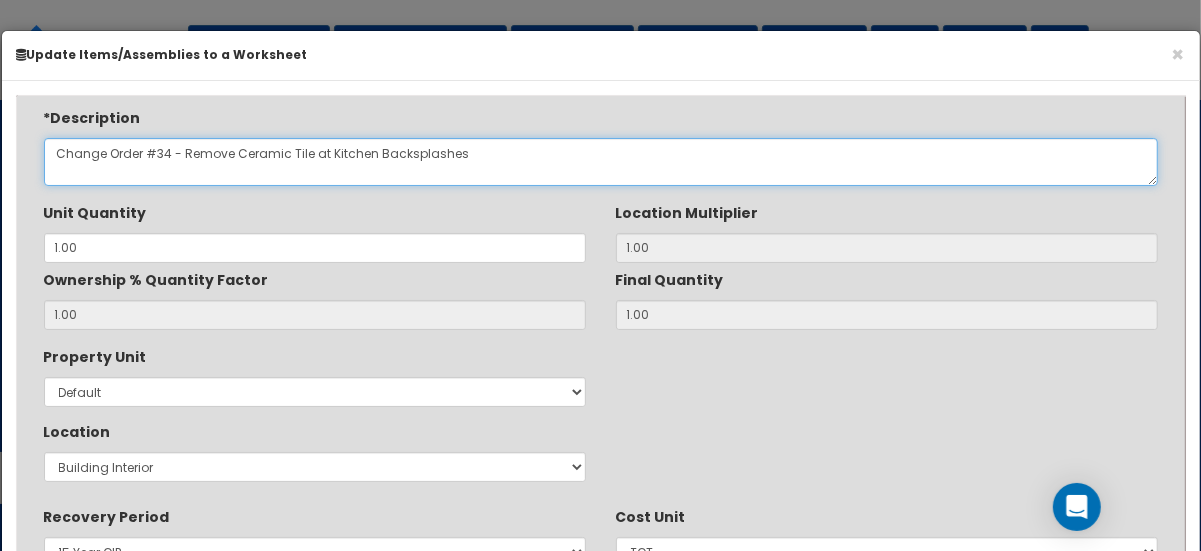 click on "Change Order #34 - Remove Ceramic Tile at Kitchen Backsplashes" at bounding box center (601, 162) 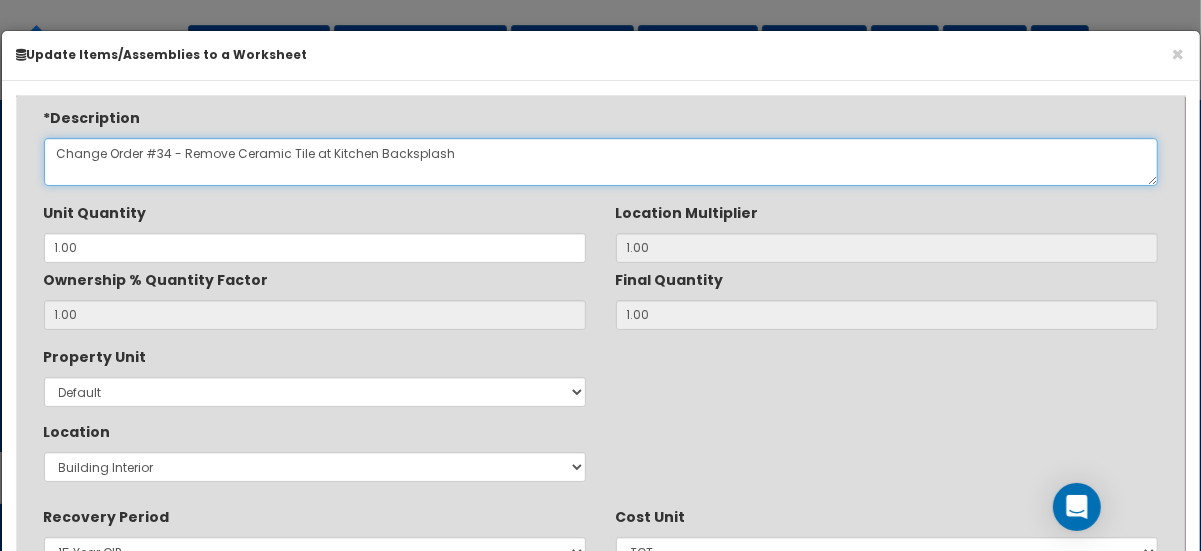 click on "Change Order #34 - Remove Ceramic Tile at Kitchen Backsplashes" at bounding box center [601, 162] 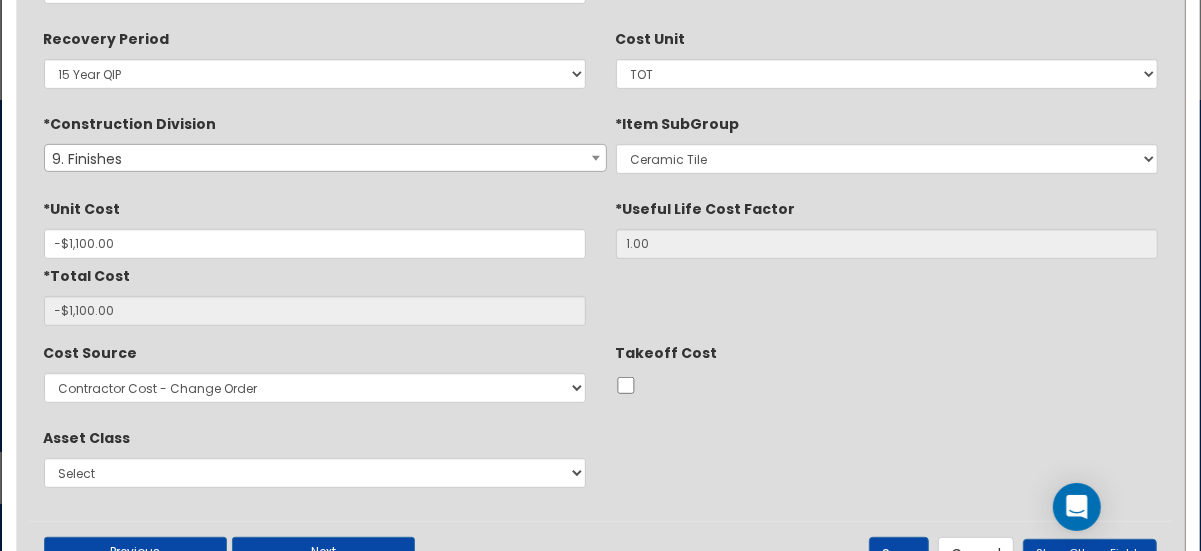 scroll, scrollTop: 556, scrollLeft: 0, axis: vertical 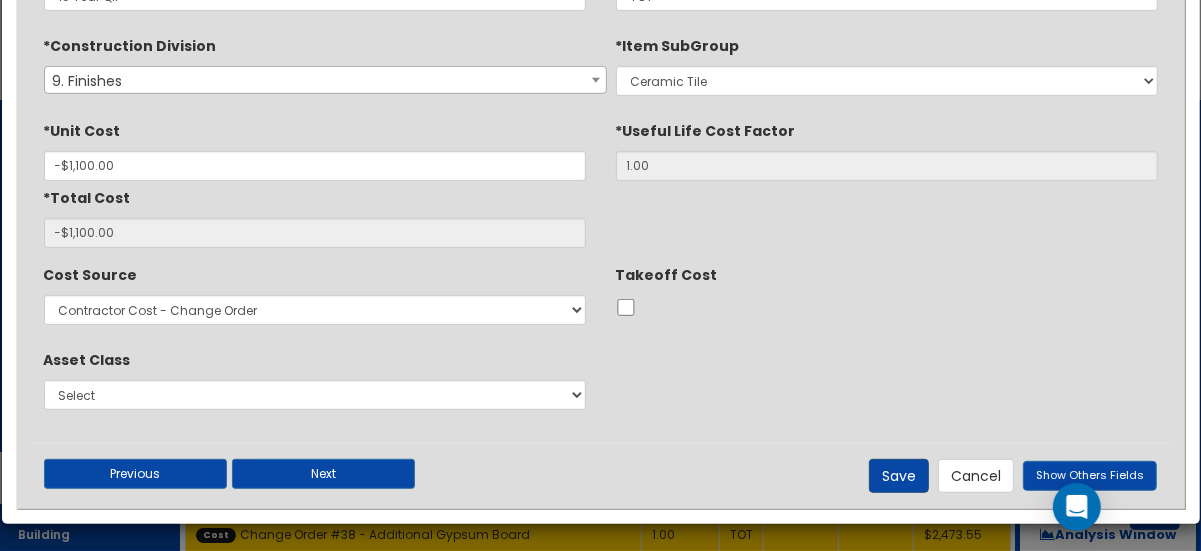 type on "Change Order #34 - Remove Ceramic Tile @ Kitchen Backsplash" 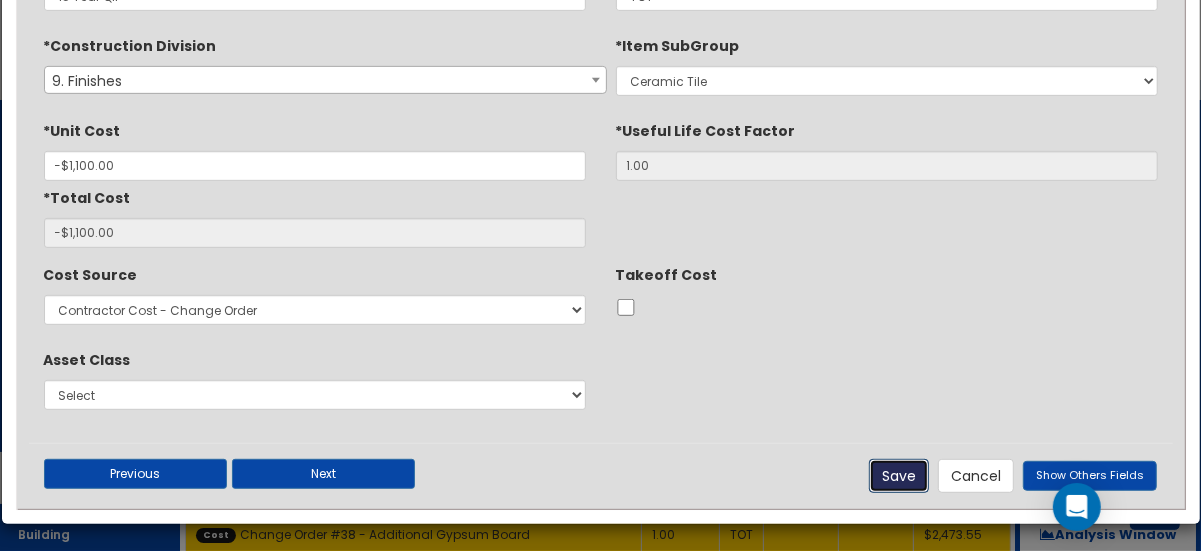 click on "Save" at bounding box center (899, 476) 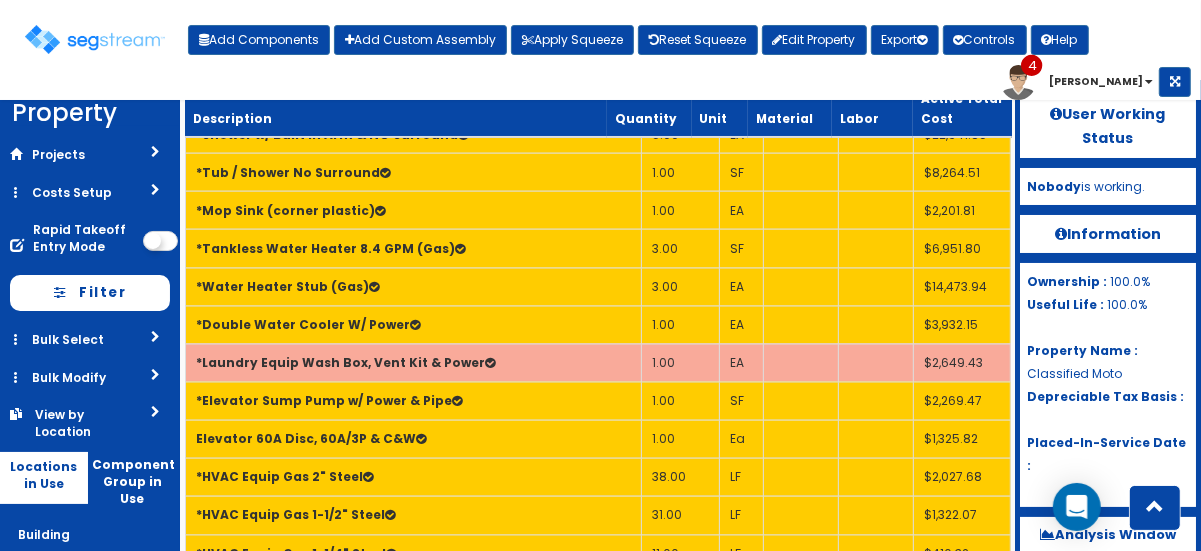 scroll, scrollTop: 2186, scrollLeft: 0, axis: vertical 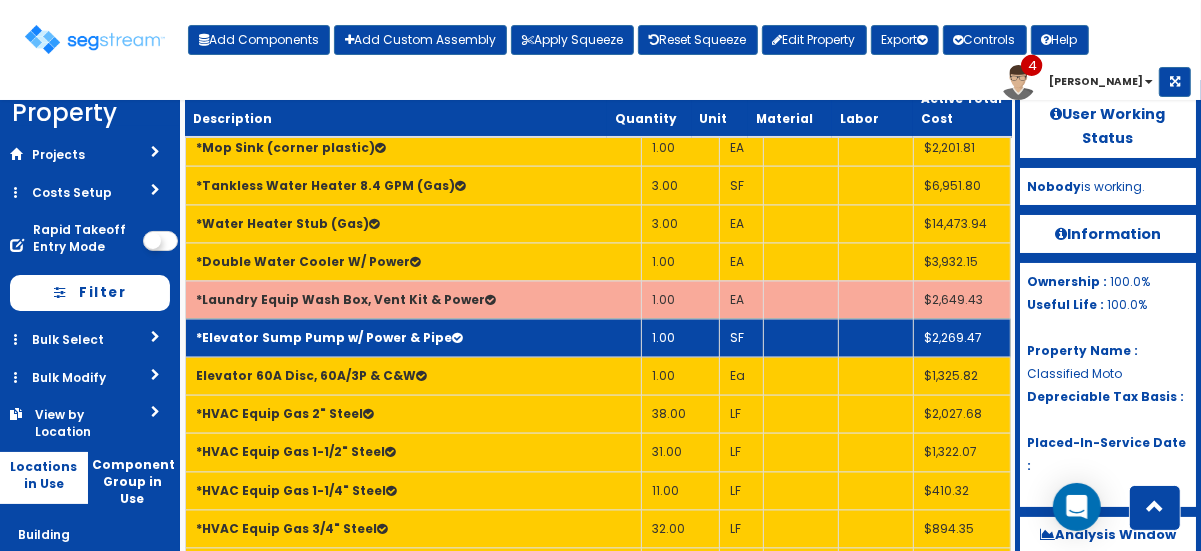 click on "*Elevator Sump Pump w/ Power & Pipe" at bounding box center (414, 338) 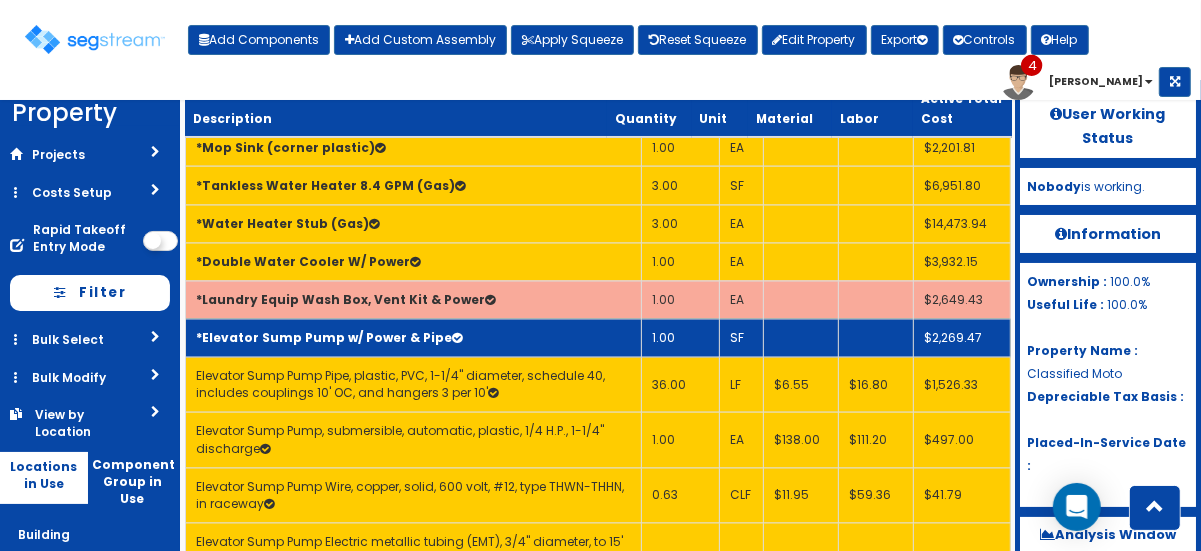 click on "*Elevator Sump Pump w/ Power & Pipe" at bounding box center (414, 338) 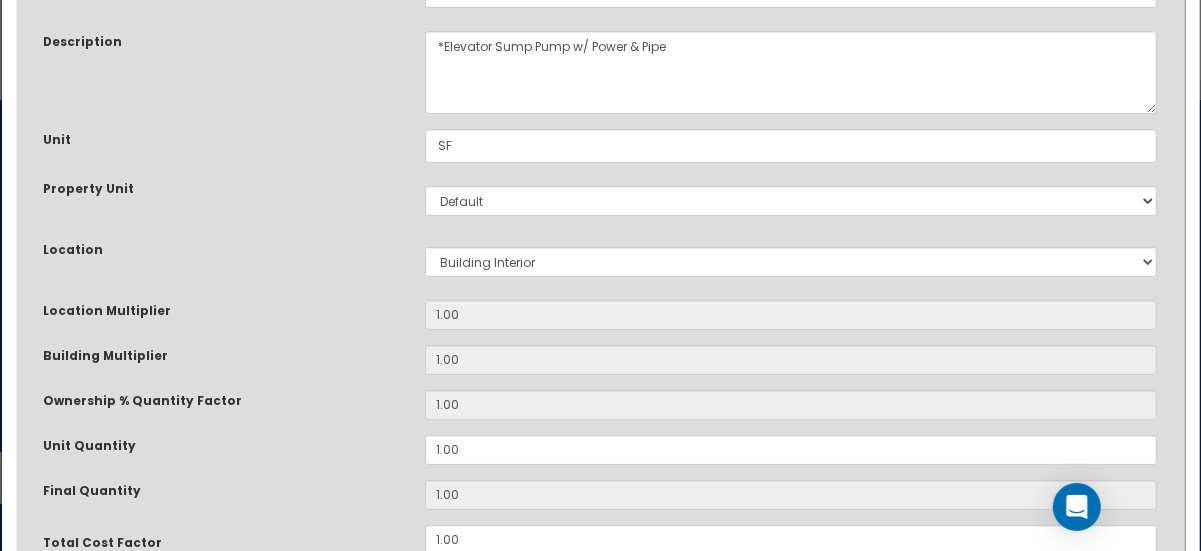 scroll, scrollTop: 170, scrollLeft: 0, axis: vertical 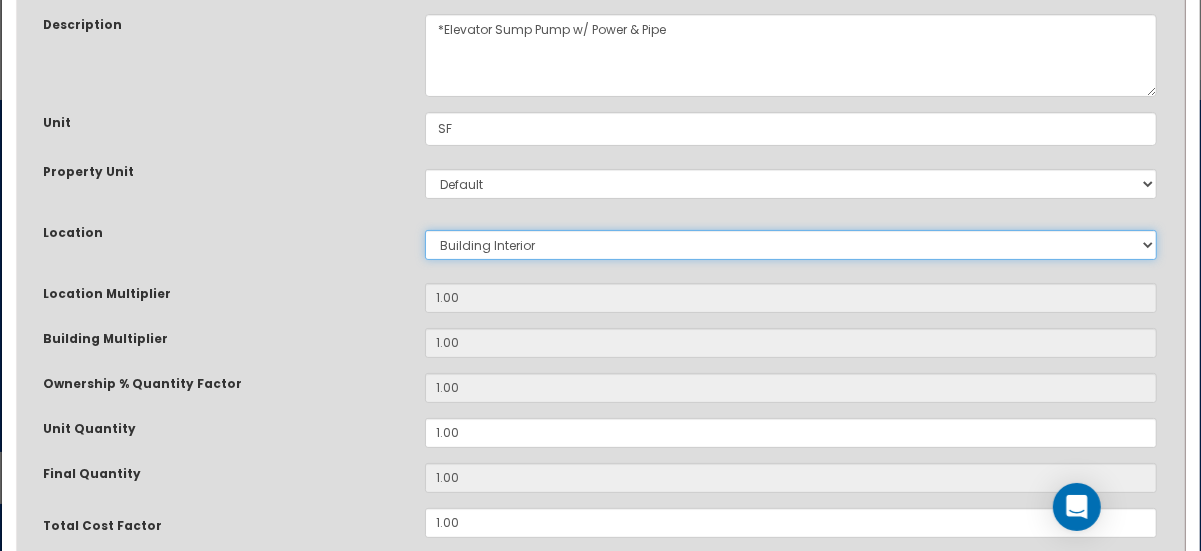 click on "Select
Building
Building Interior
Site Improvements
Add New Location" at bounding box center [791, 245] 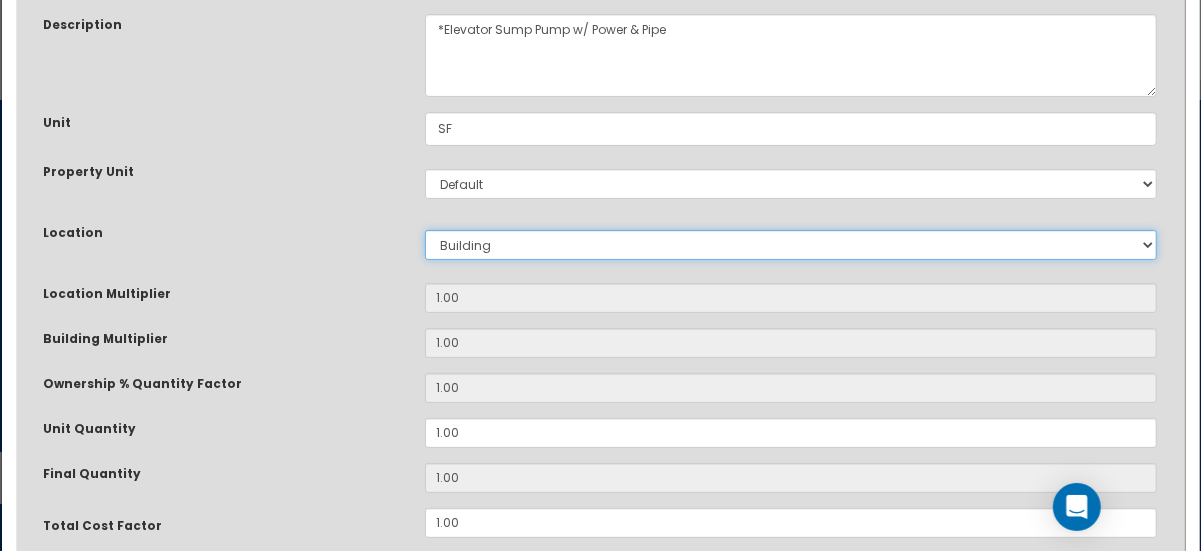 click on "Select
Building
Building Interior
Site Improvements
Add New Location" at bounding box center [791, 245] 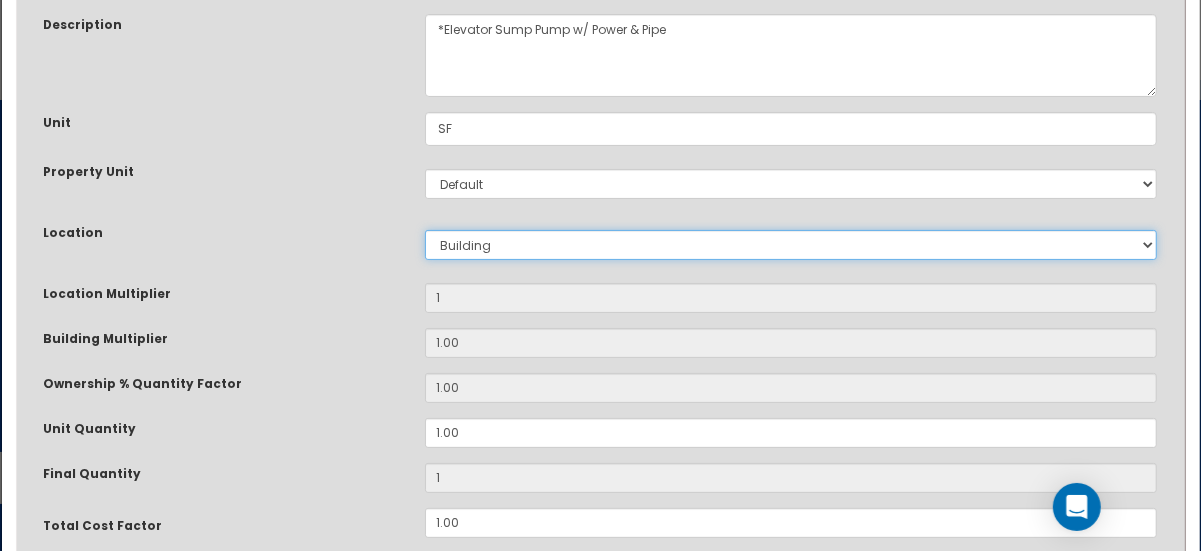 scroll, scrollTop: 555, scrollLeft: 0, axis: vertical 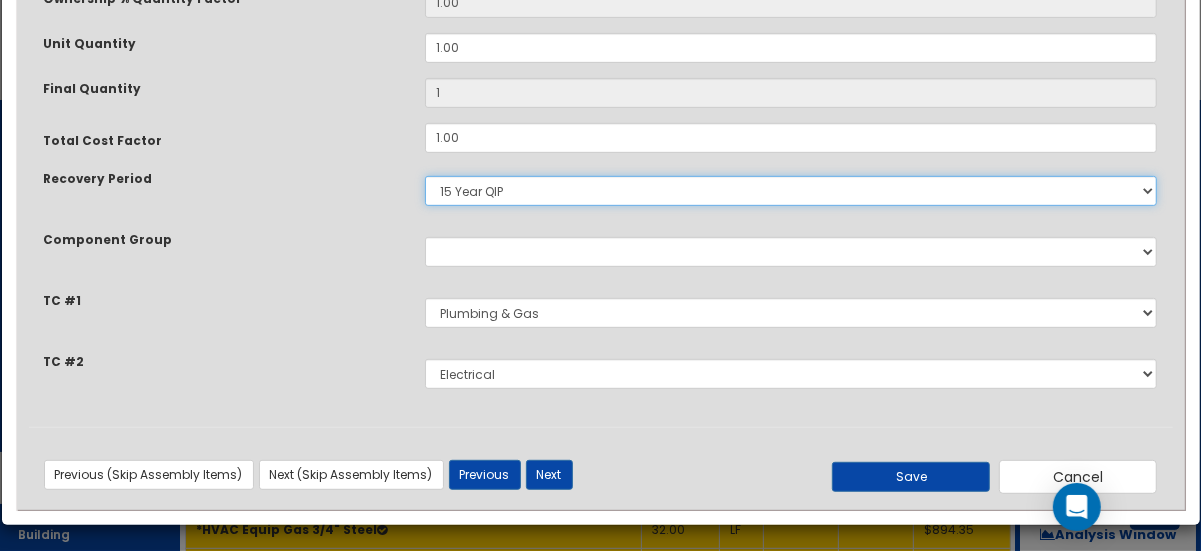 click on "5 Years
7 Years
9 Years
10 Years
15 Years 15 Year QLI 15 Year QRP 15 Year QIP 20 Years" at bounding box center [791, 191] 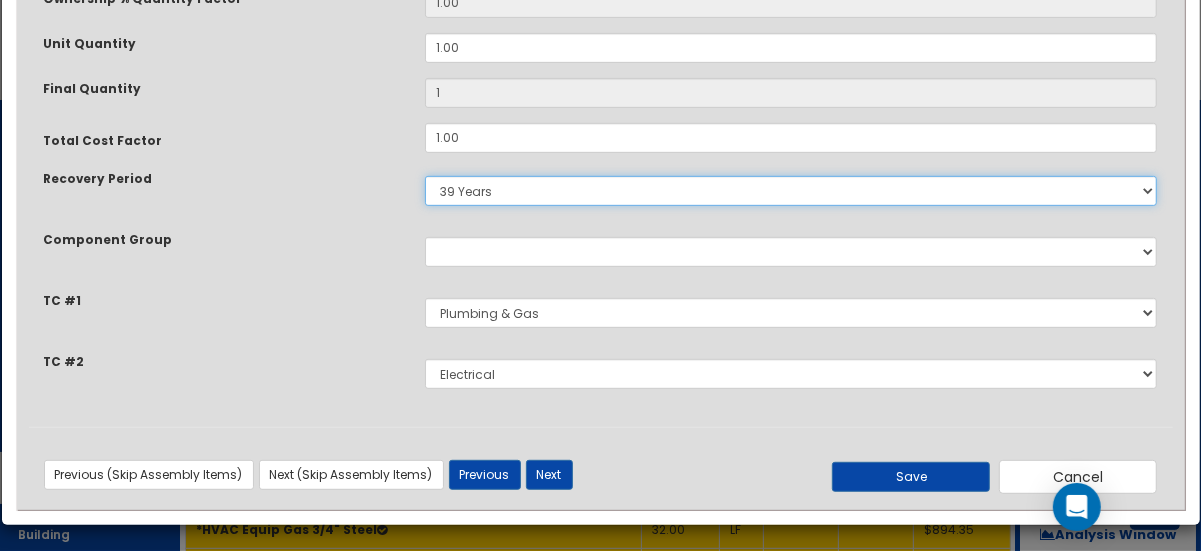click on "5 Years
7 Years
9 Years
10 Years
15 Years 15 Year QLI 15 Year QRP 15 Year QIP 20 Years" at bounding box center (791, 191) 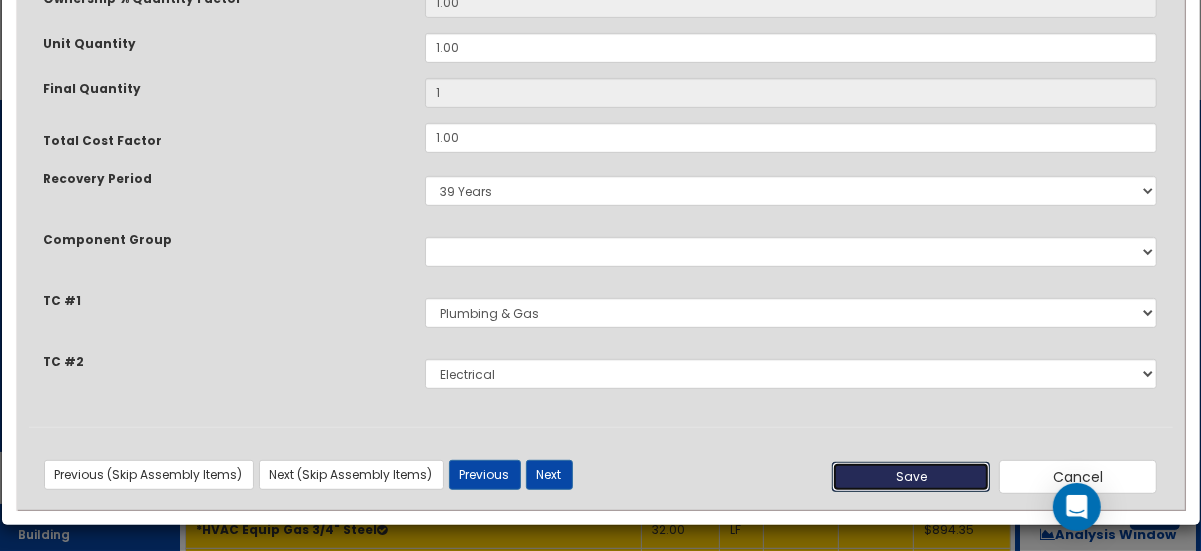 drag, startPoint x: 854, startPoint y: 468, endPoint x: 842, endPoint y: 476, distance: 14.422205 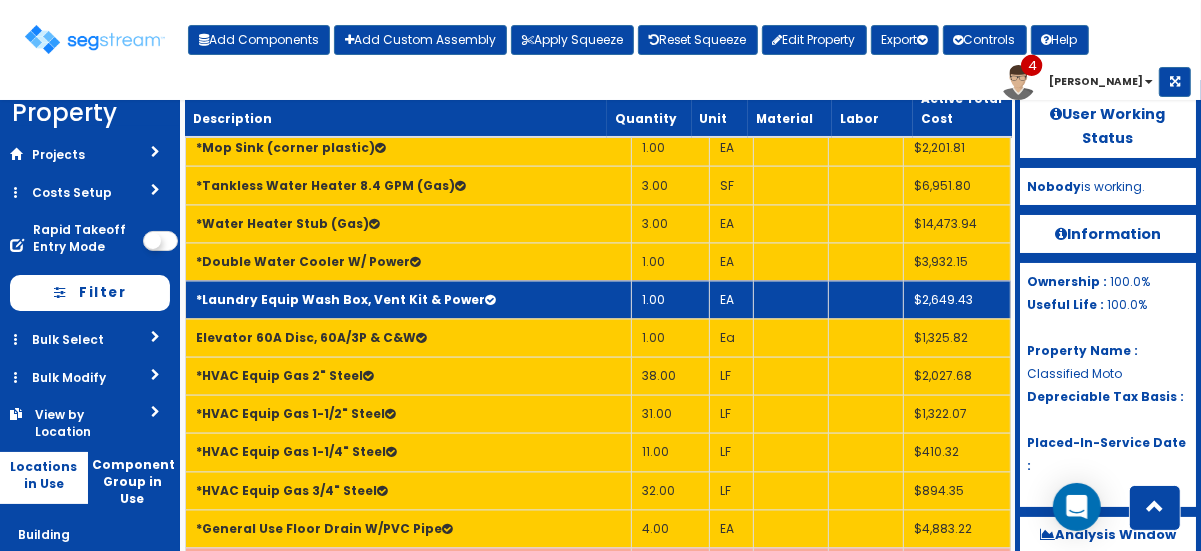 drag, startPoint x: 566, startPoint y: 249, endPoint x: 534, endPoint y: 239, distance: 33.526108 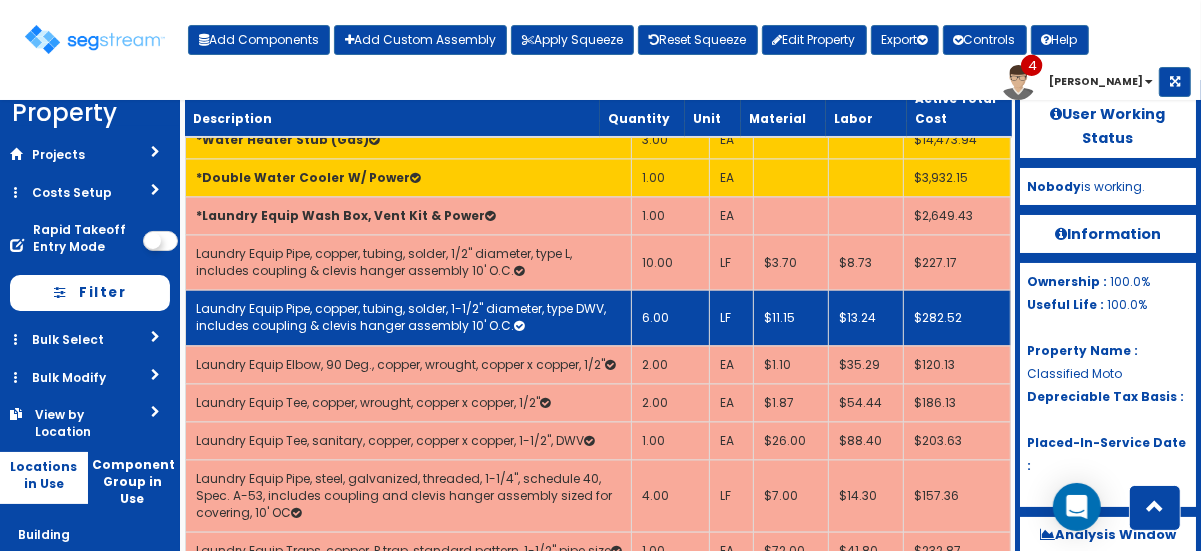 scroll, scrollTop: 2271, scrollLeft: 0, axis: vertical 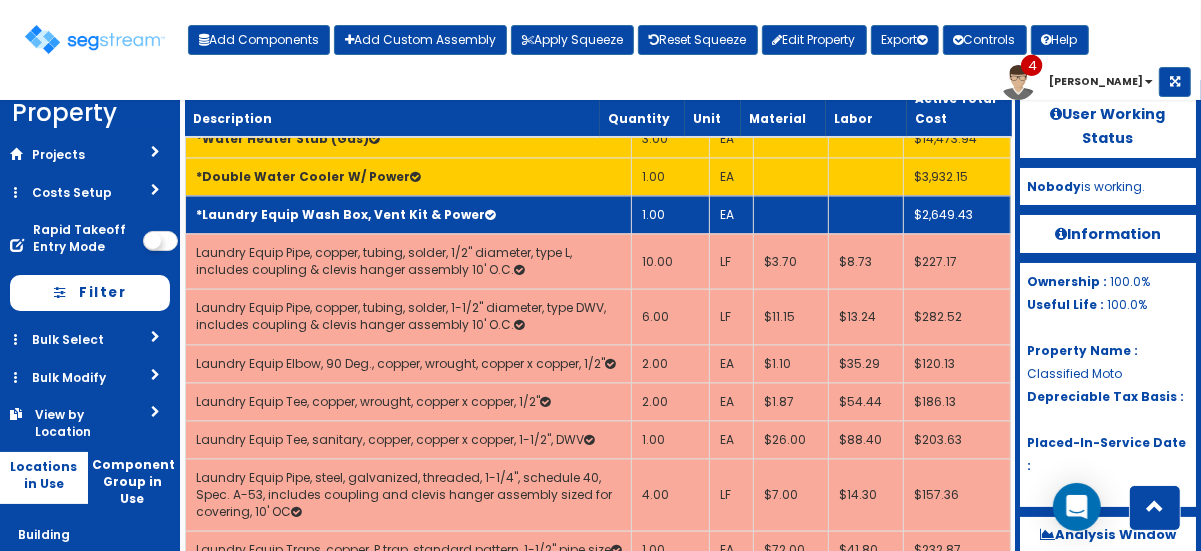 click on "*Laundry Equip Wash Box, Vent Kit & Power" at bounding box center (409, 215) 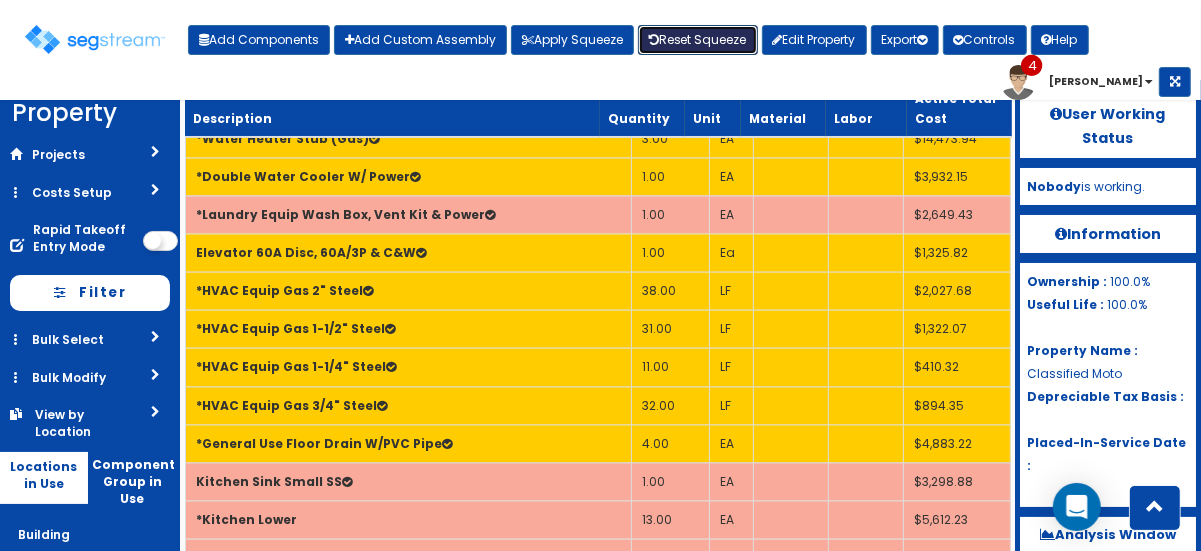click on "Reset Squeeze" at bounding box center (698, 40) 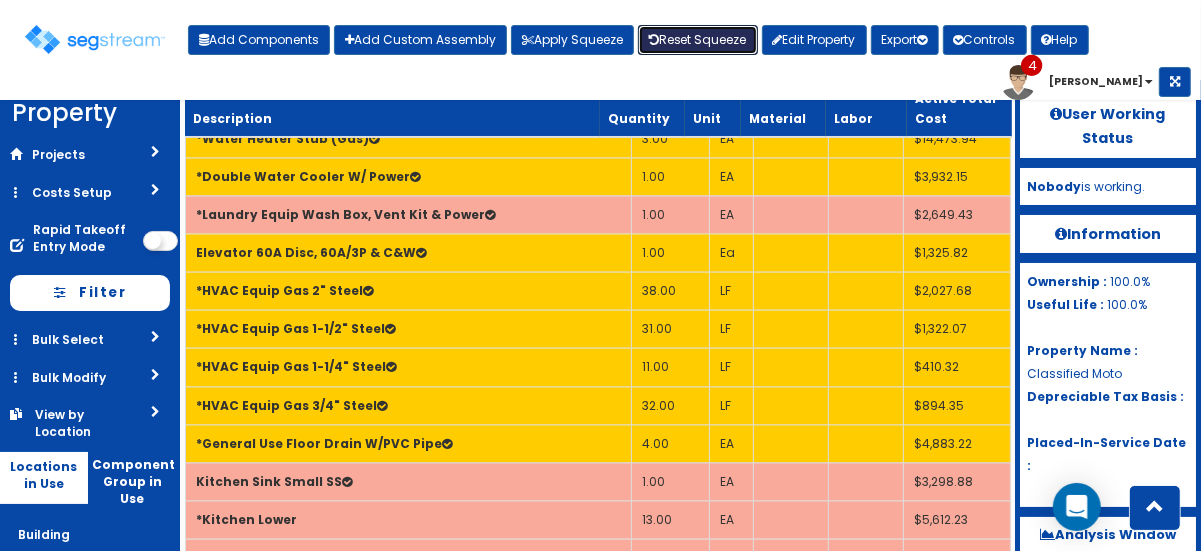 scroll, scrollTop: 360, scrollLeft: 0, axis: vertical 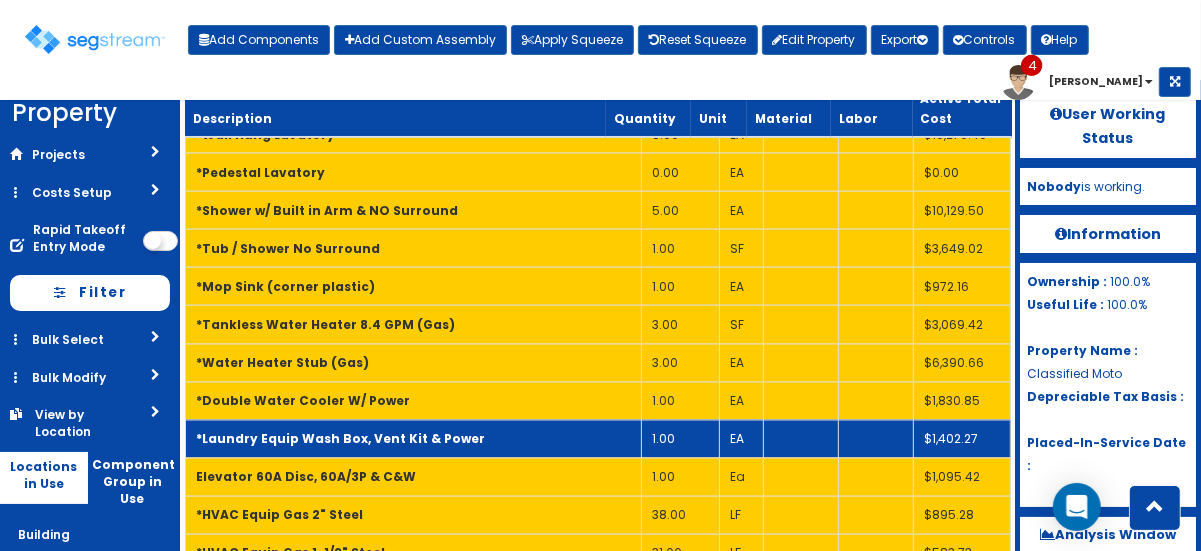 click on "*Laundry Equip Wash Box, Vent Kit & Power" at bounding box center (414, 439) 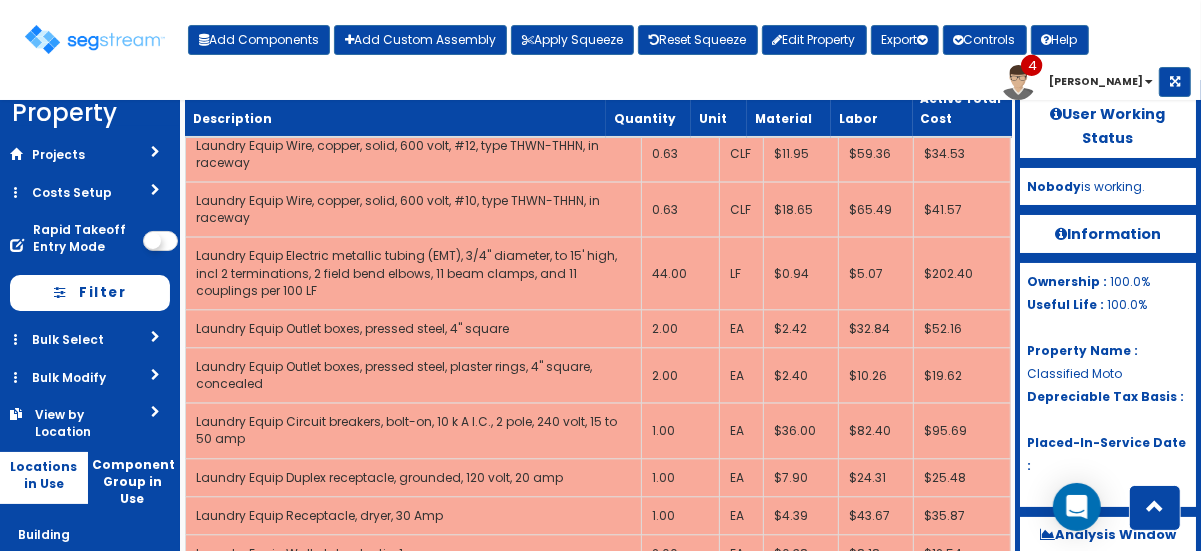 scroll, scrollTop: 2792, scrollLeft: 0, axis: vertical 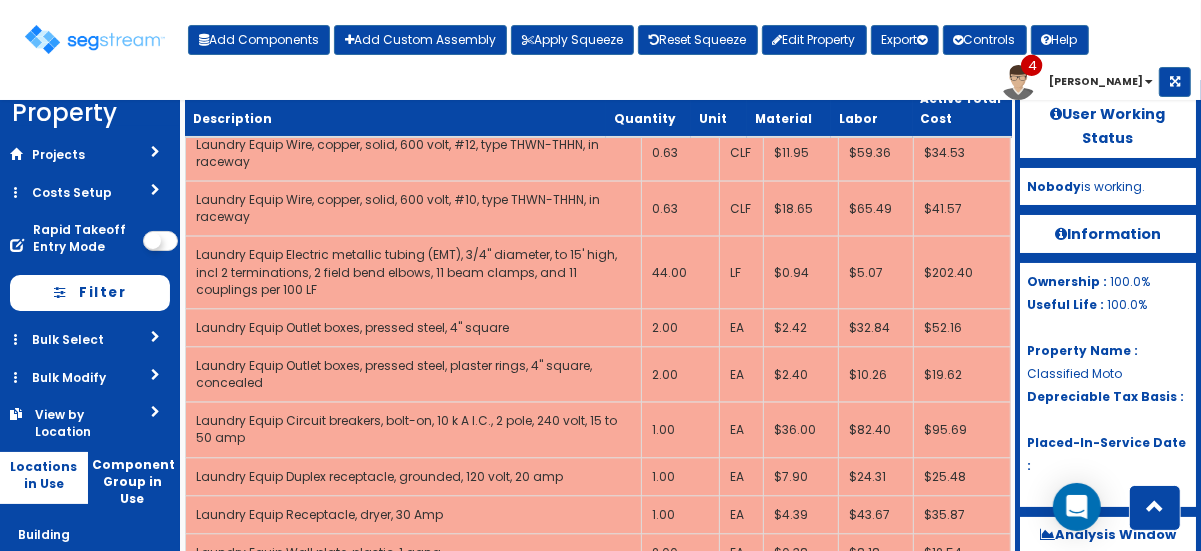 click on "Toggle navigation
Add Components
Add Custom Assembly
Apply Squeeze
Reset Squeeze
Edit Property
Export
Engineering Report(xlsx)
Final Report(pdf)
Controls
Help
4  Chad" at bounding box center (600, 57) 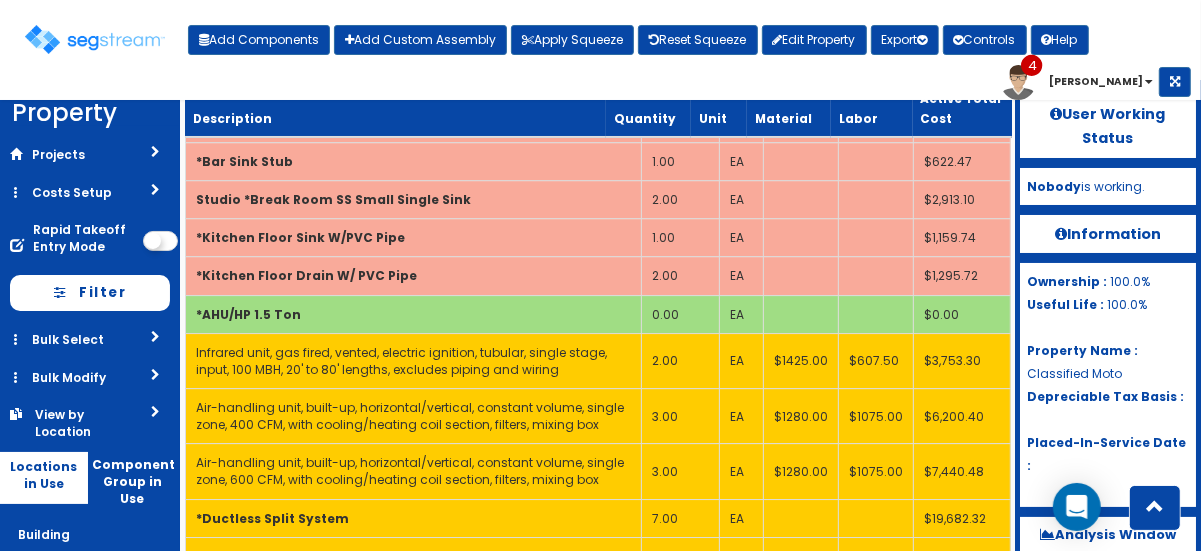 scroll, scrollTop: 5244, scrollLeft: 0, axis: vertical 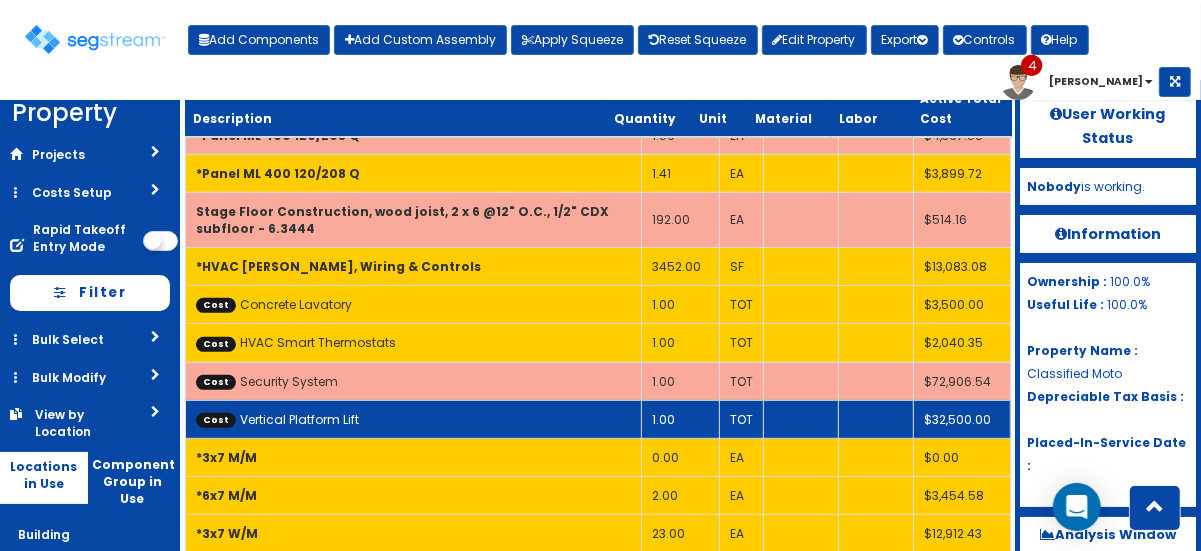 click on "Cost Vertical Platform Lift" at bounding box center [414, 419] 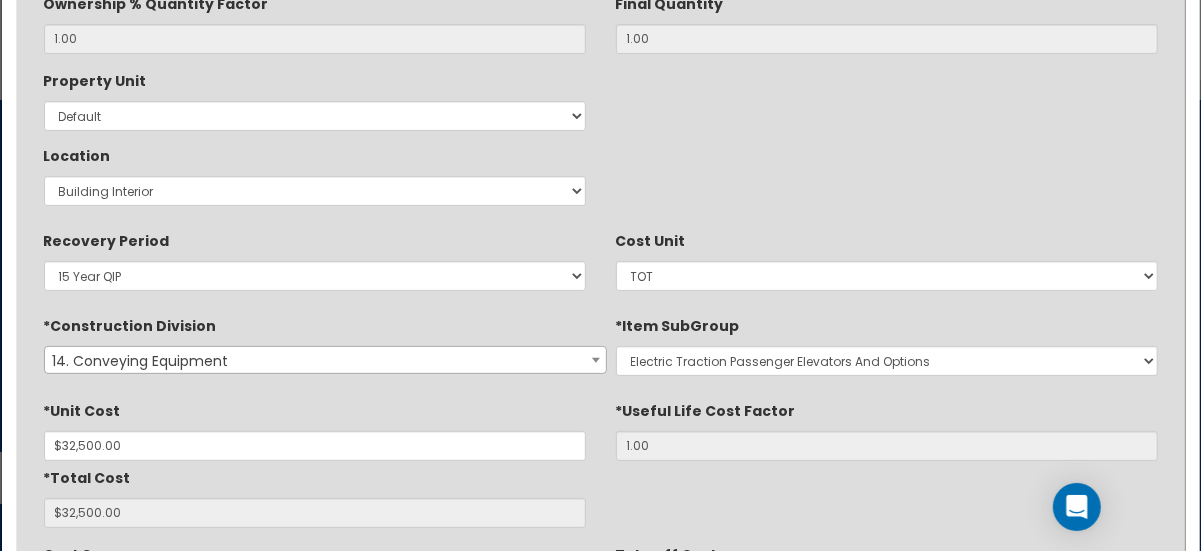 scroll, scrollTop: 273, scrollLeft: 0, axis: vertical 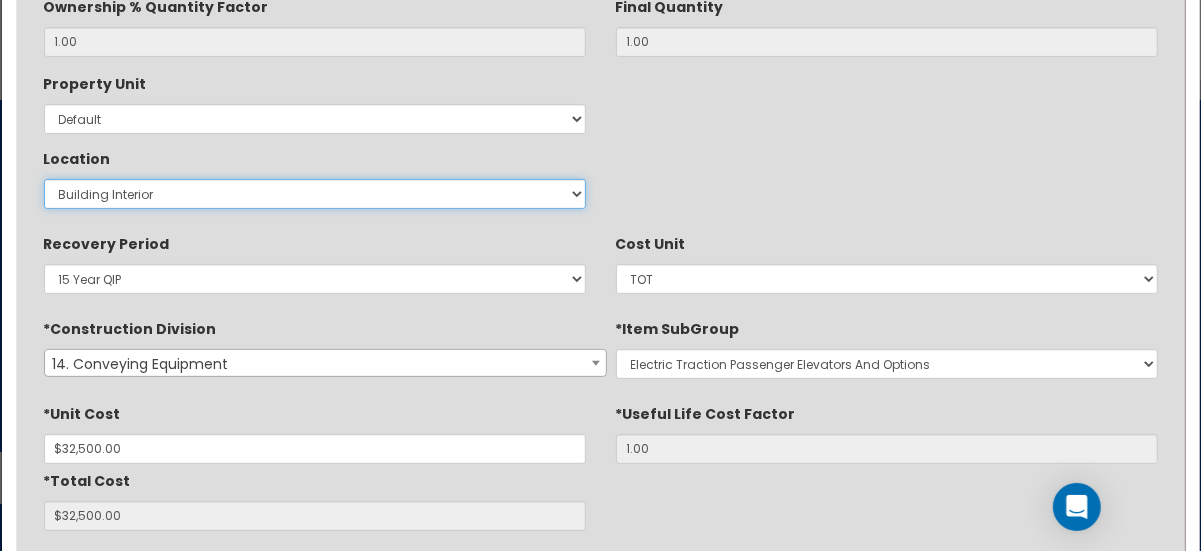 click on "Select
Building
Building Interior
Site Improvements
Add New Location" at bounding box center (315, 194) 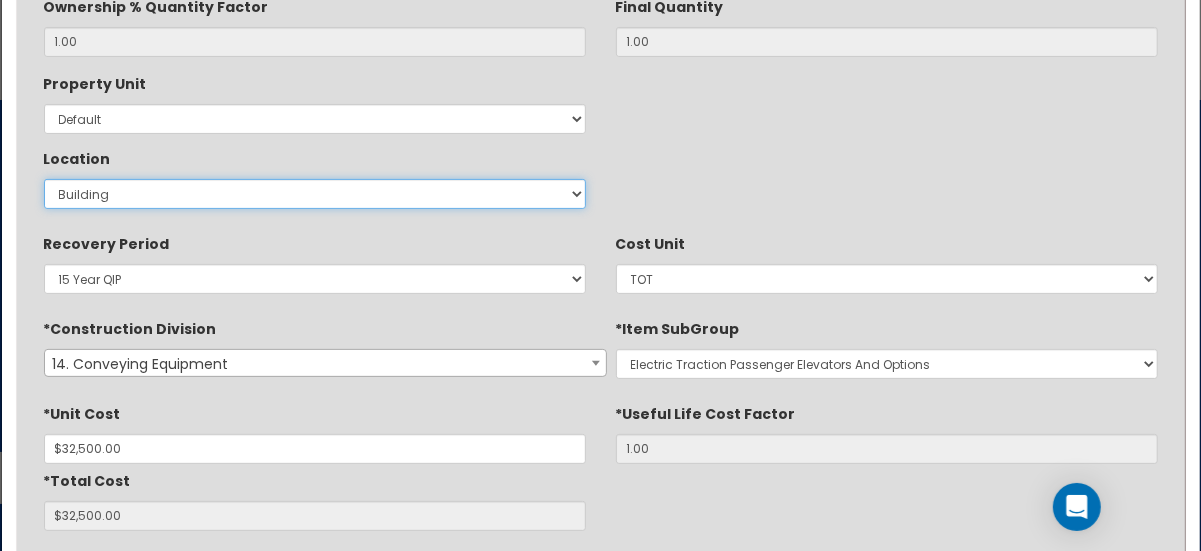 click on "Select
Building
Building Interior
Site Improvements
Add New Location" at bounding box center [315, 194] 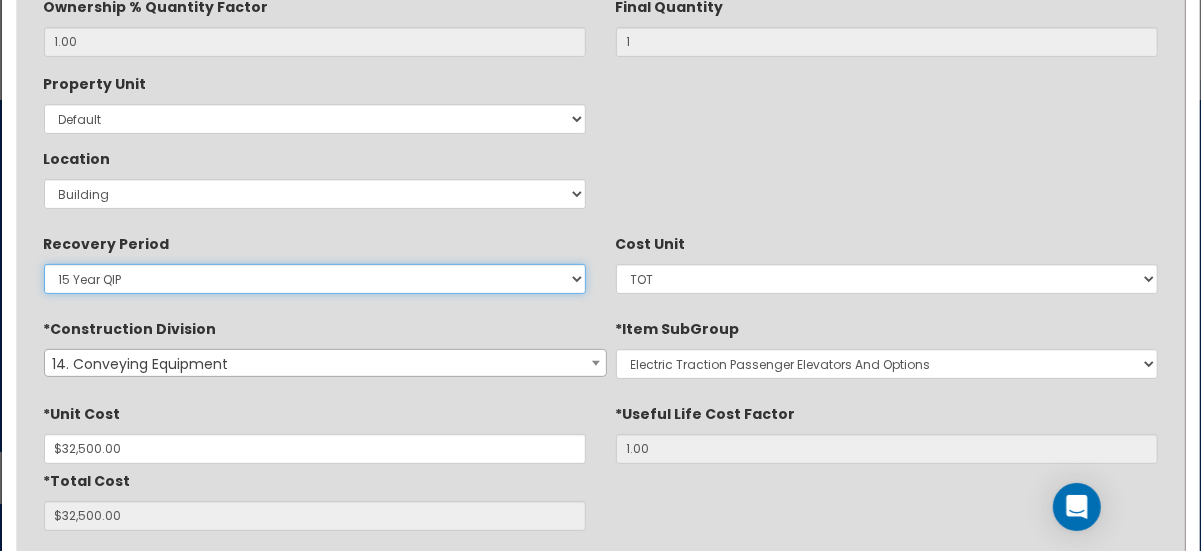 click on "5 Years
7 Years
9 Years
10 Years 15 Years 15 Year QLI 15 Year QRP 15 Year QIP 20 Years 27.5 Years 39 Years 39 Year QIP 39 Year QLI 40 Years" at bounding box center (315, 279) 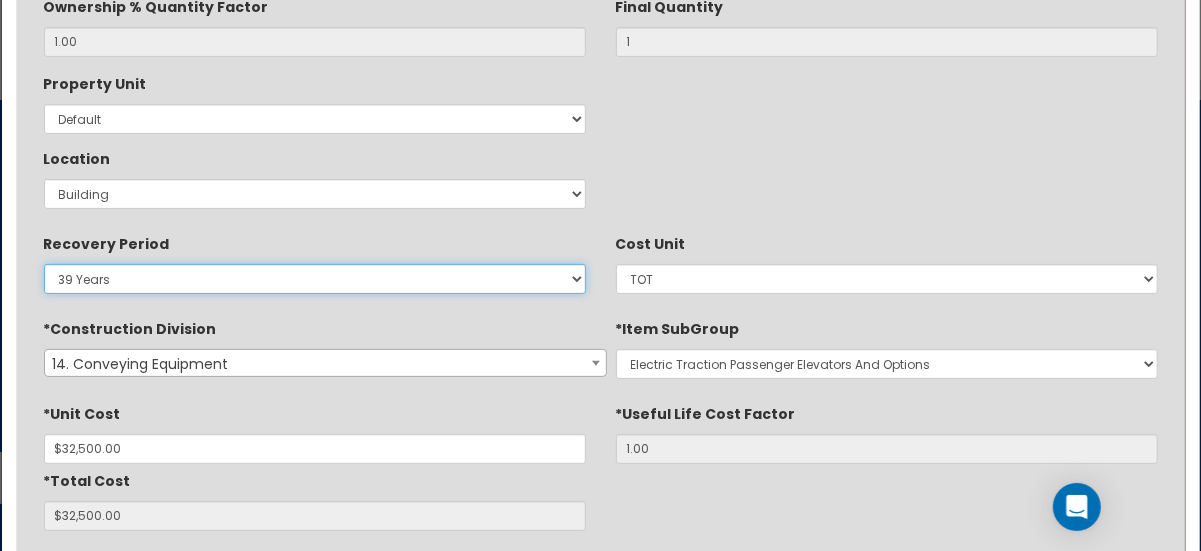 click on "5 Years
7 Years
9 Years
10 Years 15 Years 15 Year QLI 15 Year QRP 15 Year QIP 20 Years 27.5 Years 39 Years 39 Year QIP 39 Year QLI 40 Years" at bounding box center (315, 279) 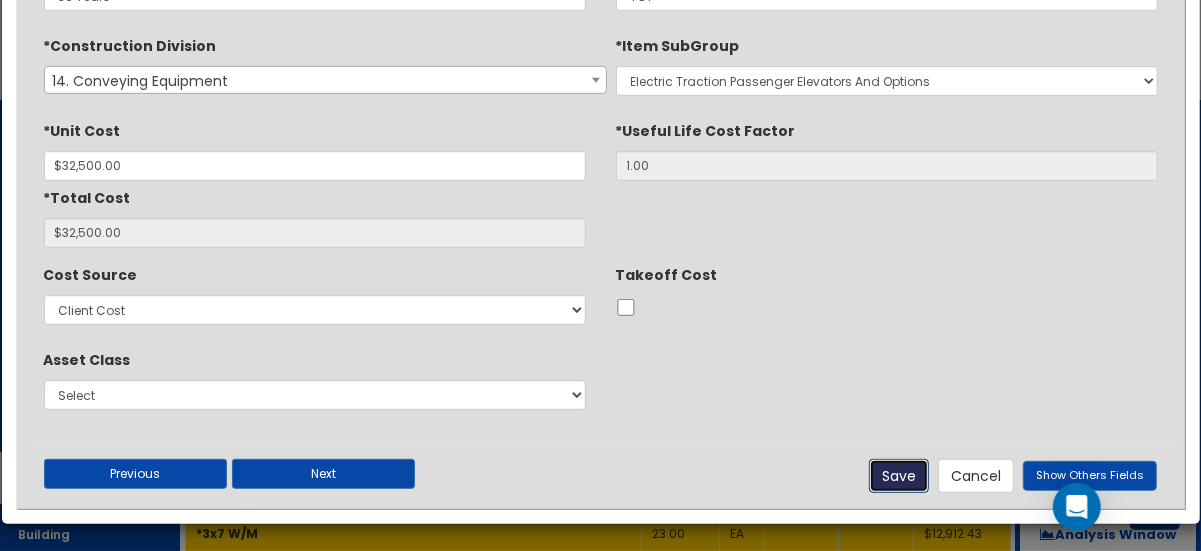 click on "Save" at bounding box center [899, 476] 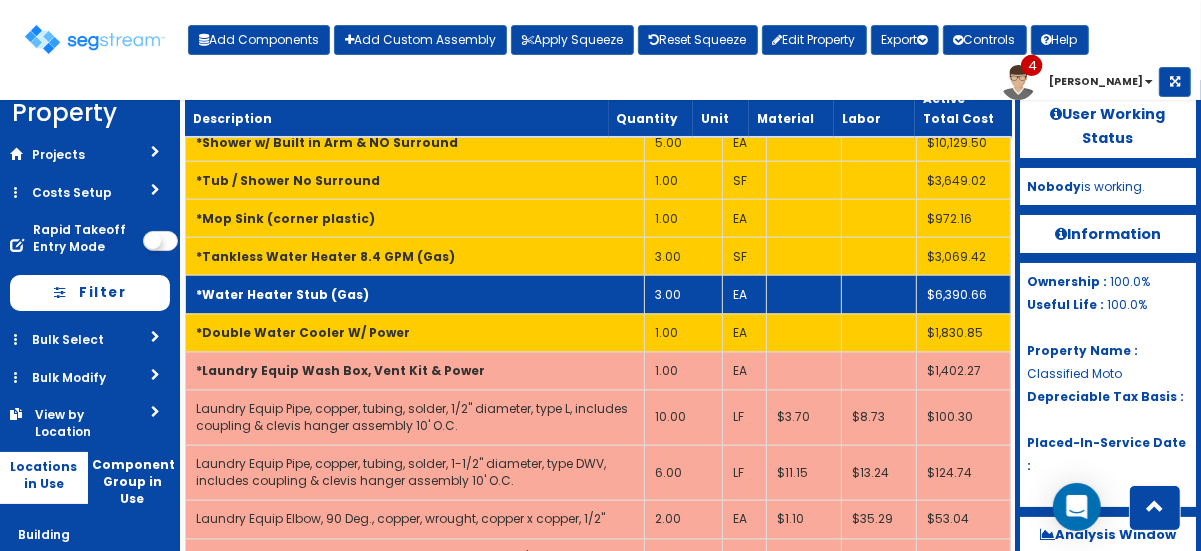 scroll, scrollTop: 2373, scrollLeft: 0, axis: vertical 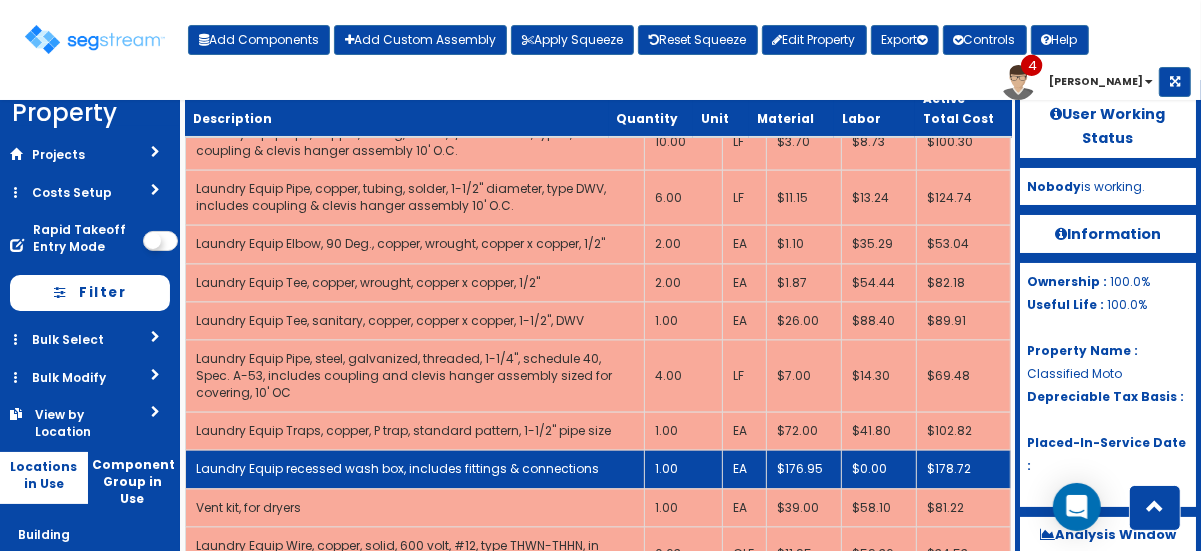 click on "1.00" at bounding box center [684, 470] 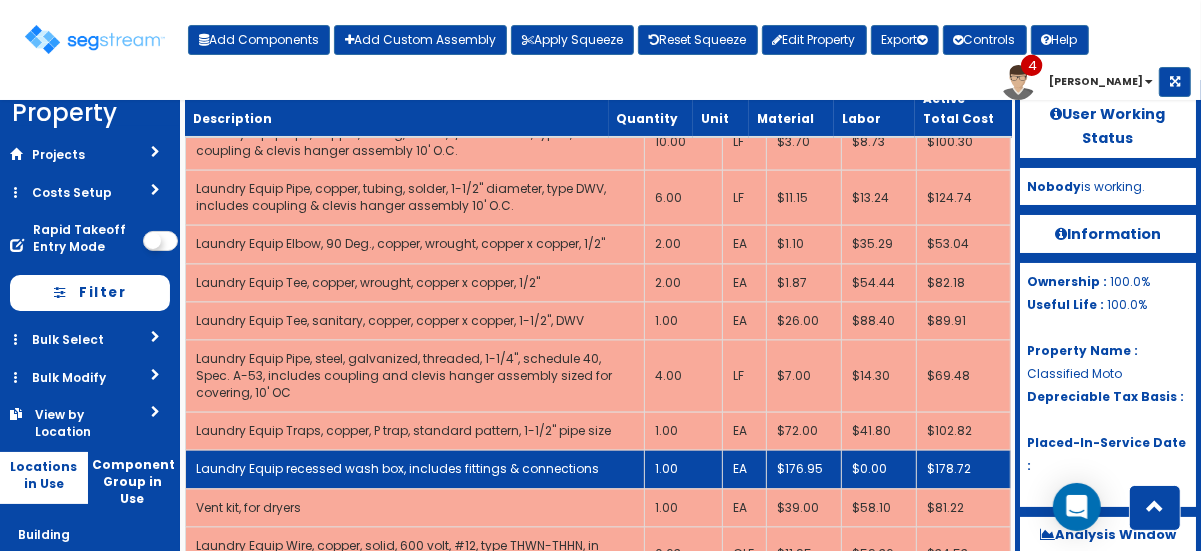 type 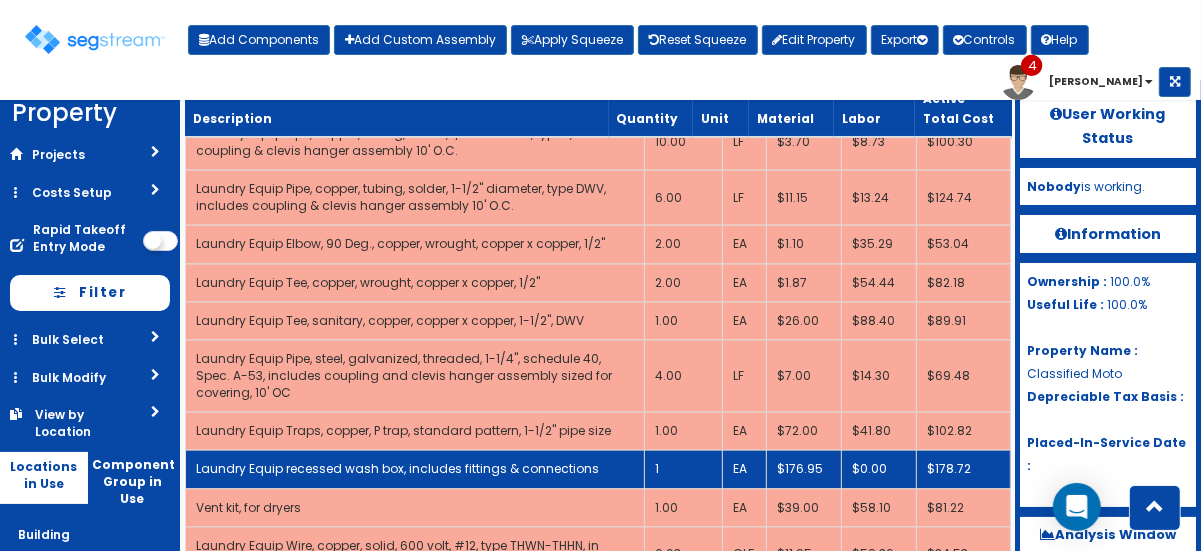click on "1" at bounding box center (684, 470) 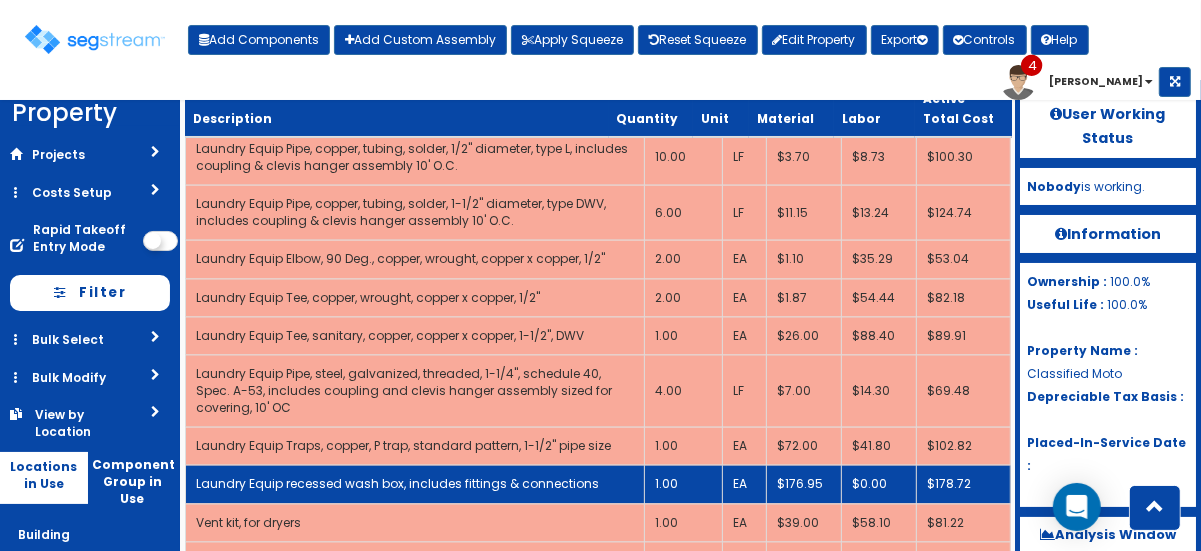 scroll, scrollTop: 2251, scrollLeft: 0, axis: vertical 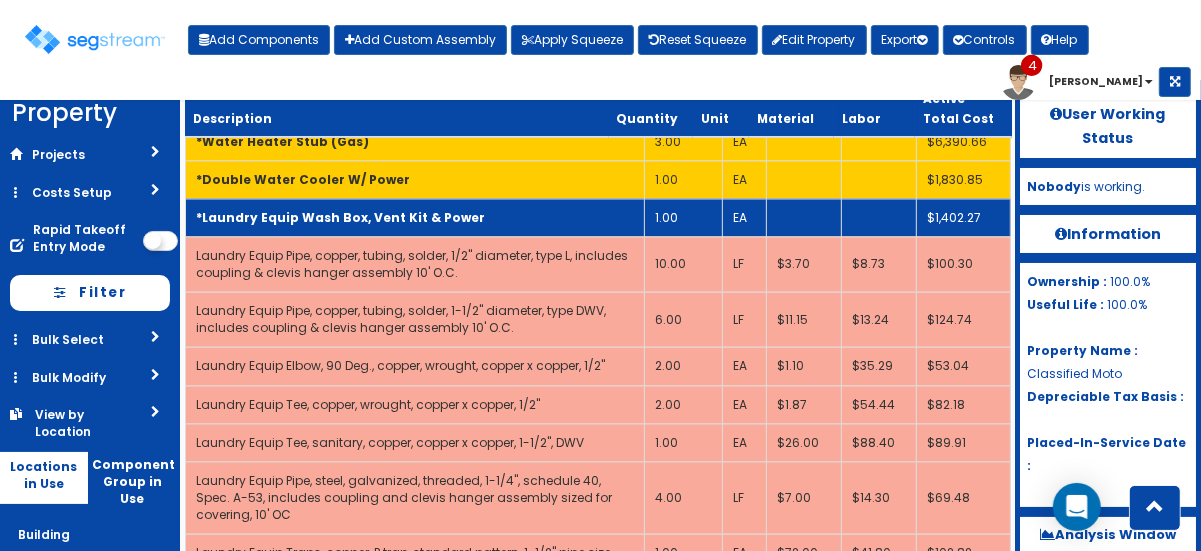 click on "*Laundry Equip Wash Box, Vent Kit & Power" at bounding box center [340, 218] 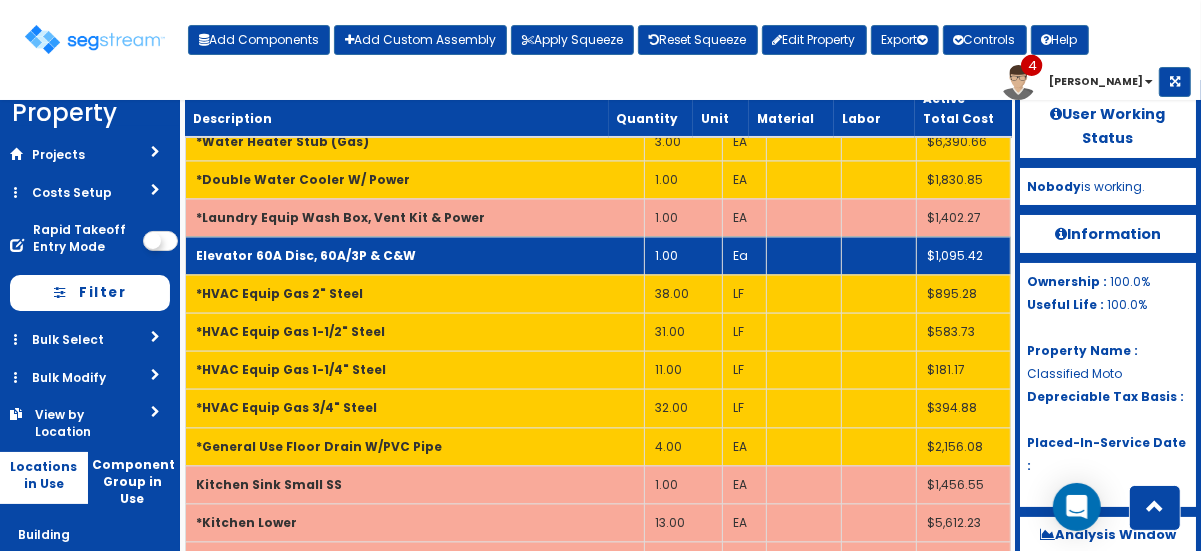 click on "Elevator 60A Disc, 60A/3P & C&W" at bounding box center (415, 256) 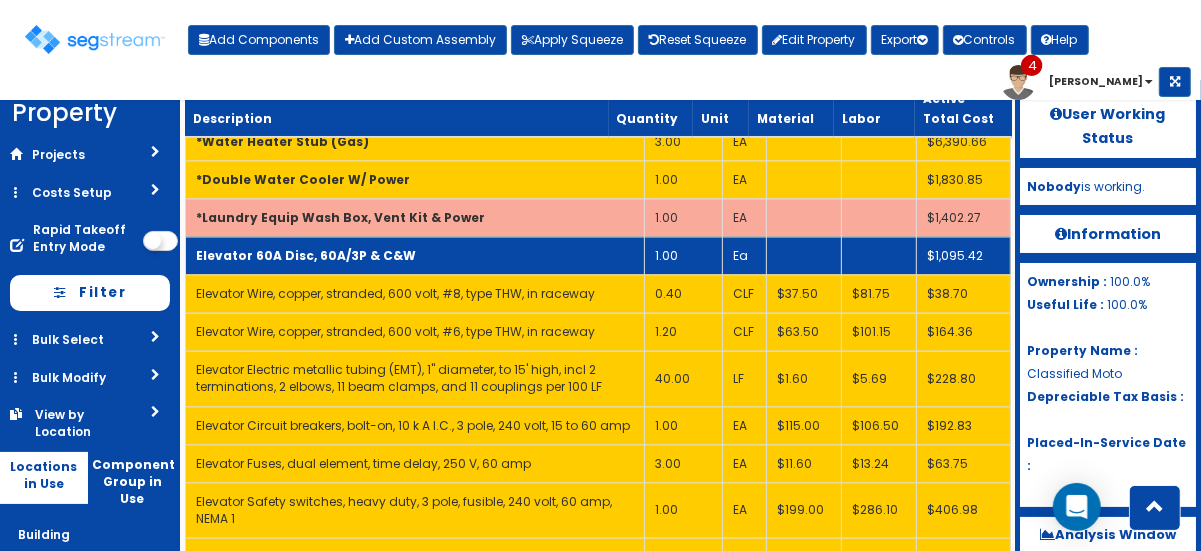 click on "Elevator 60A Disc, 60A/3P & C&W" at bounding box center (415, 256) 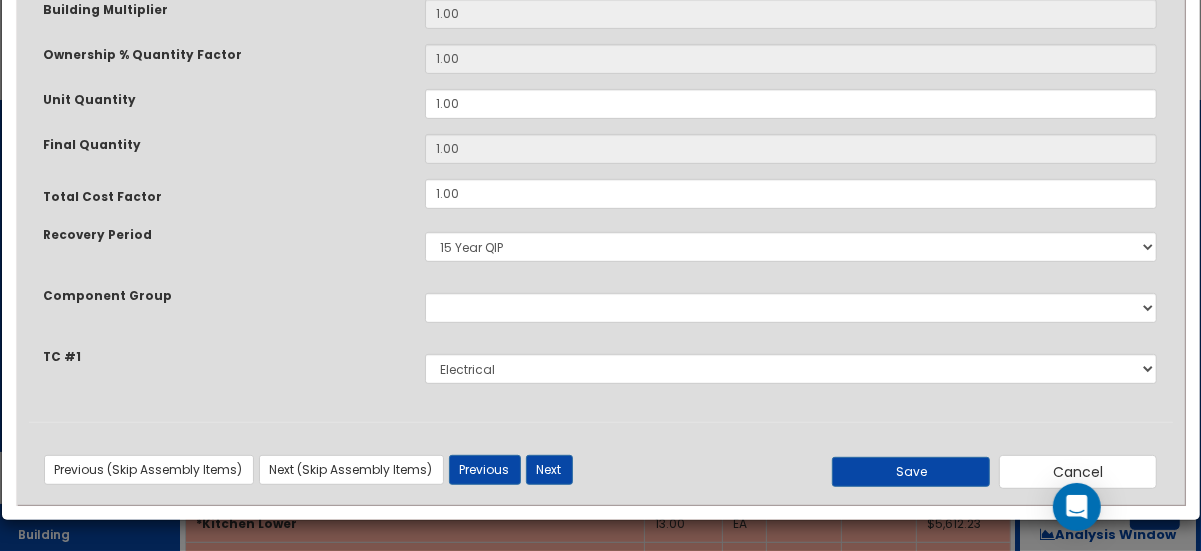scroll, scrollTop: 0, scrollLeft: 0, axis: both 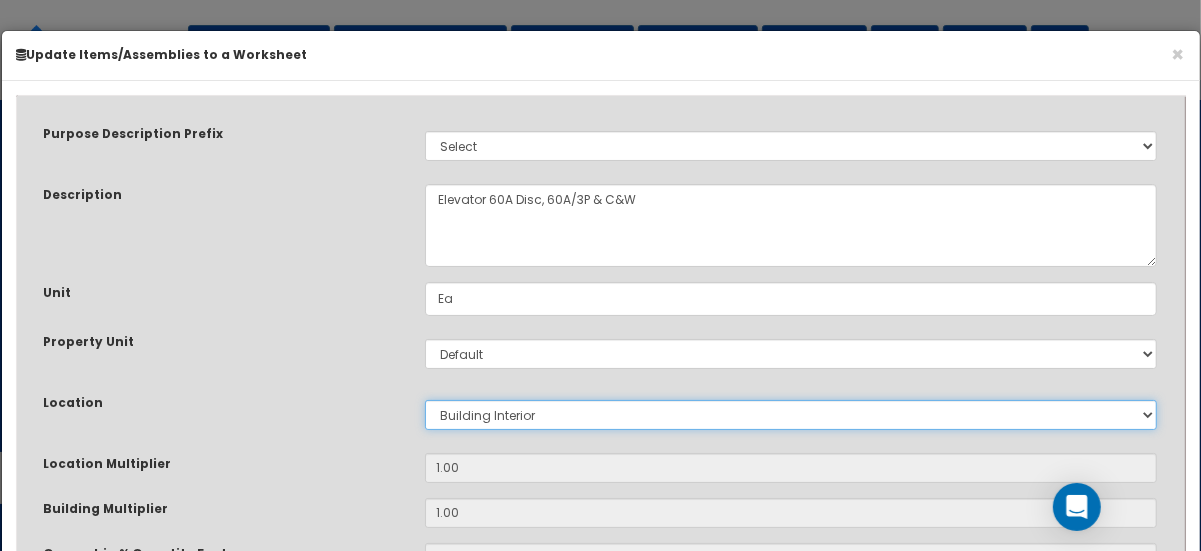click on "Select
Building
Building Interior
Site Improvements
Add New Location" at bounding box center (791, 415) 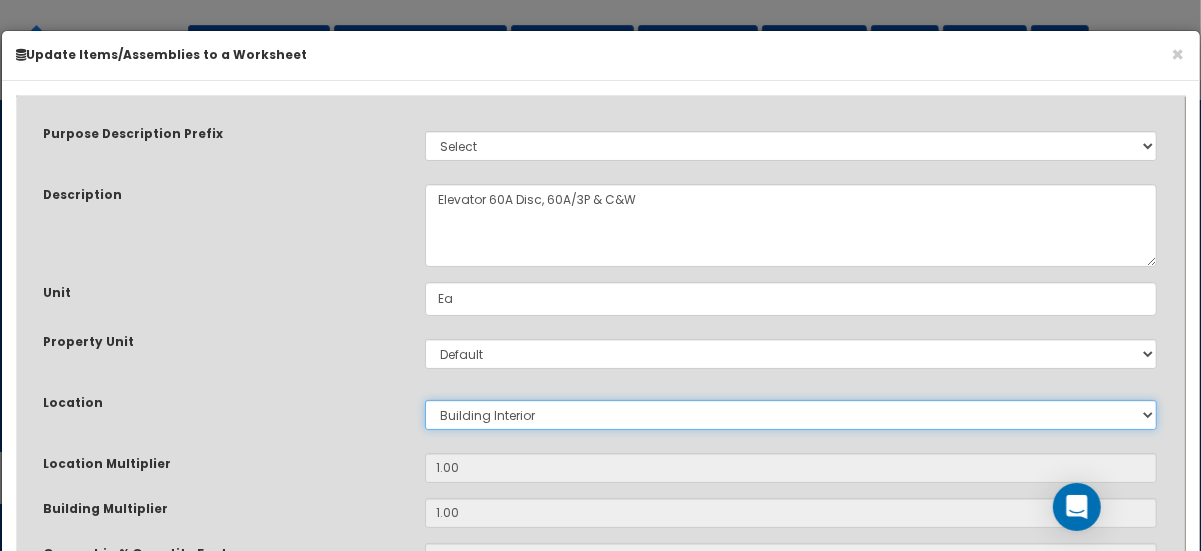 select on "6" 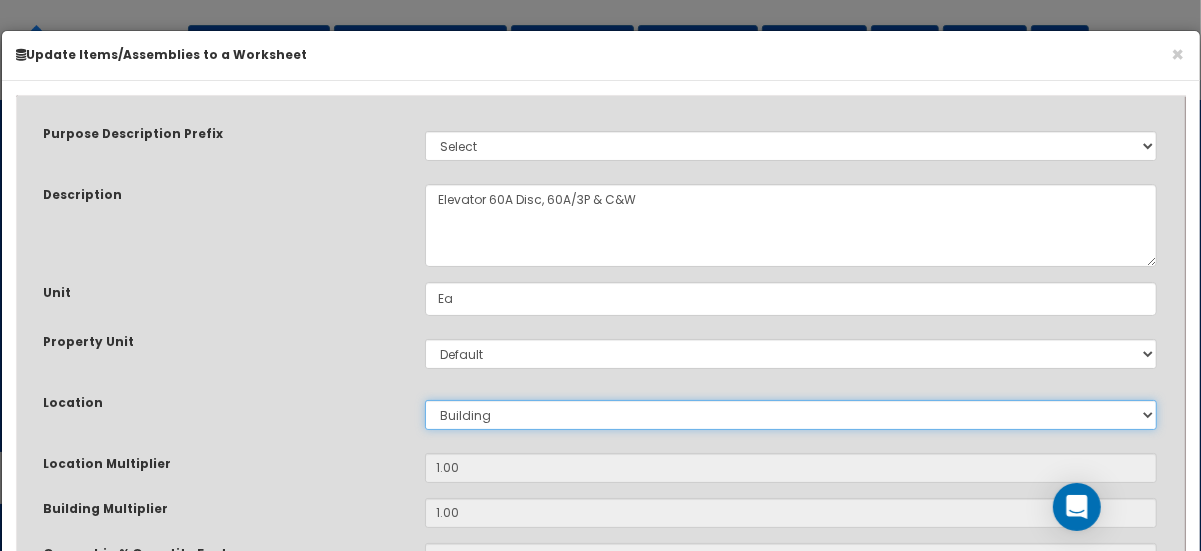 click on "Select
Building
Building Interior
Site Improvements
Add New Location" at bounding box center (791, 415) 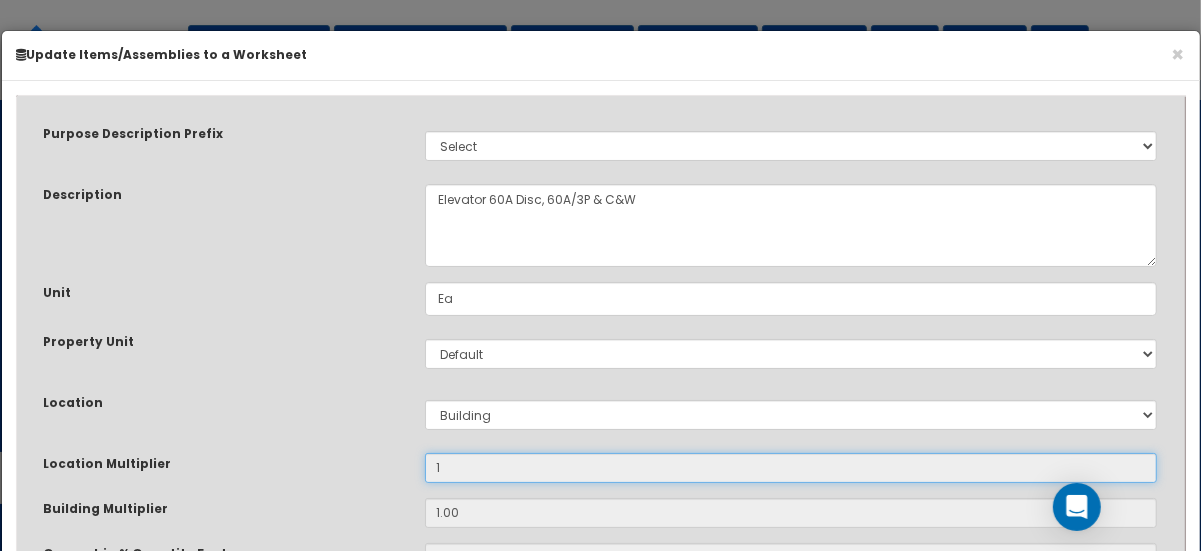 click on "1" at bounding box center (791, 468) 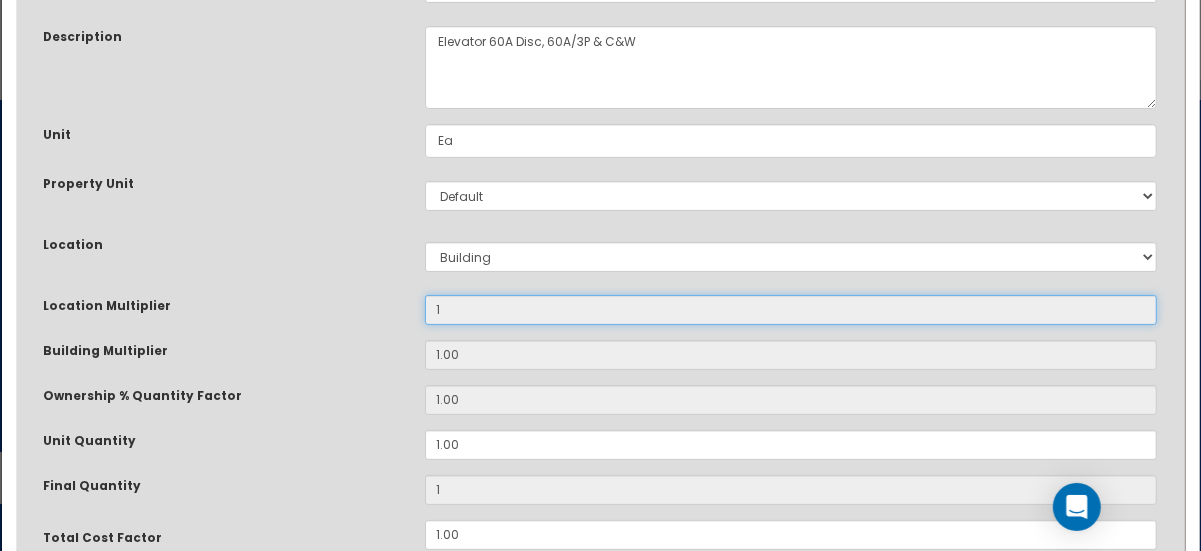 scroll, scrollTop: 363, scrollLeft: 0, axis: vertical 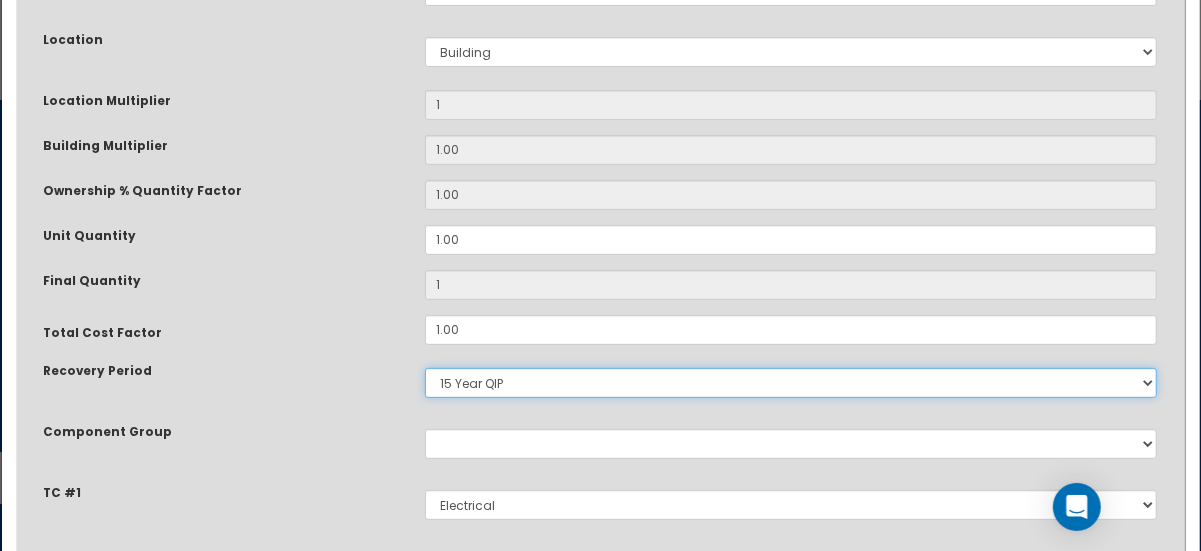 click on "5 Years
7 Years
9 Years
10 Years
15 Years 15 Year QLI 15 Year QRP 15 Year QIP 20 Years" at bounding box center (791, 383) 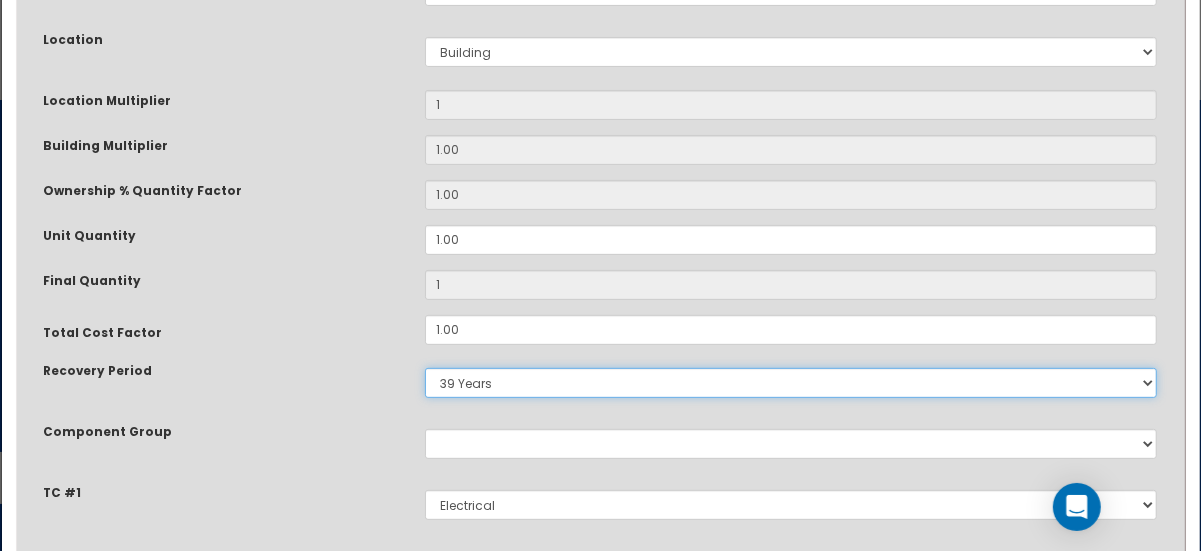 click on "5 Years
7 Years
9 Years
10 Years
15 Years 15 Year QLI 15 Year QRP 15 Year QIP 20 Years" at bounding box center (791, 383) 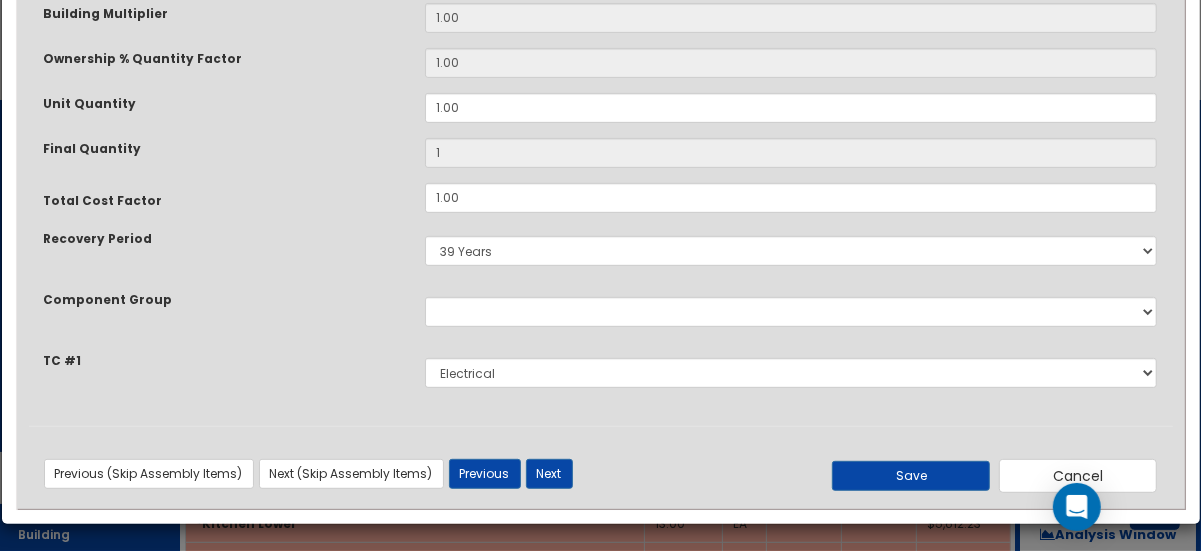 click on "Previous (Skip Assembly Items)
Next (Skip Assembly Items)
Previous
Next
Save
Cancel" at bounding box center [601, 467] 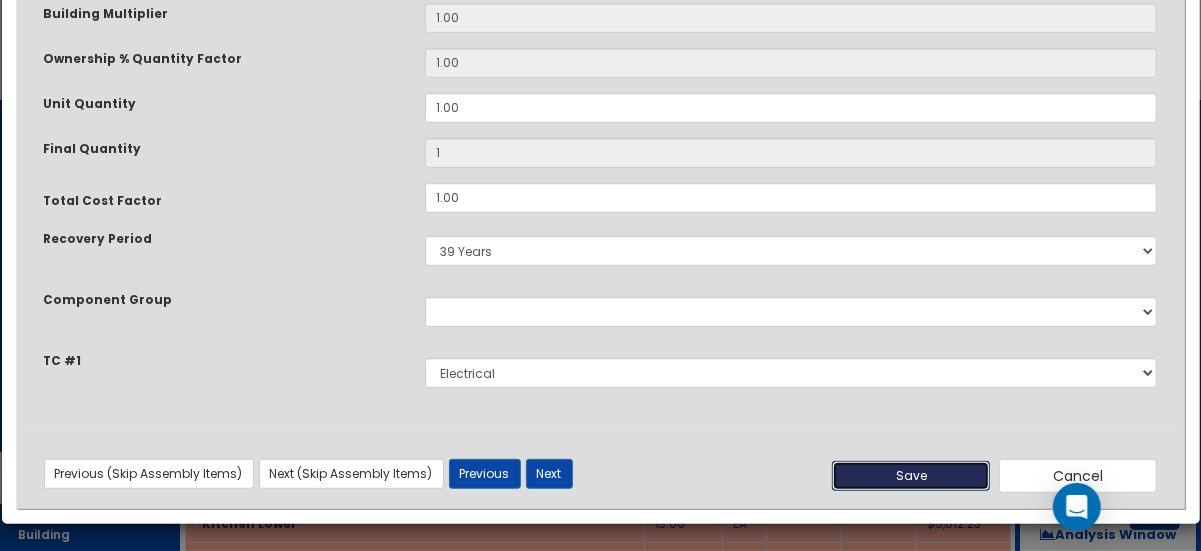 click on "Save" at bounding box center [911, 476] 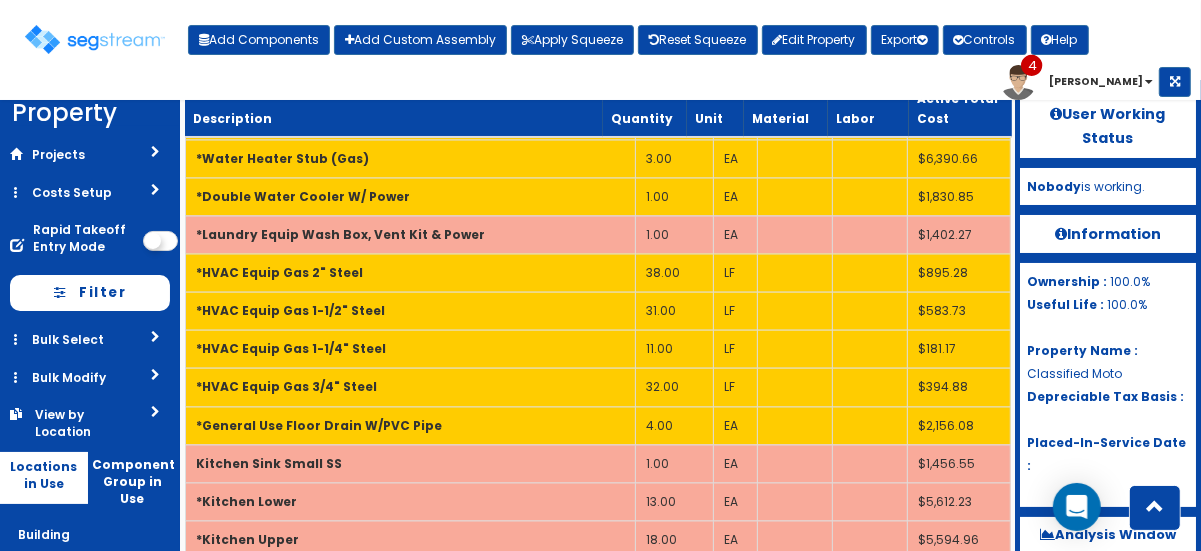 scroll, scrollTop: 1130, scrollLeft: 0, axis: vertical 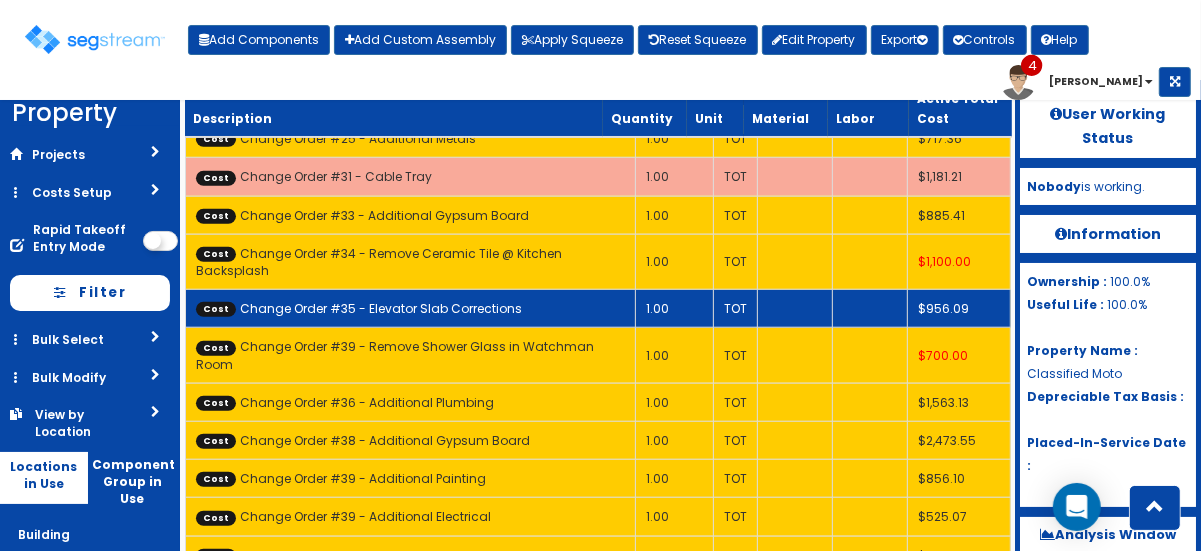 click on "Cost Change Order #35 - Elevator Slab Corrections" at bounding box center (411, 309) 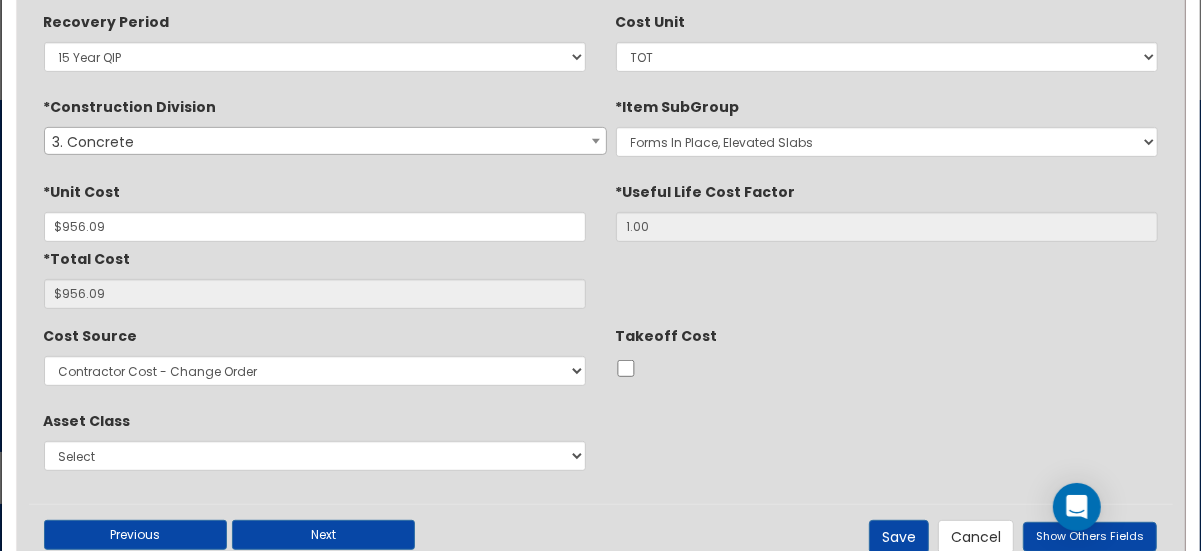 scroll, scrollTop: 0, scrollLeft: 0, axis: both 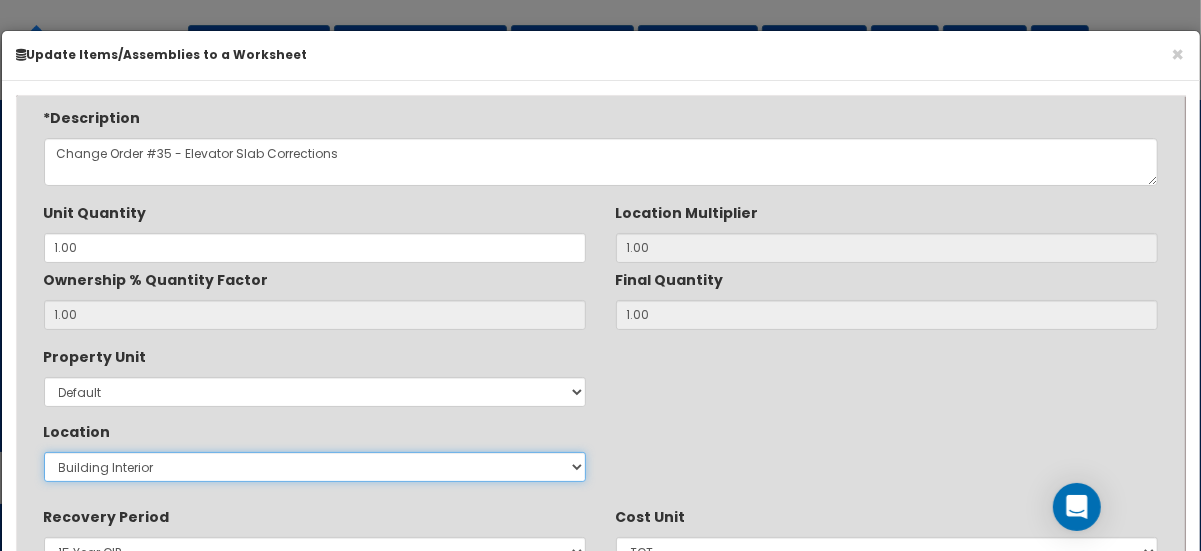 click on "Select
Building
Building Interior
Site Improvements
Add New Location" at bounding box center [315, 467] 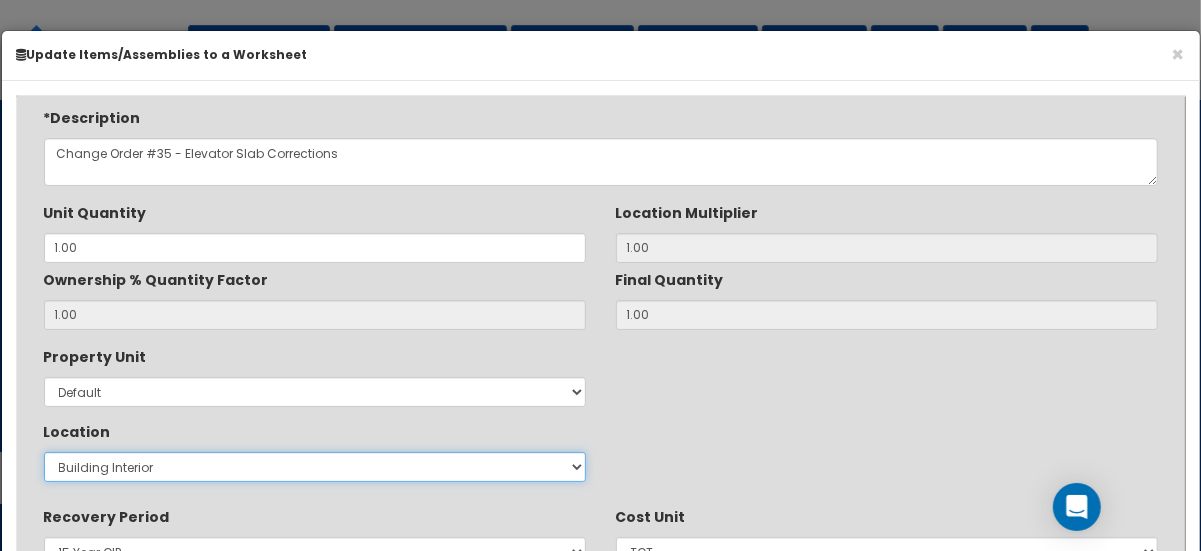 select on "6" 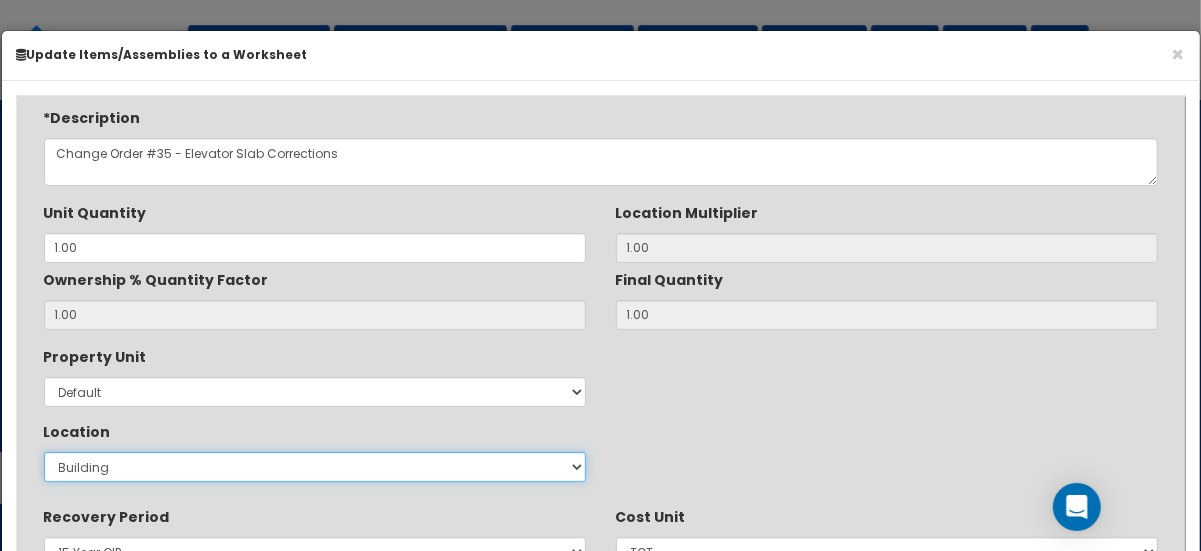 click on "Select
Building
Building Interior
Site Improvements
Add New Location" at bounding box center (315, 467) 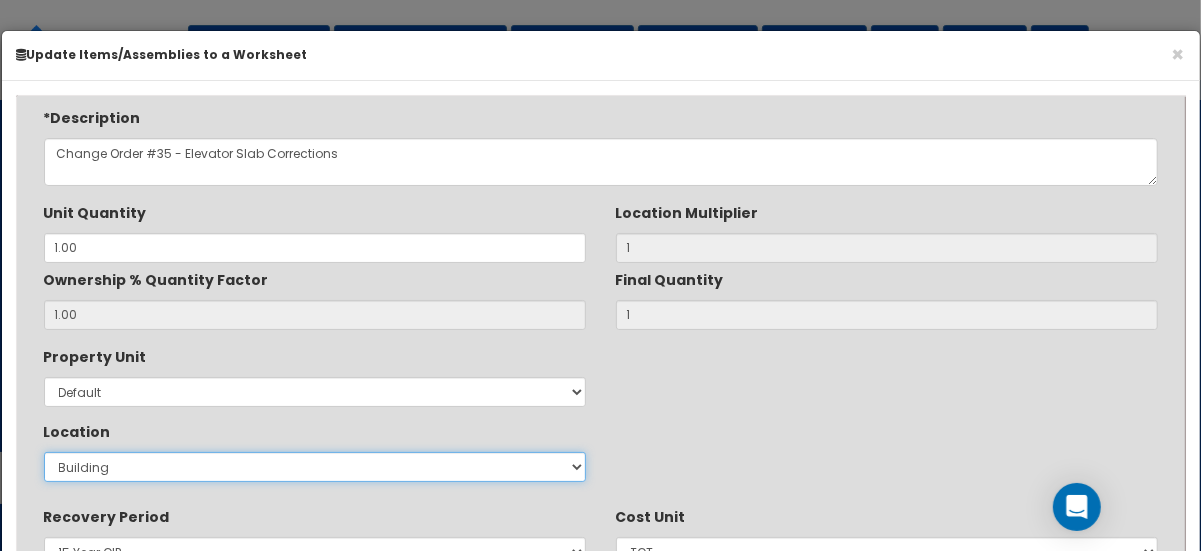 scroll, scrollTop: 236, scrollLeft: 0, axis: vertical 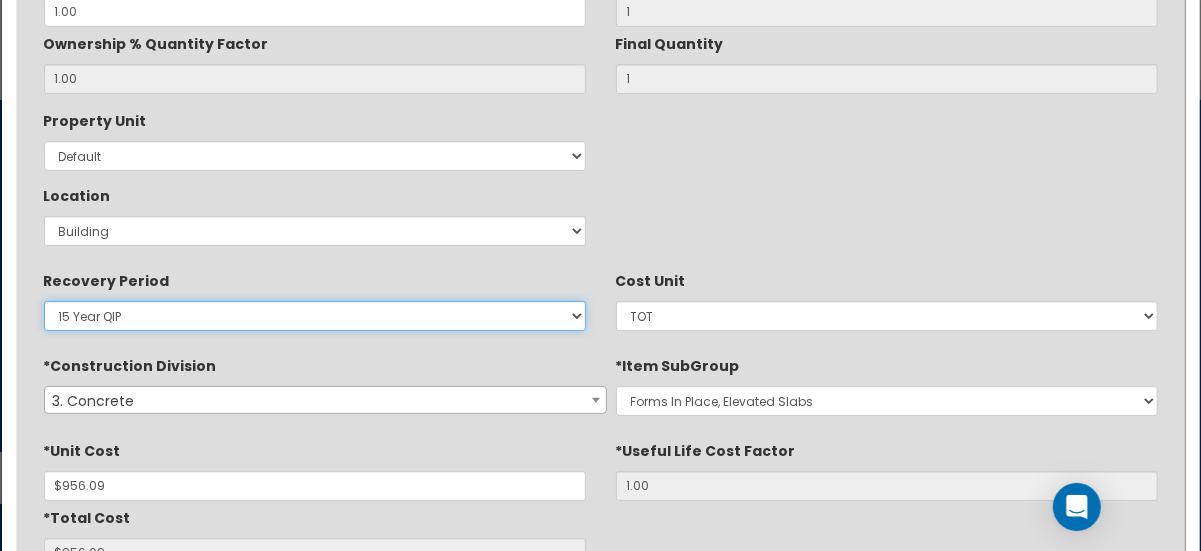 click on "5 Years
7 Years
9 Years
10 Years 15 Years 15 Year QLI 15 Year QRP 15 Year QIP 20 Years 27.5 Years 39 Years 39 Year QIP 39 Year QLI 40 Years" at bounding box center (315, 316) 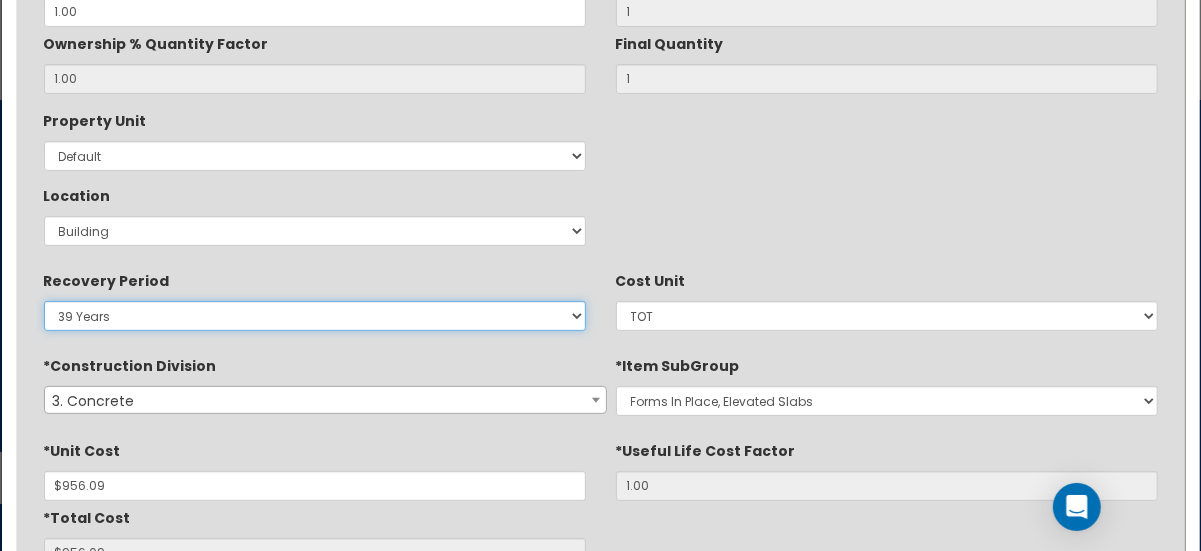 click on "5 Years
7 Years
9 Years
10 Years 15 Years 15 Year QLI 15 Year QRP 15 Year QIP 20 Years 27.5 Years 39 Years 39 Year QIP 39 Year QLI 40 Years" at bounding box center (315, 316) 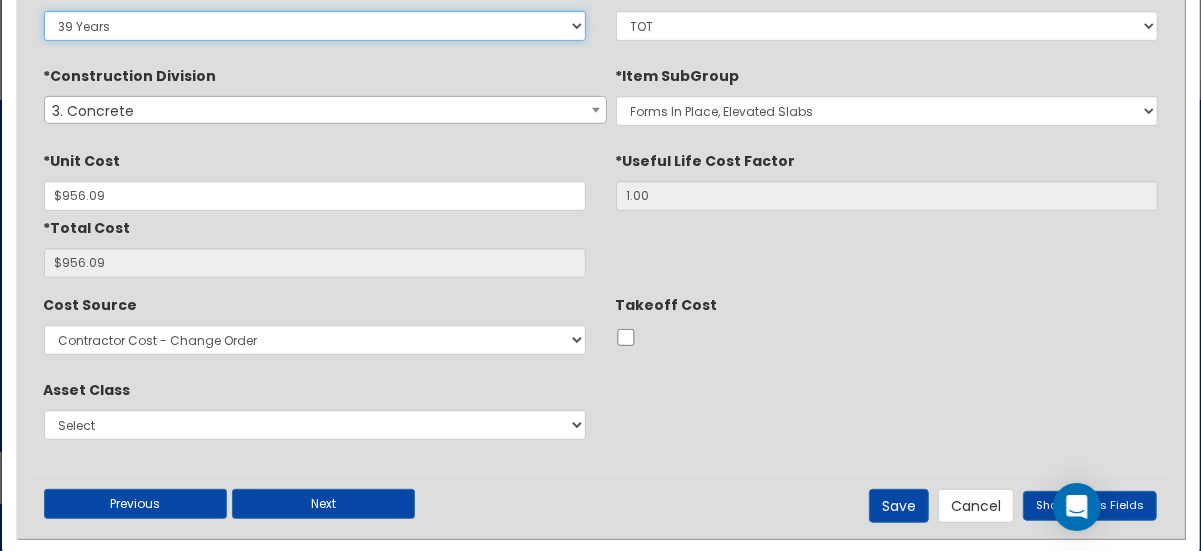 scroll, scrollTop: 528, scrollLeft: 0, axis: vertical 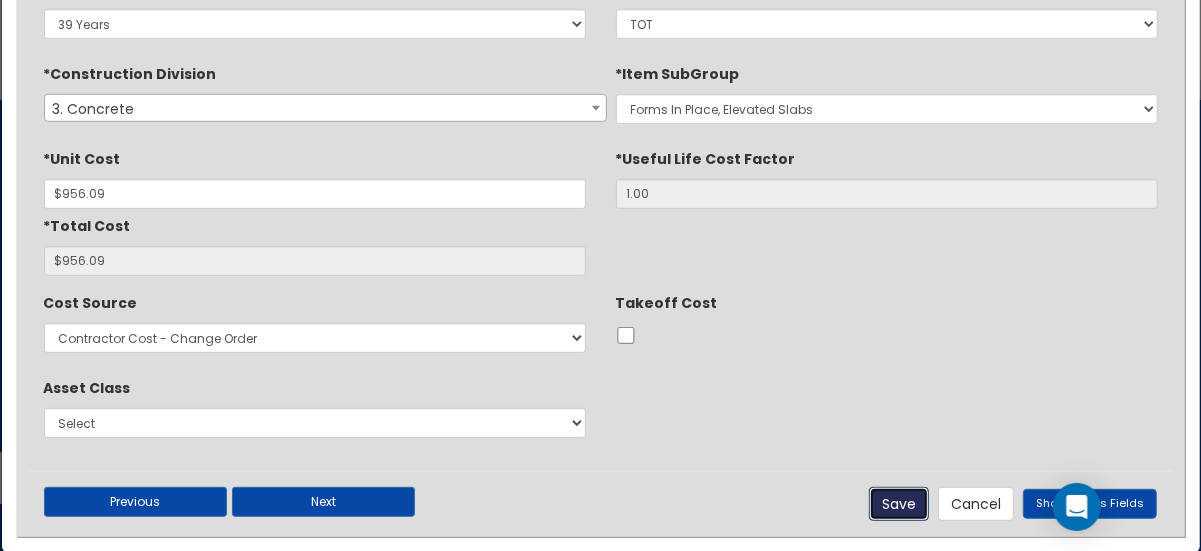 click on "Save" at bounding box center [899, 504] 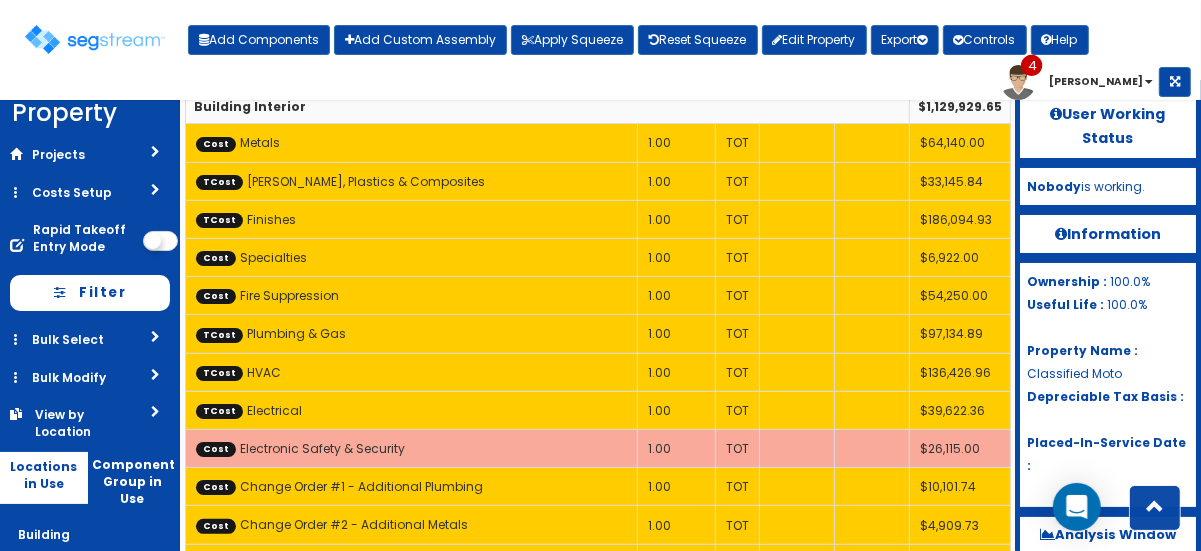 scroll, scrollTop: 0, scrollLeft: 0, axis: both 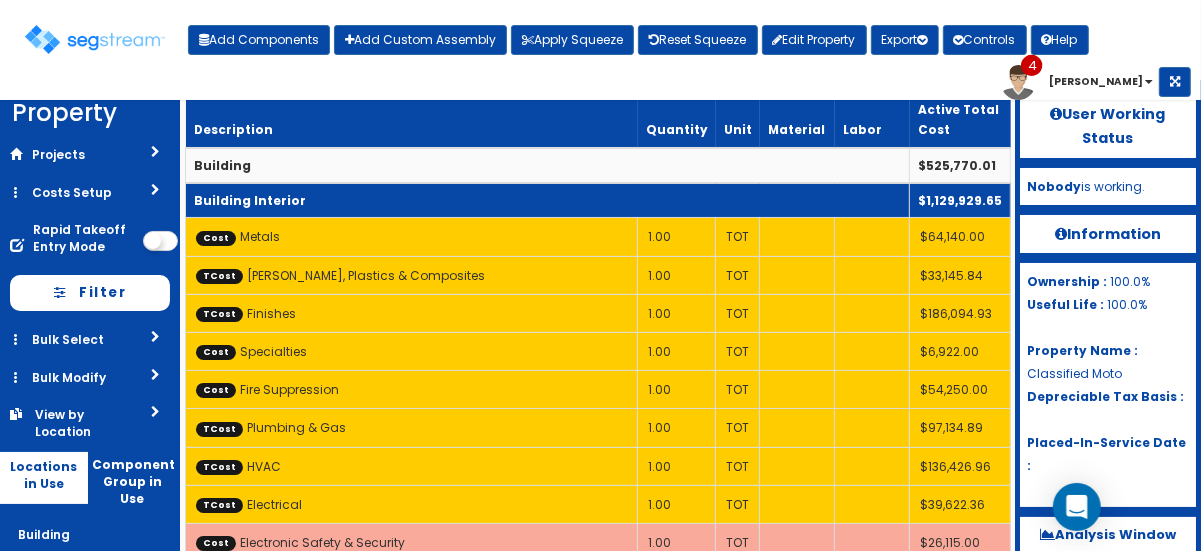 click on "Building Interior" at bounding box center [548, 200] 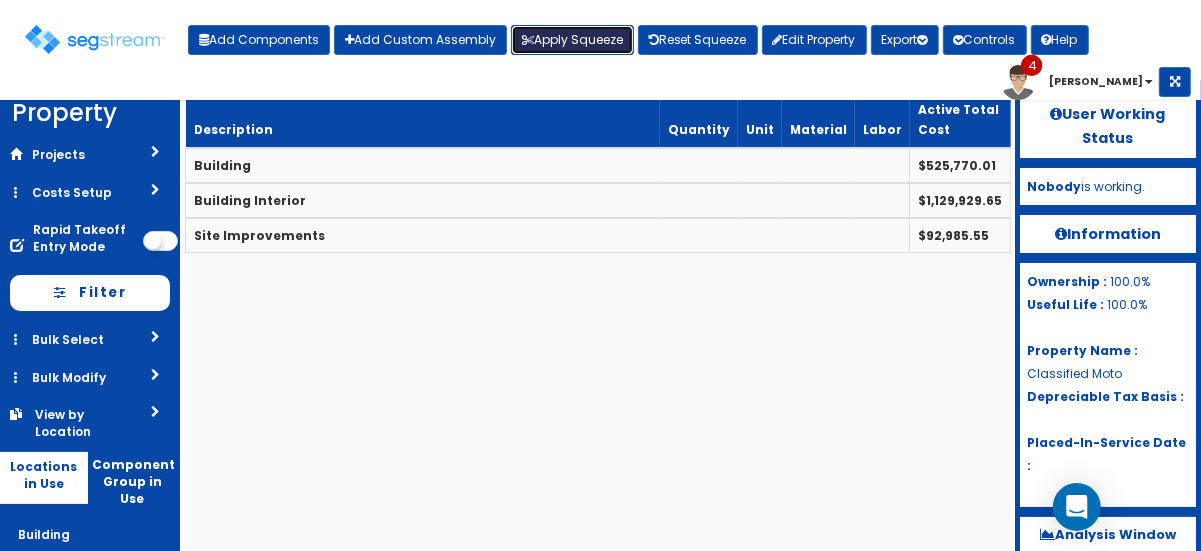 click at bounding box center [528, 40] 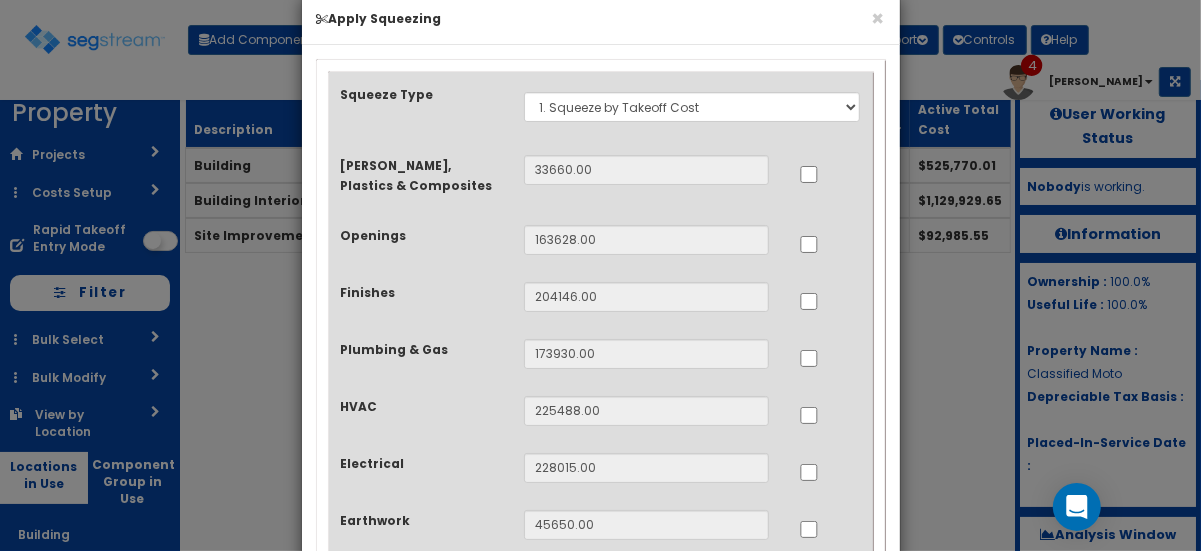 scroll, scrollTop: 45, scrollLeft: 0, axis: vertical 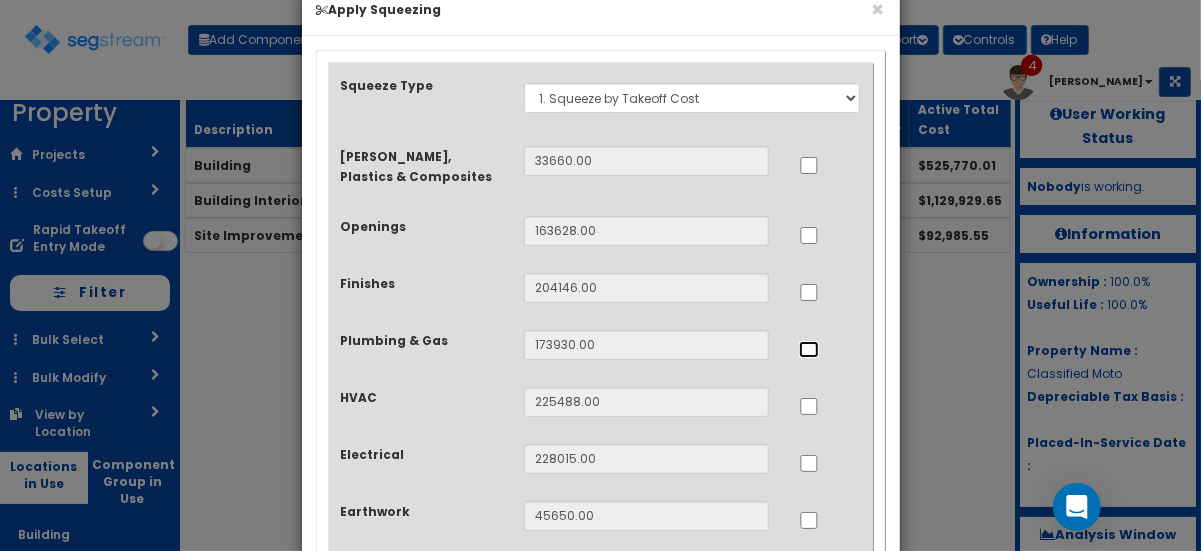 click at bounding box center [809, 349] 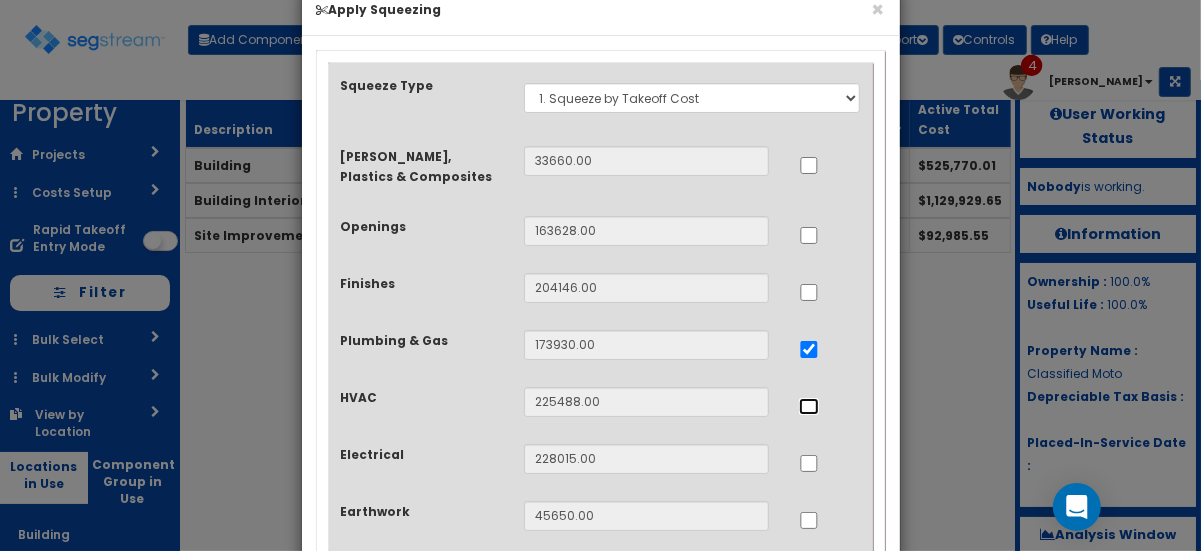click at bounding box center (809, 406) 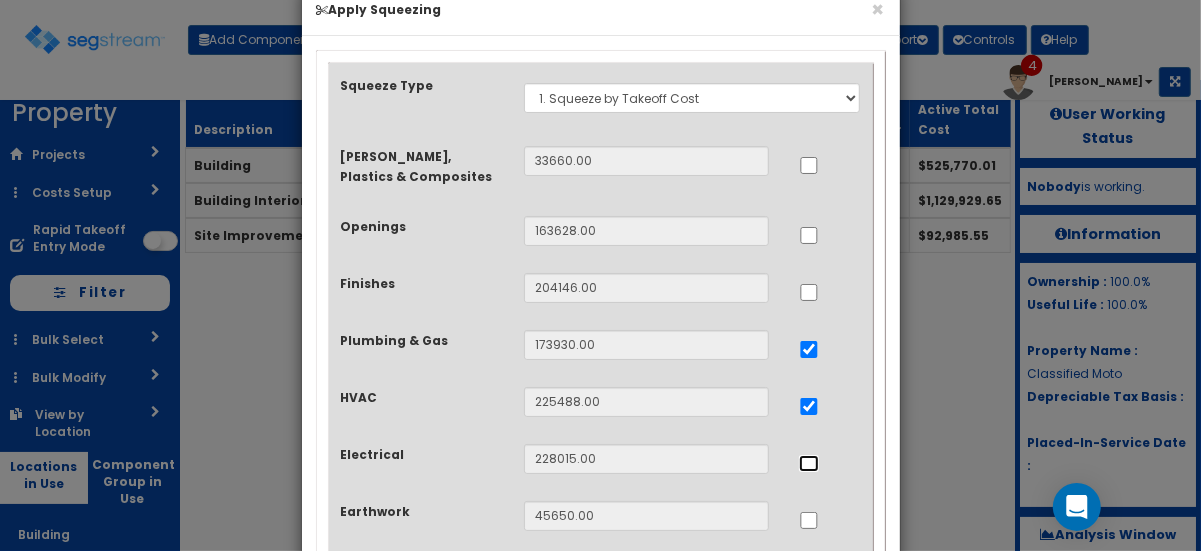 click at bounding box center [809, 463] 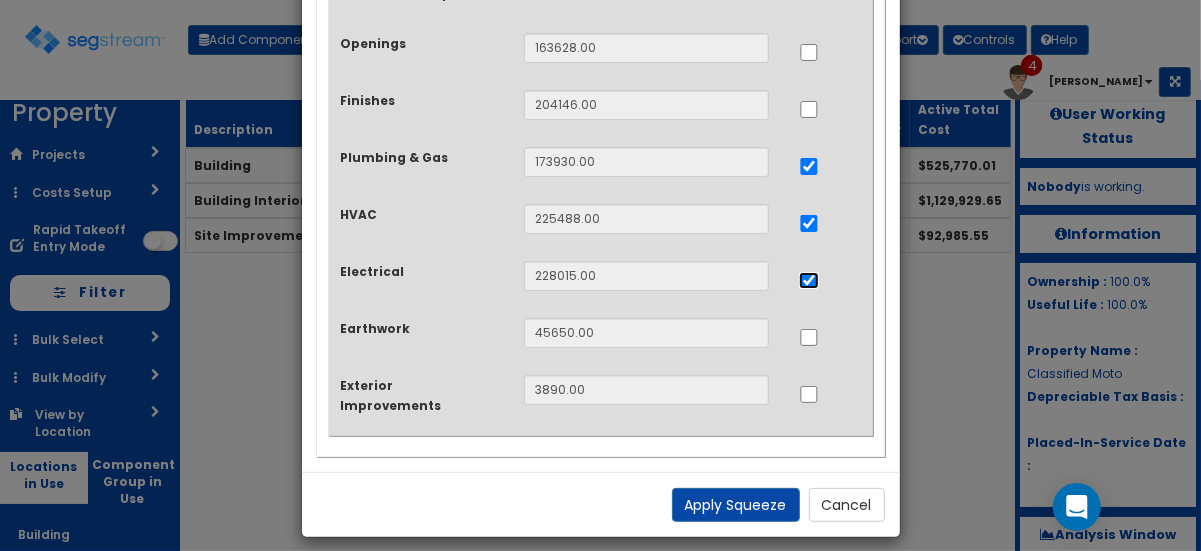 scroll, scrollTop: 227, scrollLeft: 0, axis: vertical 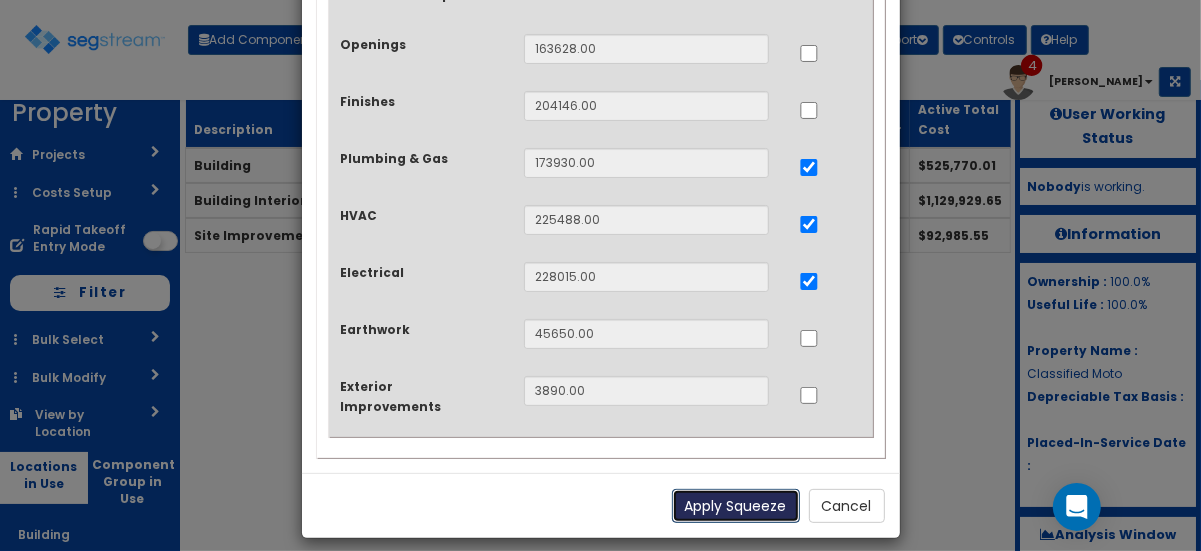 click on "Apply Squeeze" at bounding box center [736, 506] 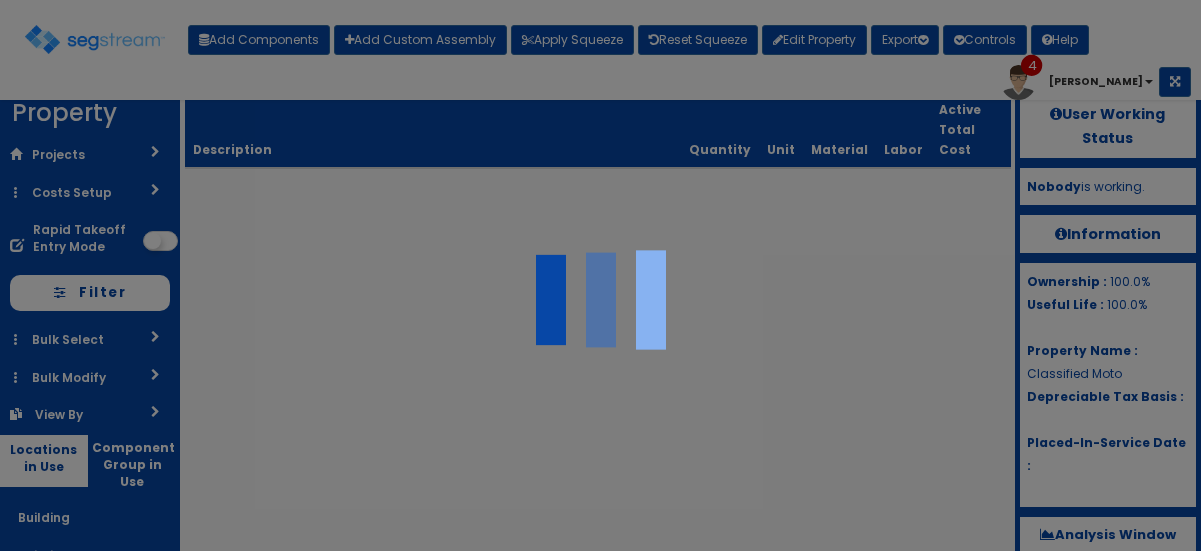 scroll, scrollTop: 0, scrollLeft: 0, axis: both 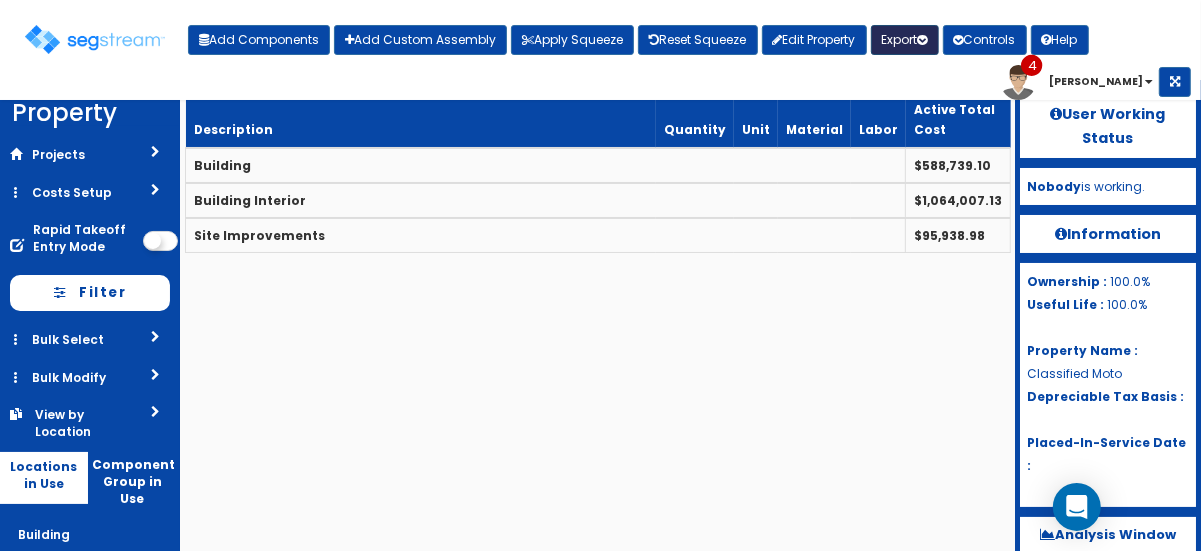click on "Export" at bounding box center (905, 40) 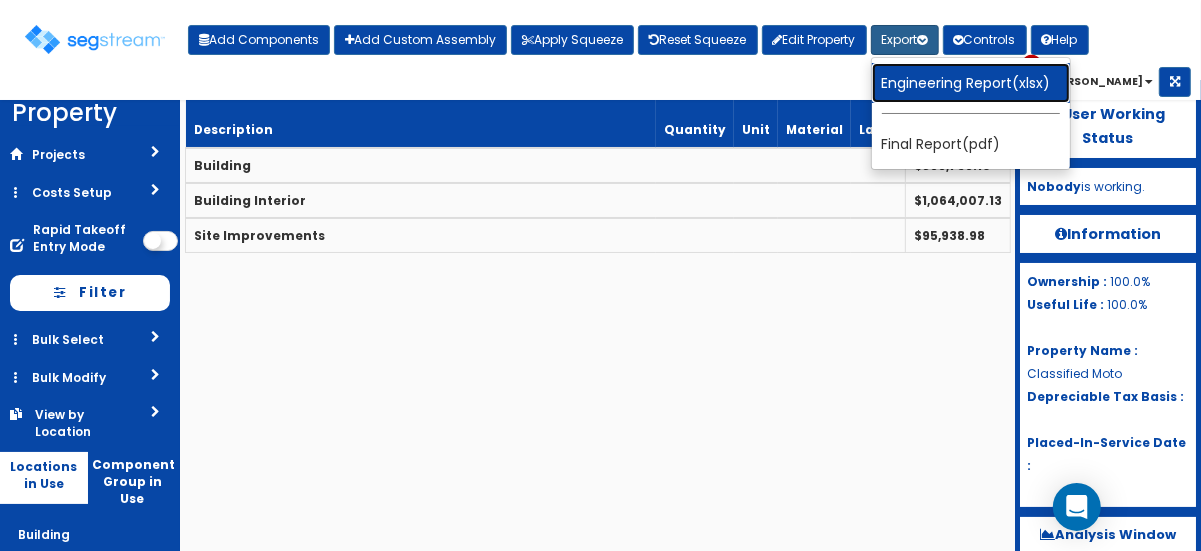 click on "Engineering Report(xlsx)" at bounding box center [971, 83] 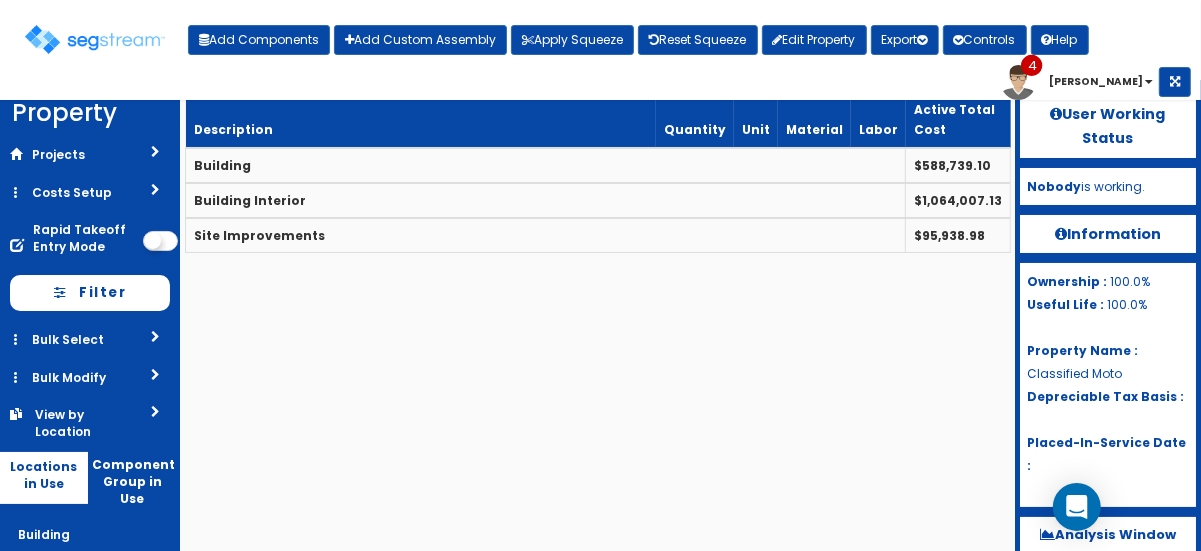 click on "We are  Building  your Property.
So please grab a coffee and let us do the heavy lifting.
×
Your report is being generated. Be patient!
×
We're working on your Modification, we will begin displaying your Worksheet as soon as we're done processing it...
Toggle navigation
Add Components
Add Custom Assembly  Apply Squeeze  Help" at bounding box center (600, 136) 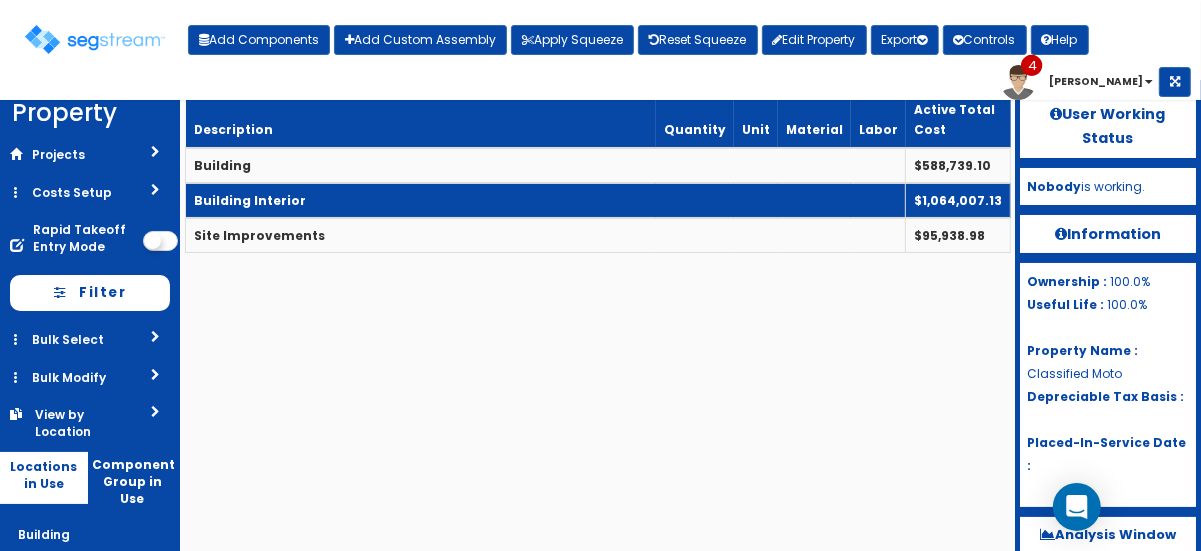 click on "Building Interior" at bounding box center [546, 200] 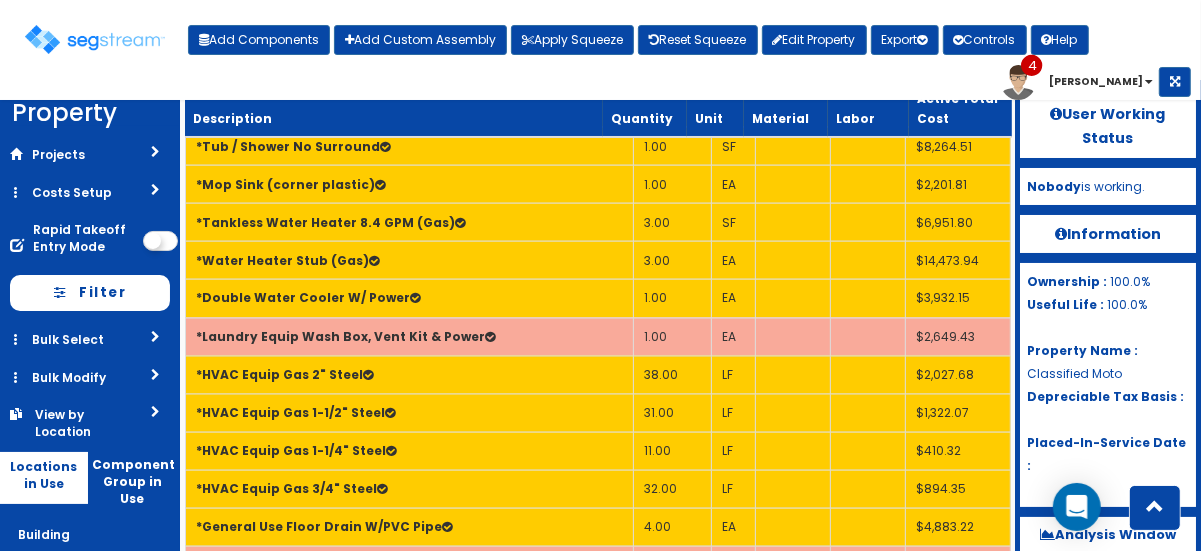 scroll, scrollTop: 3673, scrollLeft: 0, axis: vertical 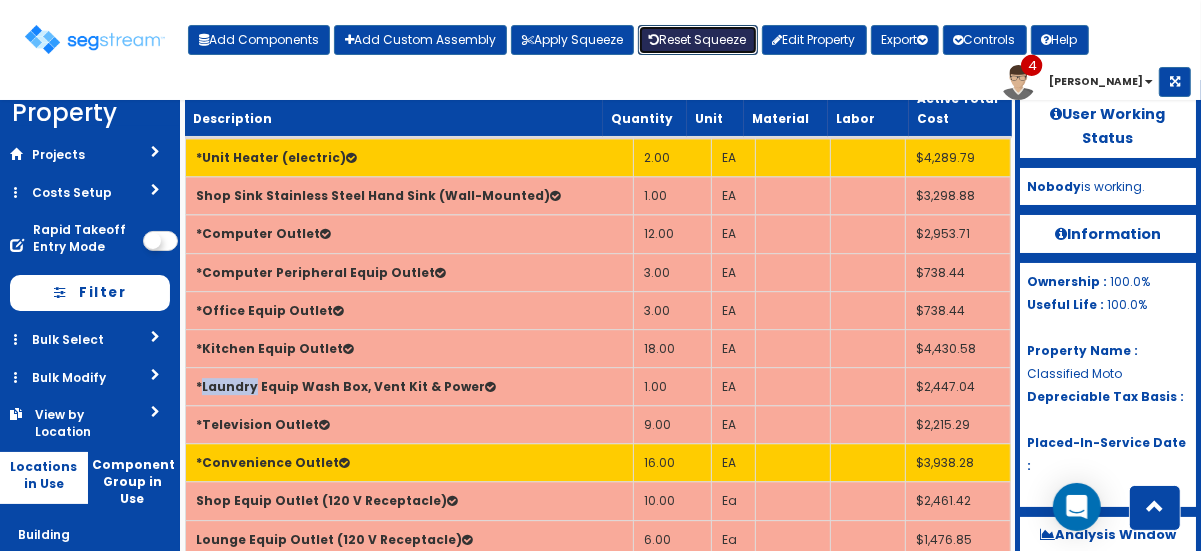 click on "Reset Squeeze" at bounding box center (698, 40) 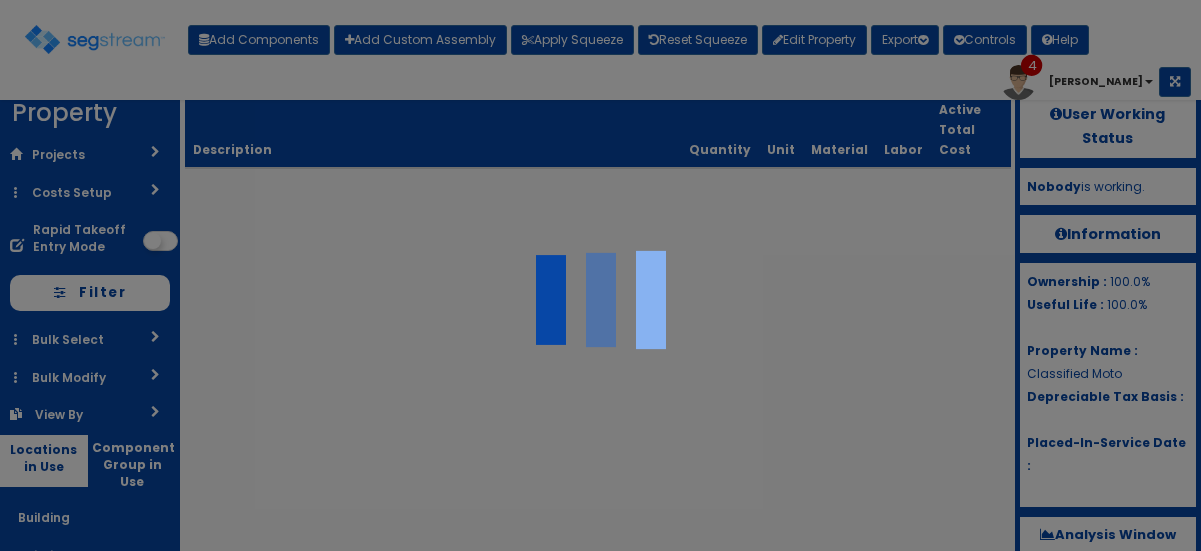 scroll, scrollTop: 0, scrollLeft: 0, axis: both 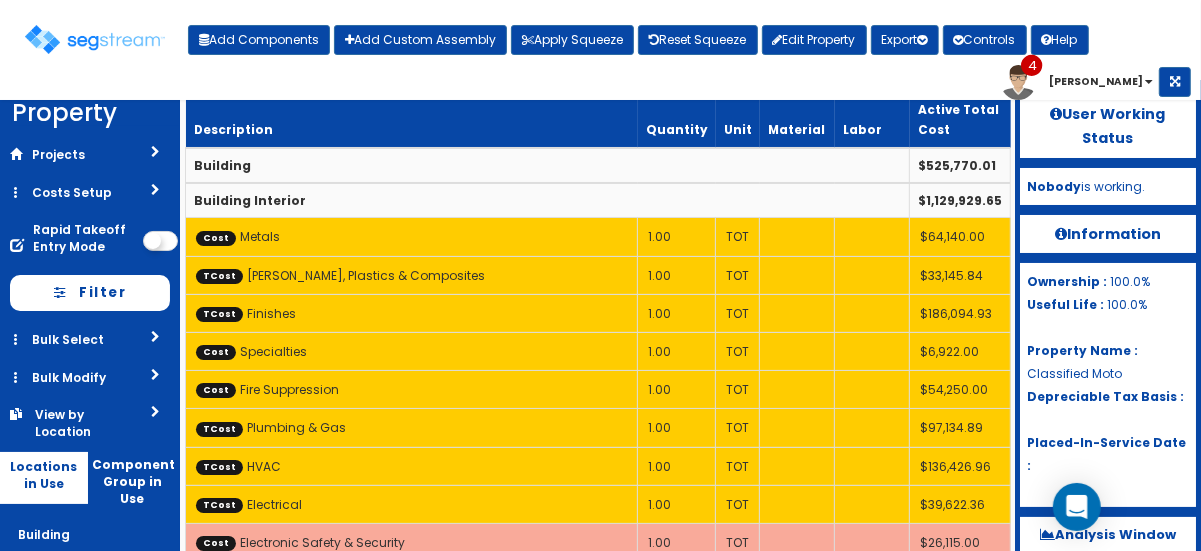 drag, startPoint x: 0, startPoint y: 0, endPoint x: 628, endPoint y: 89, distance: 634.27515 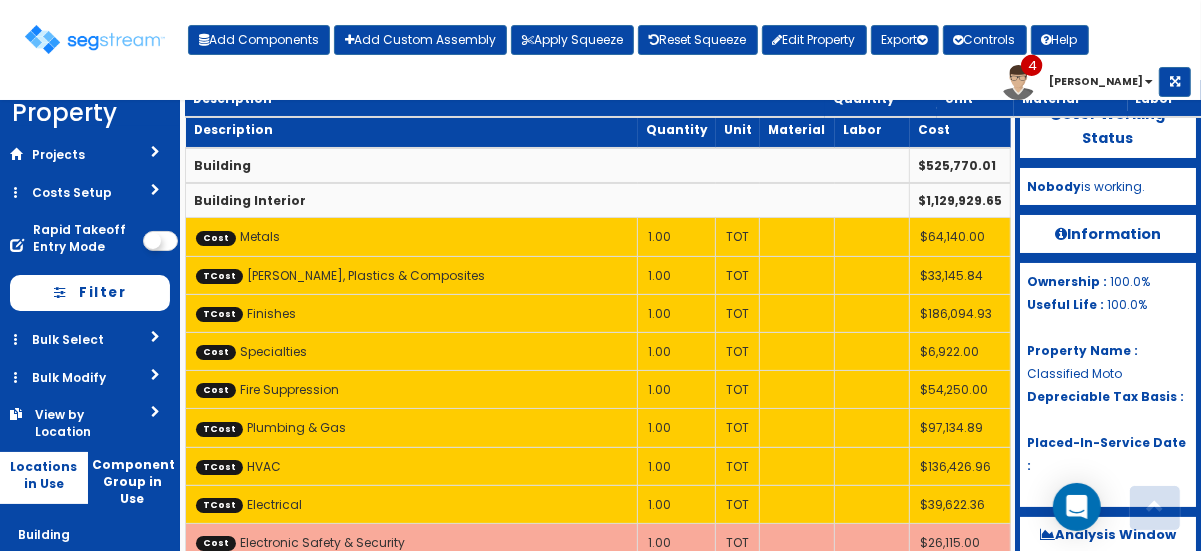 scroll, scrollTop: 2170, scrollLeft: 0, axis: vertical 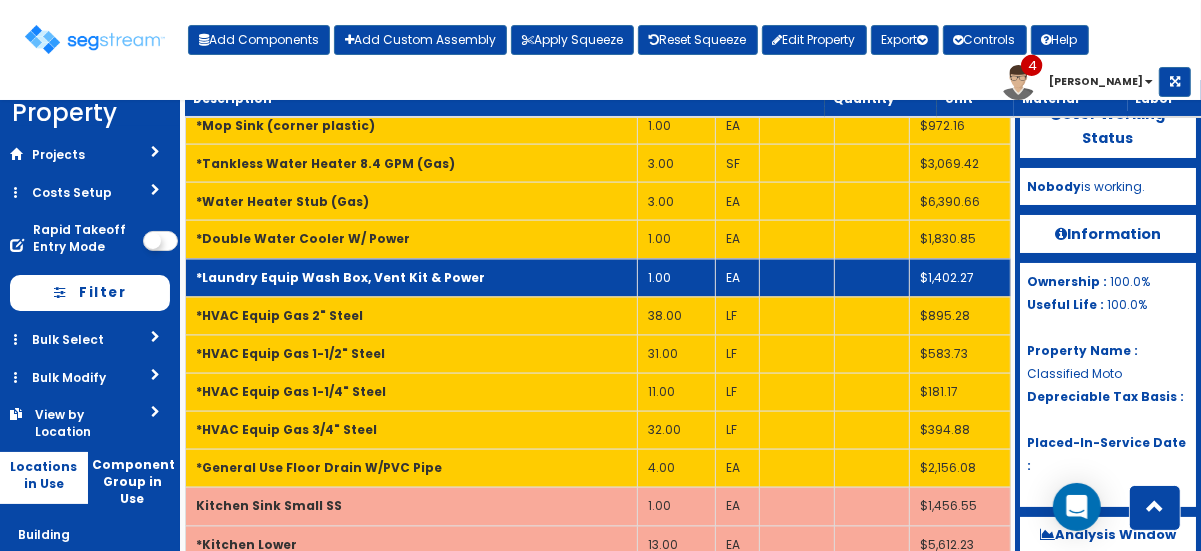 click on "1.00" at bounding box center [677, 278] 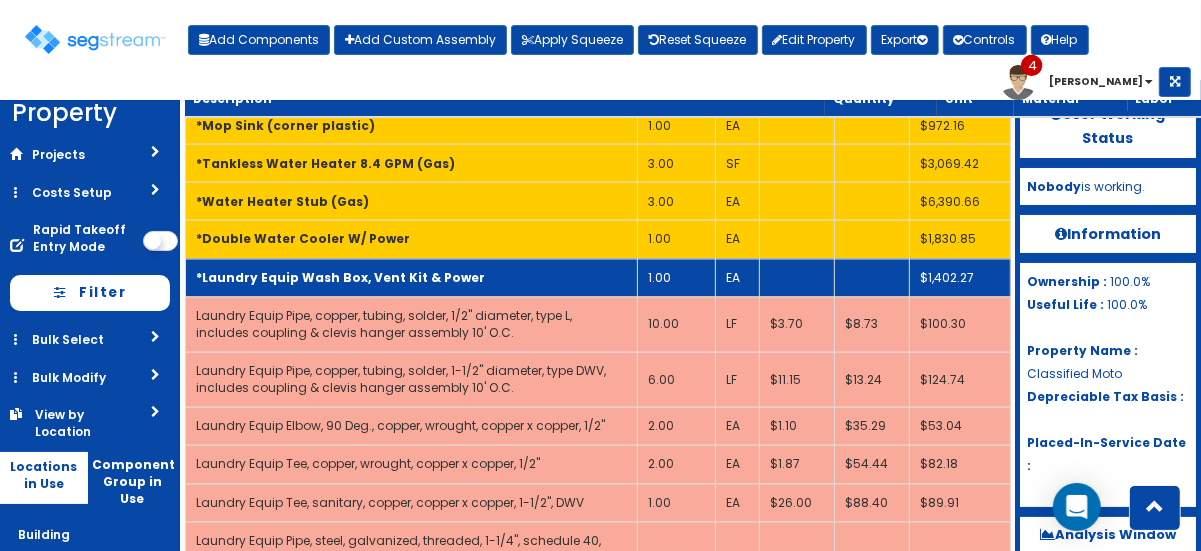 type 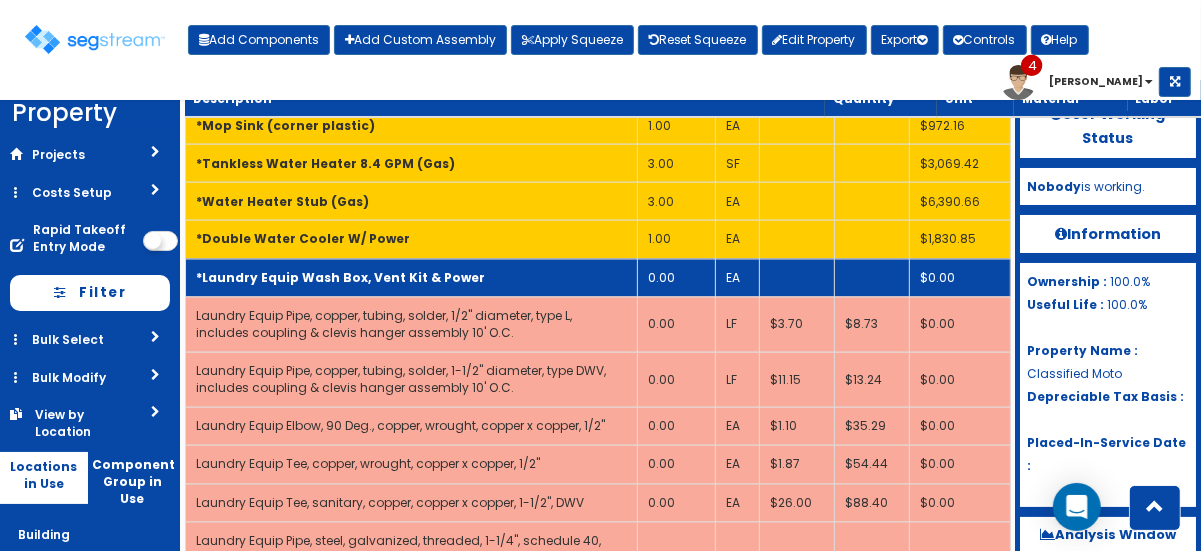 click on "*Laundry Equip Wash Box, Vent Kit & Power" at bounding box center [412, 278] 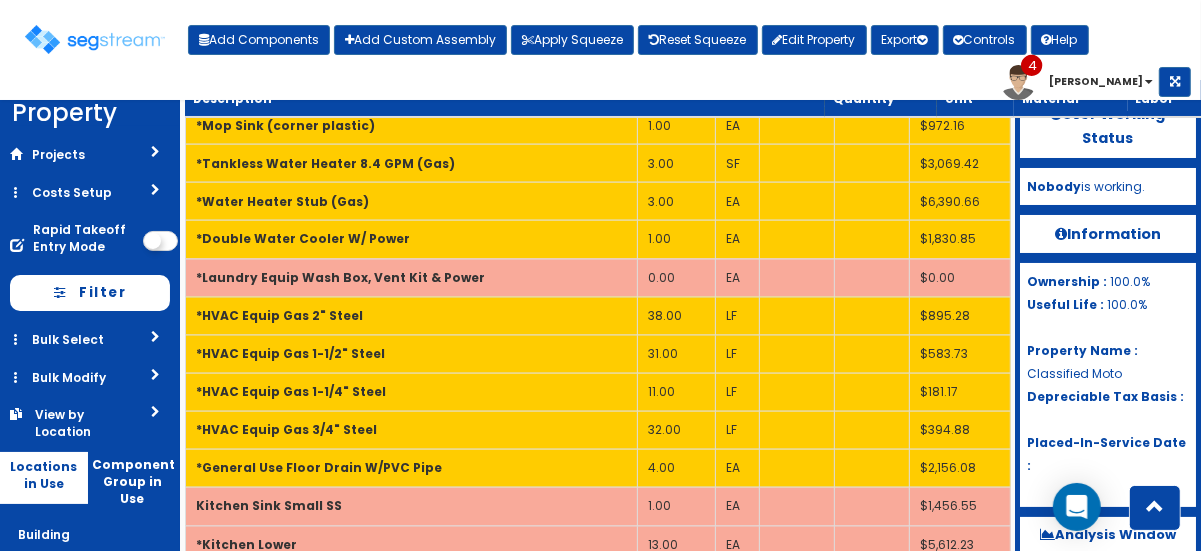 scroll, scrollTop: 3673, scrollLeft: 0, axis: vertical 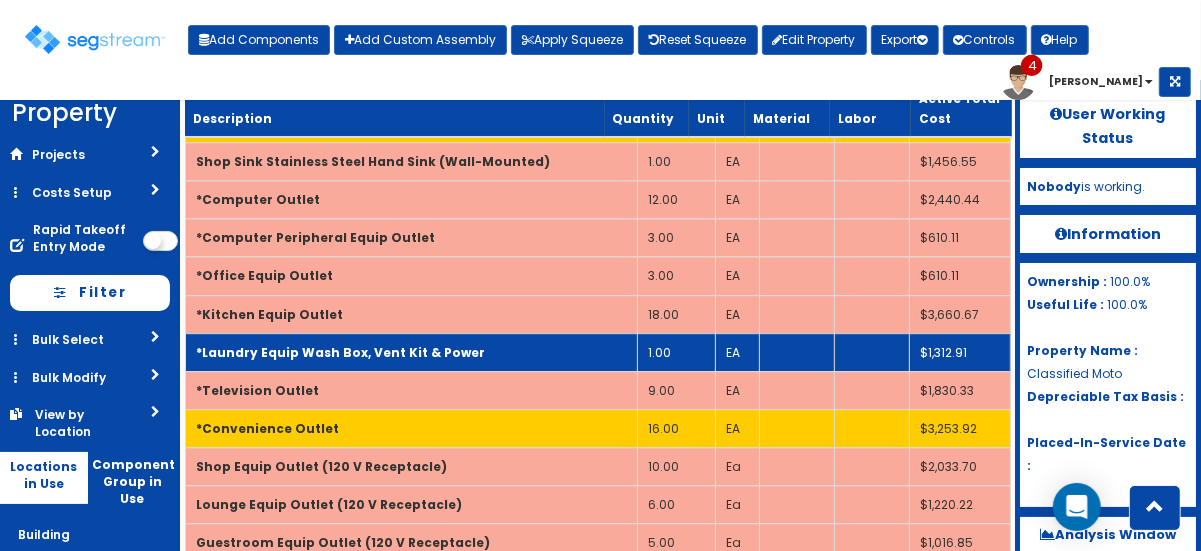 click on "*Laundry Equip Wash Box, Vent Kit & Power" at bounding box center [412, 352] 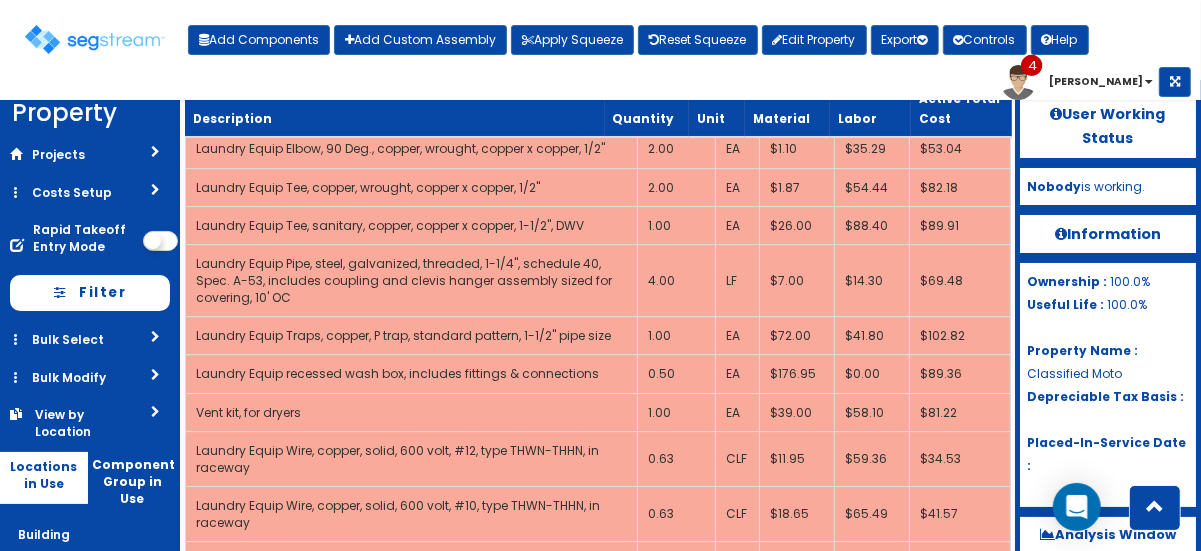 scroll, scrollTop: 4018, scrollLeft: 0, axis: vertical 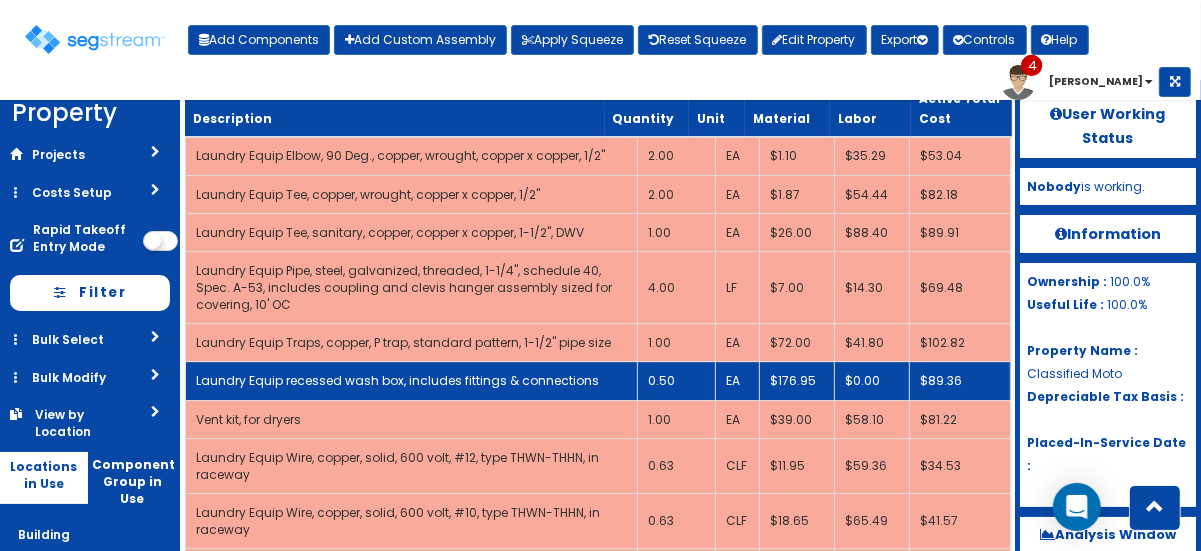click on "0.50" at bounding box center [677, 381] 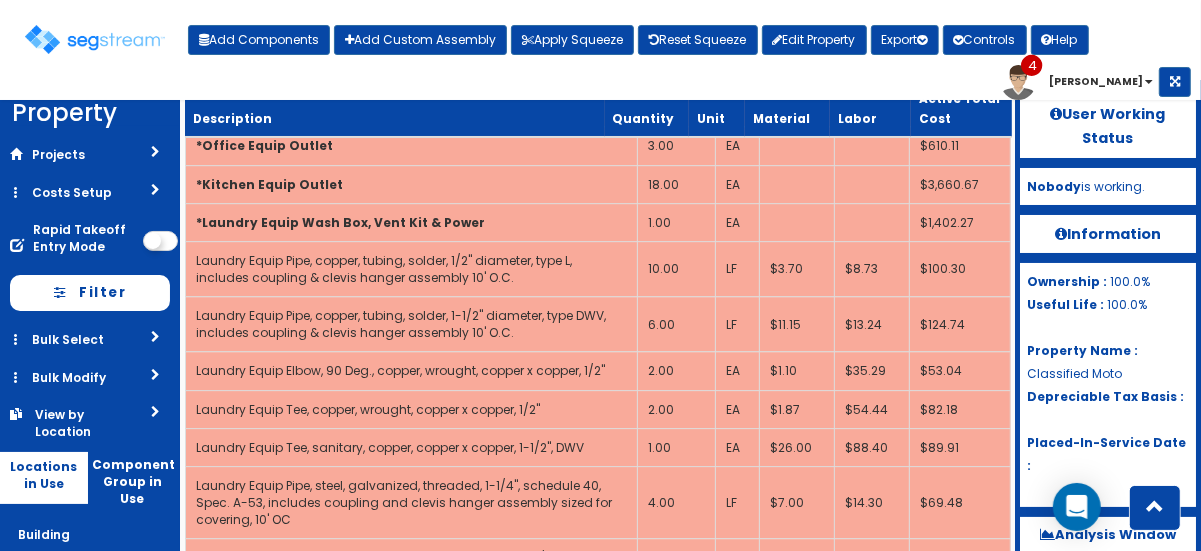 scroll, scrollTop: 3770, scrollLeft: 0, axis: vertical 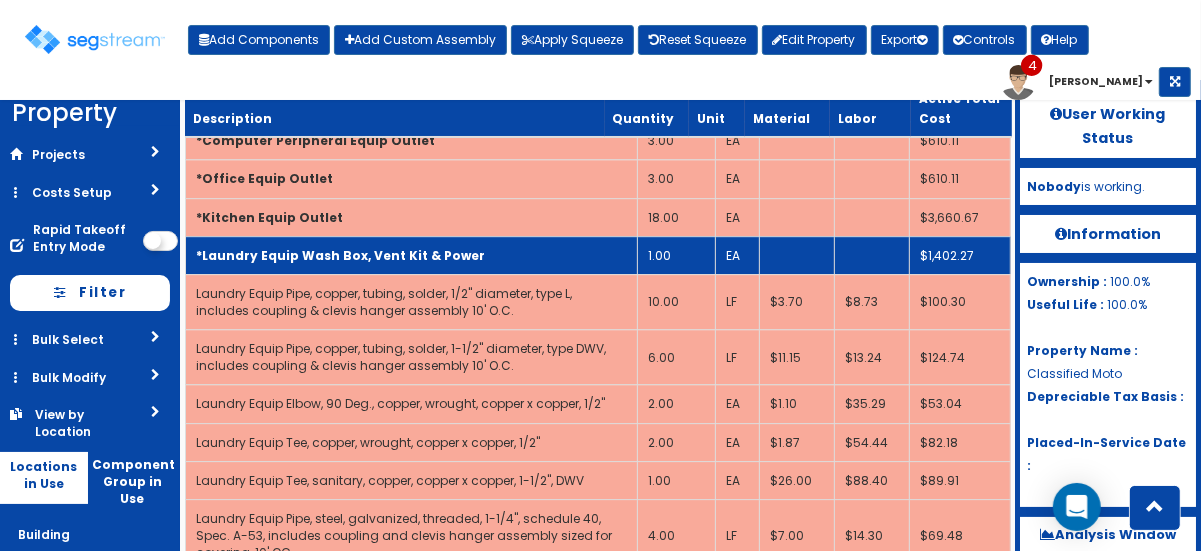 click on "*Laundry Equip Wash Box, Vent Kit & Power" at bounding box center (412, 255) 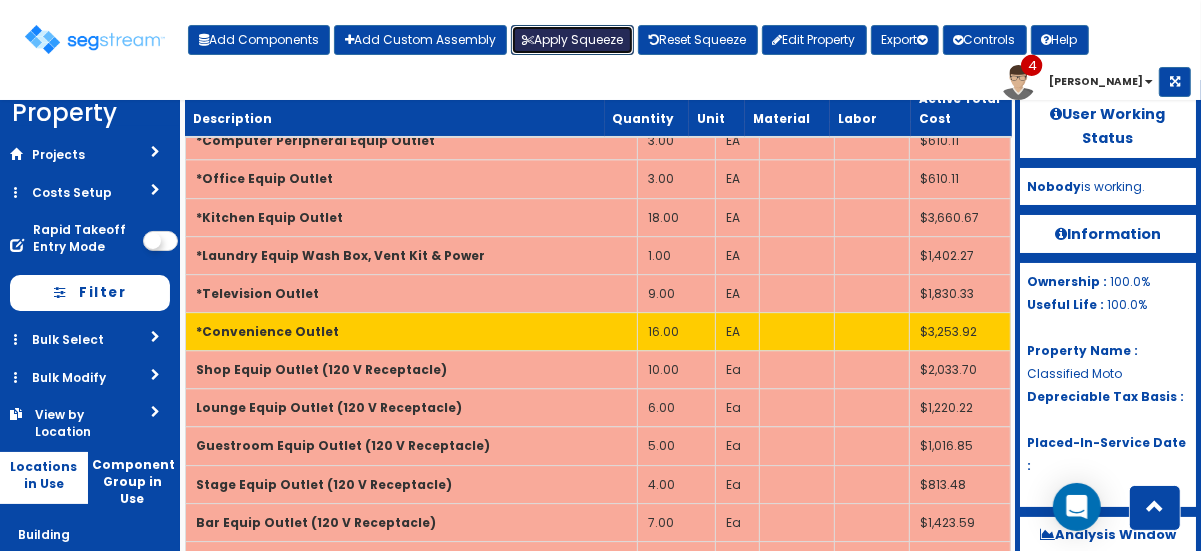click on "Apply Squeeze" at bounding box center [572, 40] 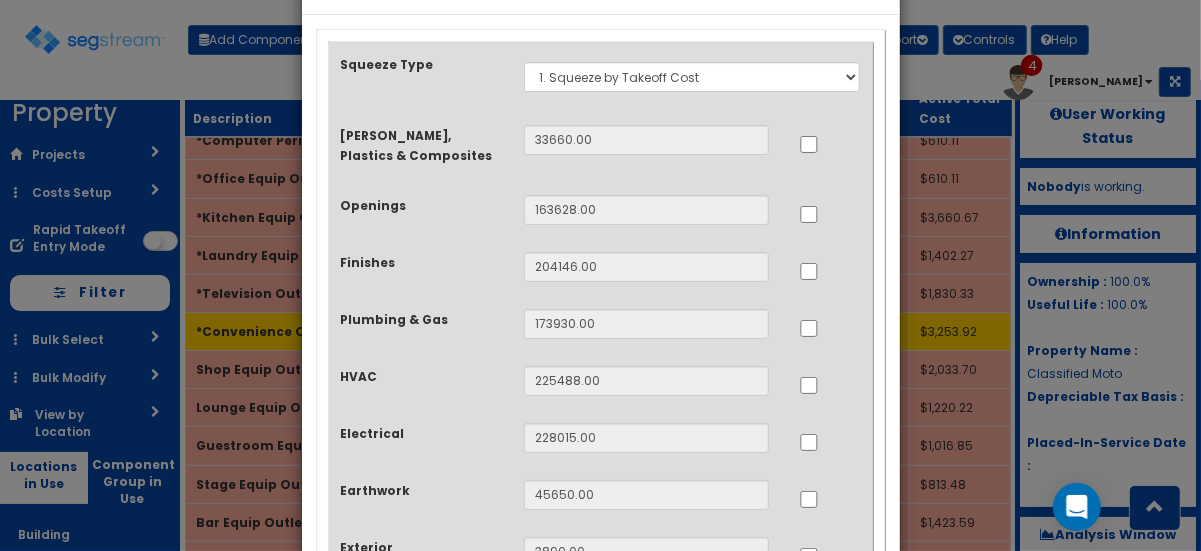 scroll, scrollTop: 66, scrollLeft: 0, axis: vertical 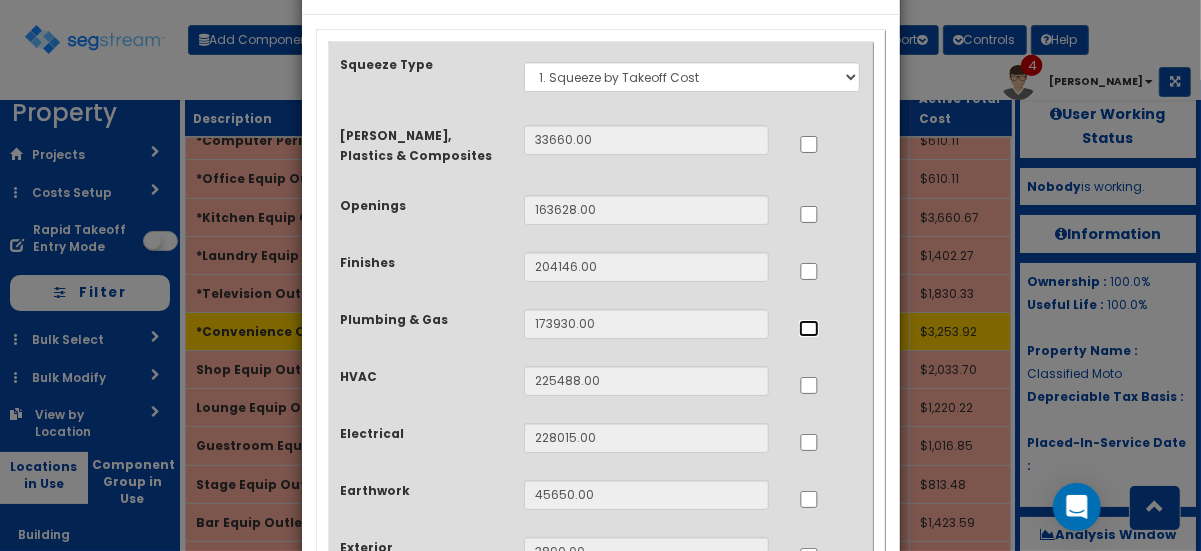 click at bounding box center [809, 328] 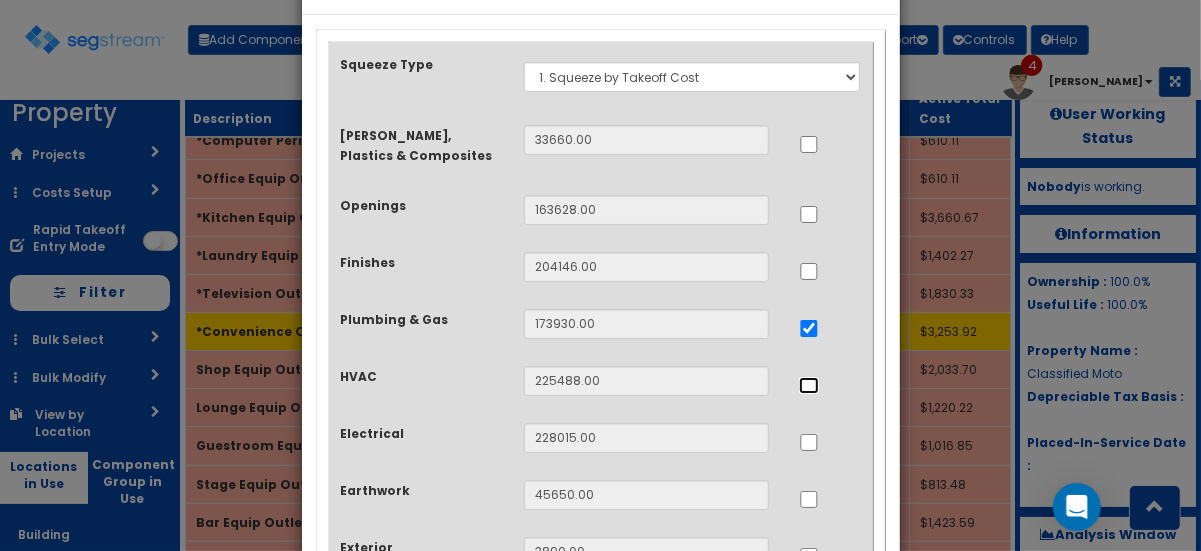 click at bounding box center (809, 385) 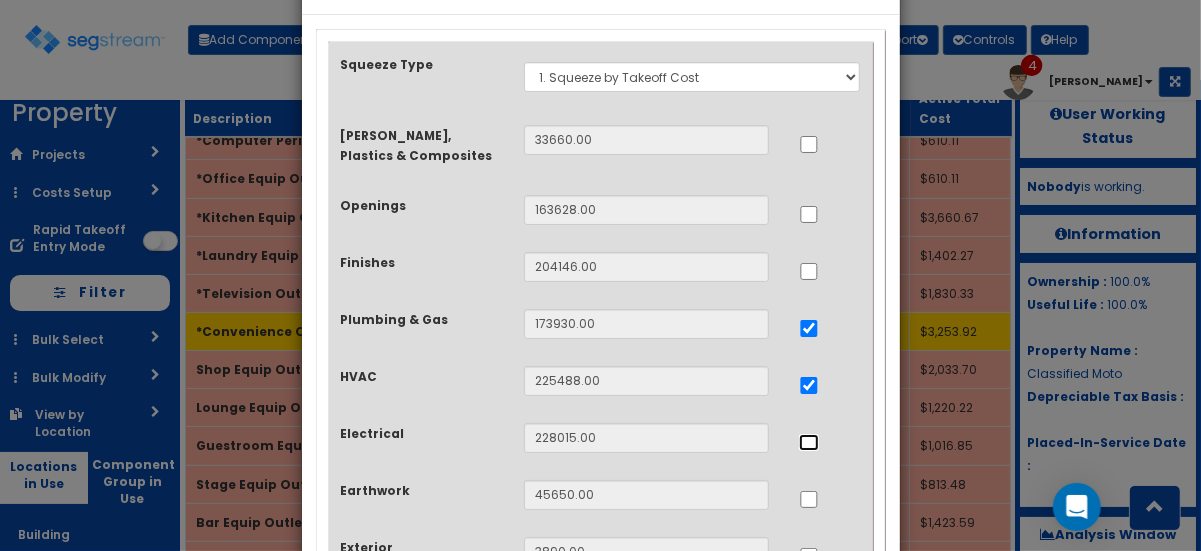 click at bounding box center (809, 442) 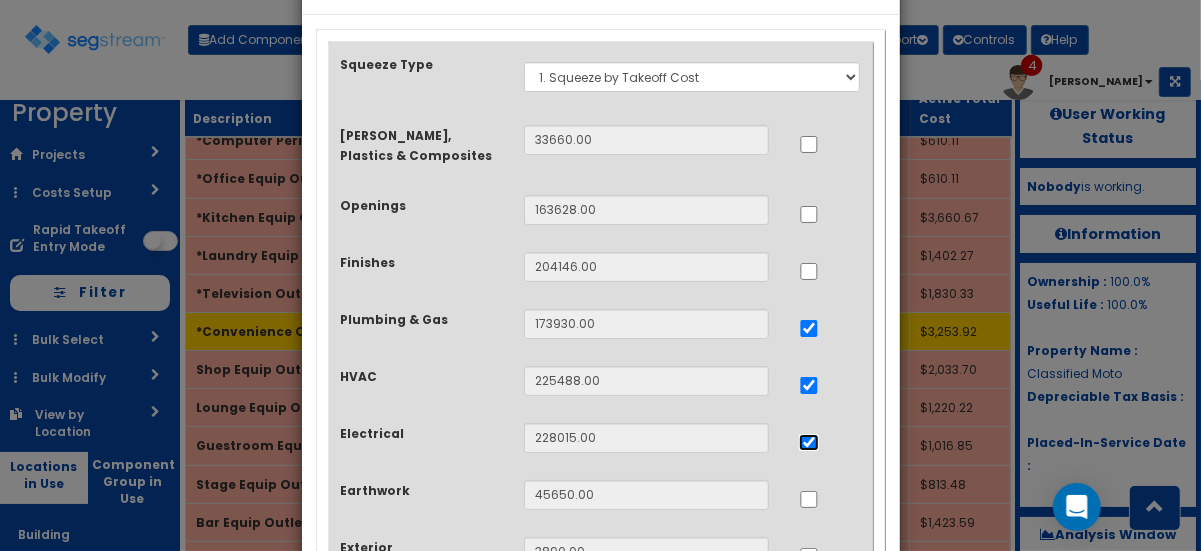 scroll, scrollTop: 229, scrollLeft: 0, axis: vertical 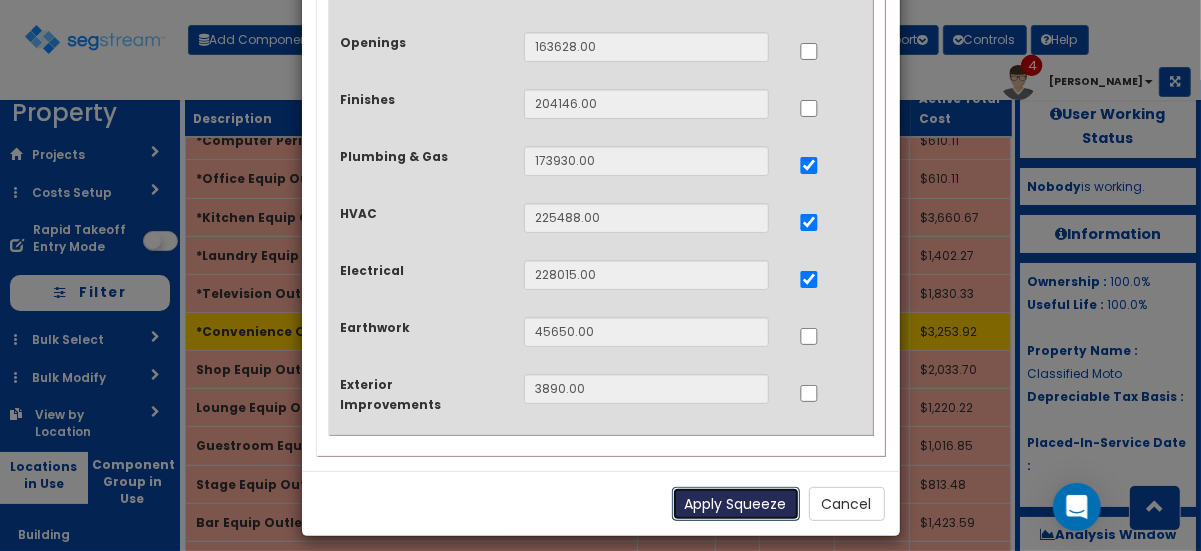 click on "Apply Squeeze" at bounding box center (736, 504) 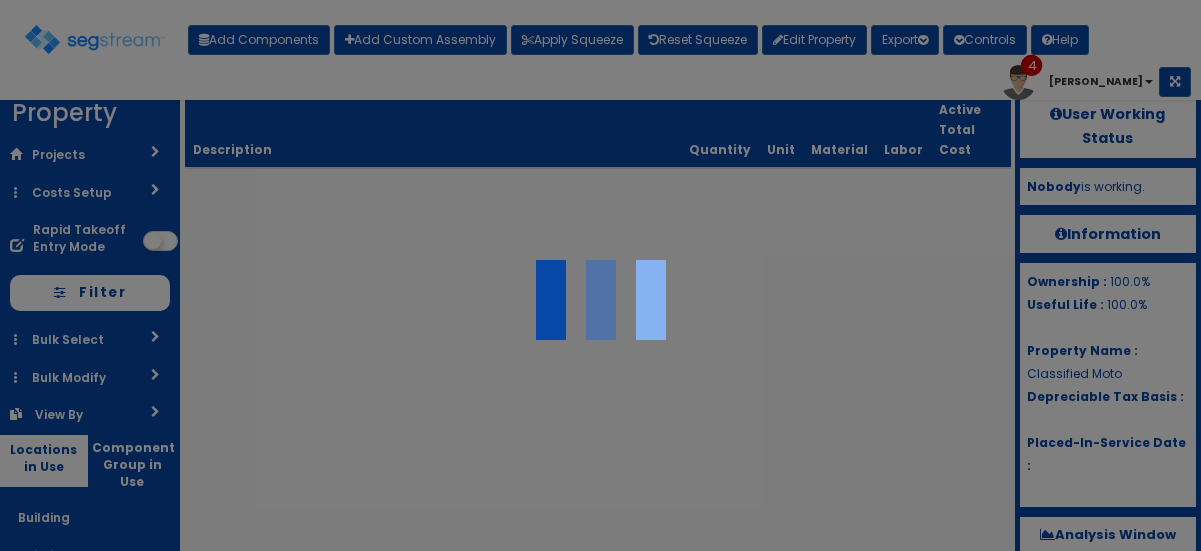 scroll, scrollTop: 0, scrollLeft: 0, axis: both 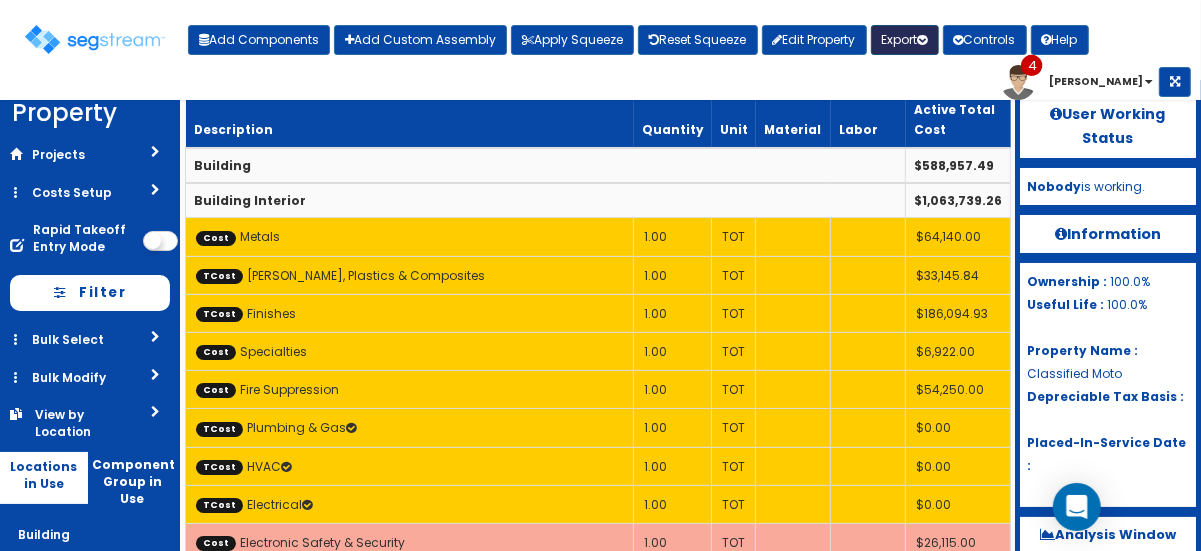 click on "Export" at bounding box center (905, 40) 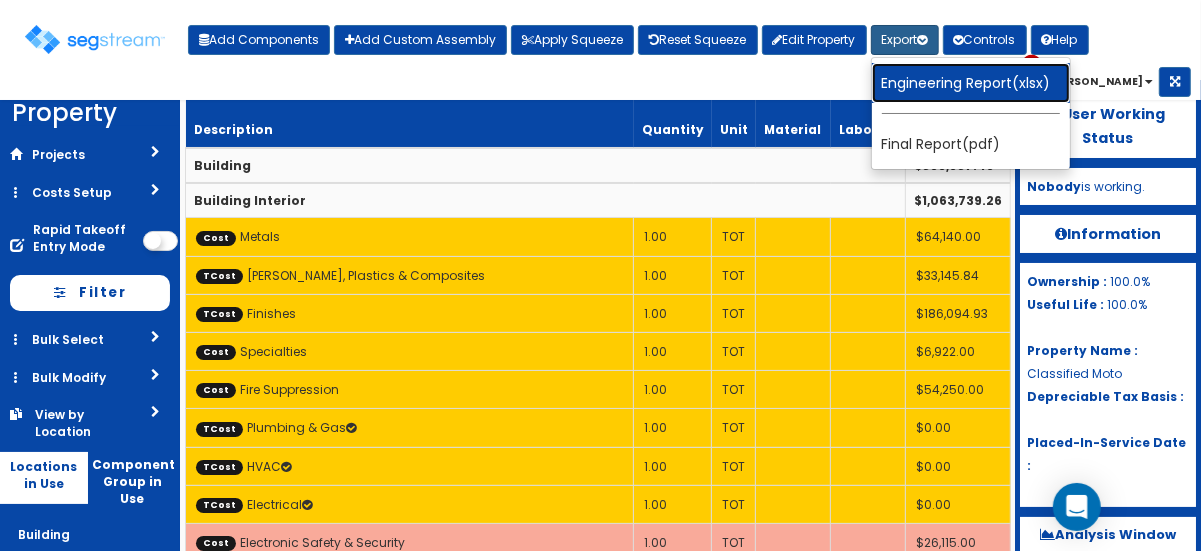 click on "Engineering Report(xlsx)" at bounding box center [971, 83] 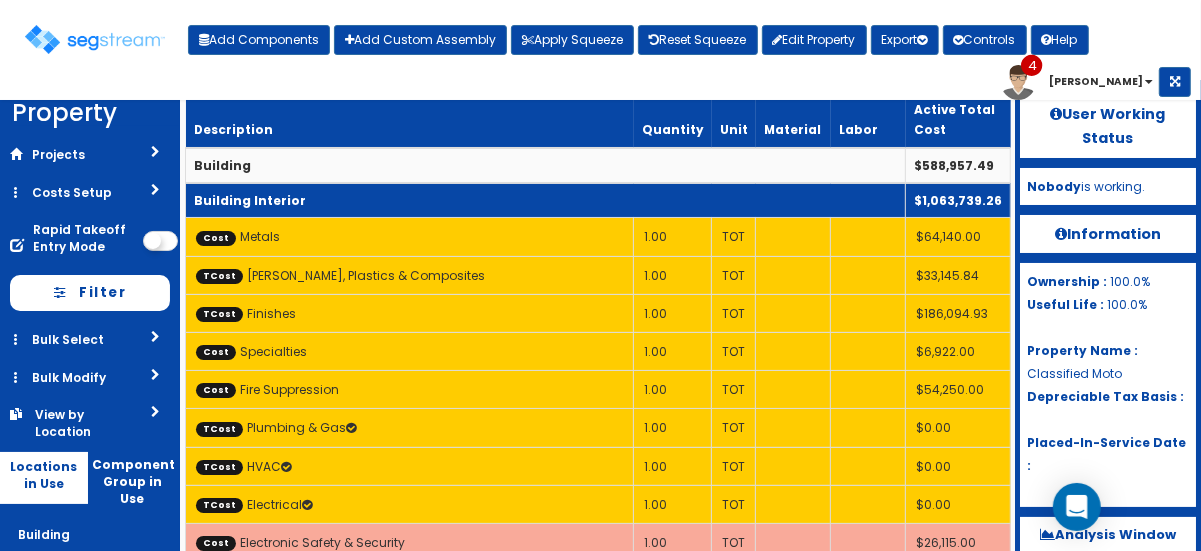 click on "Building Interior" at bounding box center (546, 200) 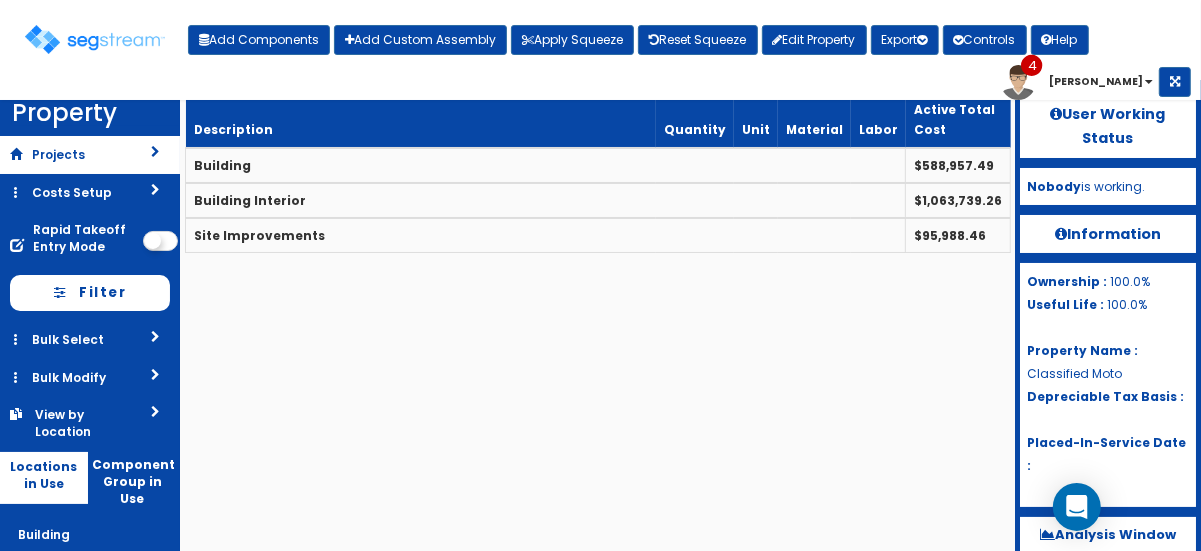click on "Projects" at bounding box center (90, 154) 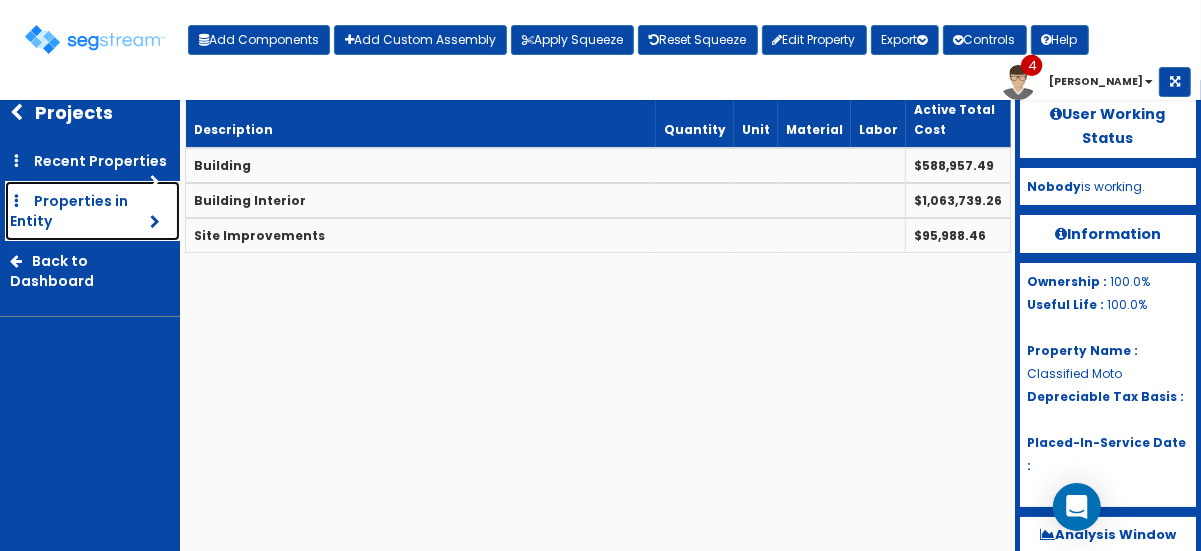 click on "Properties in Entity" at bounding box center [69, 211] 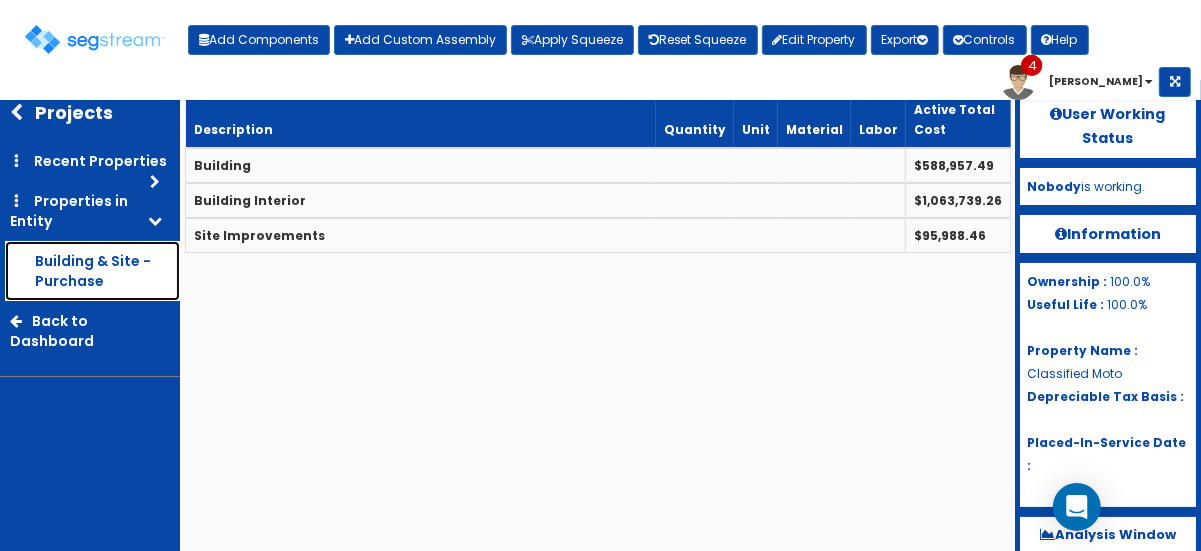 click on "Building & Site - Purchase" at bounding box center (93, 271) 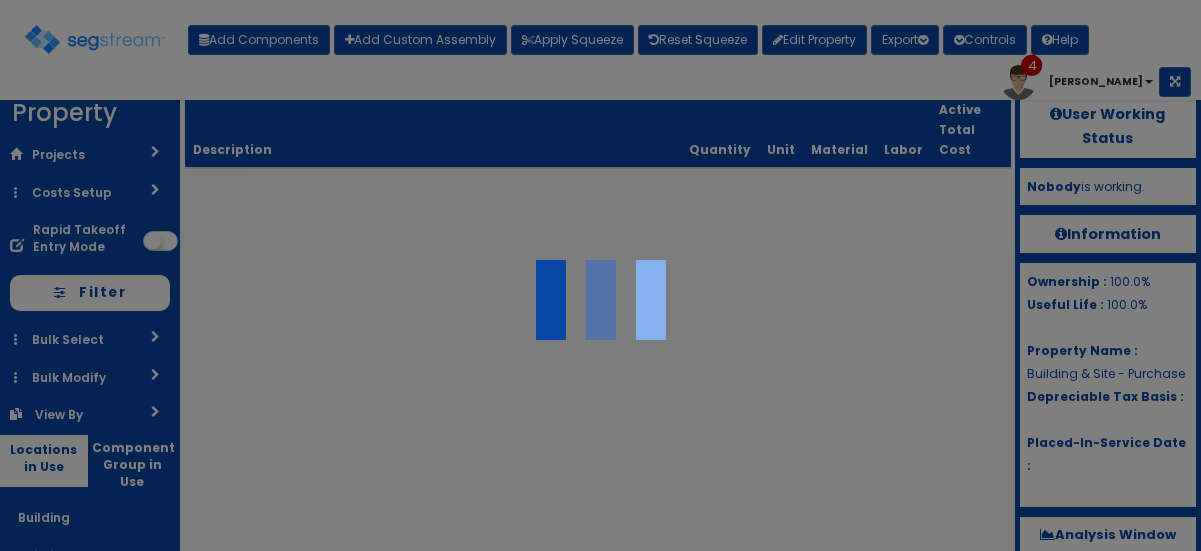 scroll, scrollTop: 0, scrollLeft: 0, axis: both 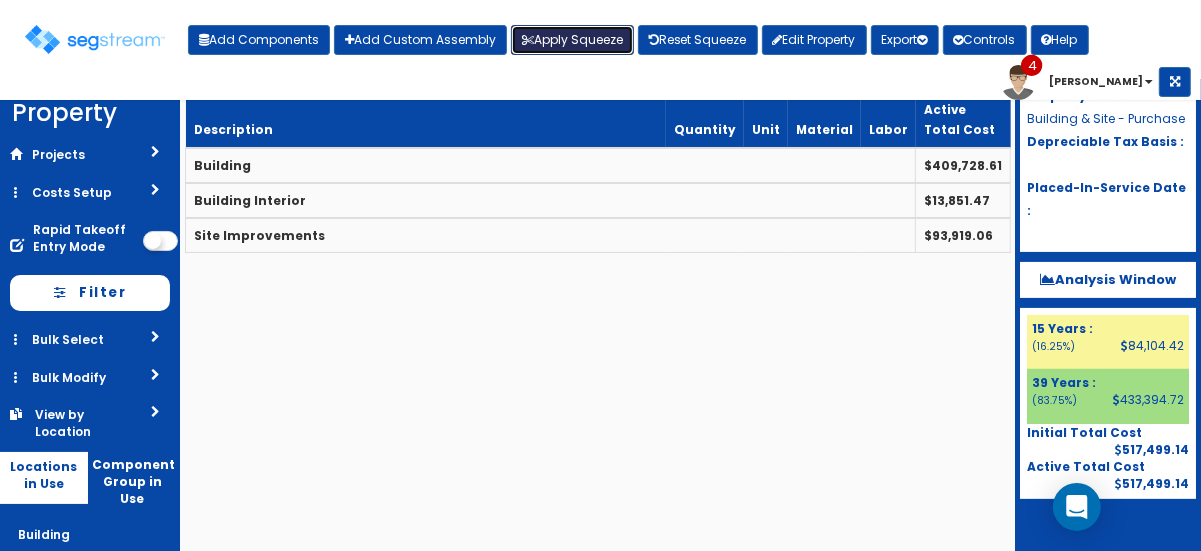 click on "Apply Squeeze" at bounding box center [572, 40] 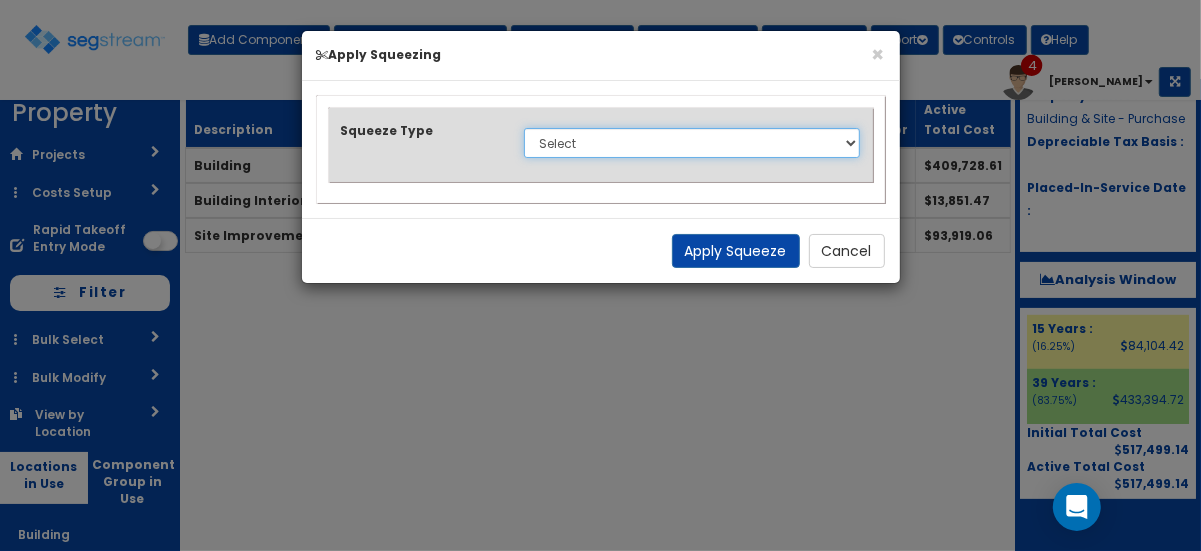 click on "Select
1. Squeeze Entire Worksheet
2. Squeeze by Takeoff Cost
3. Squeeze by Uniformat/Assembly Group" at bounding box center (692, 143) 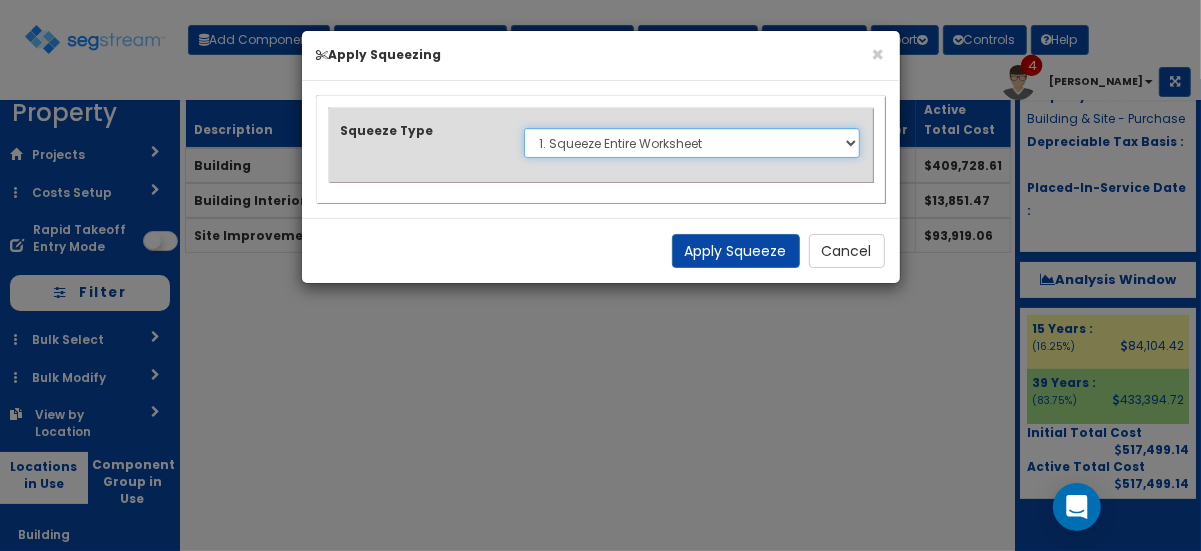 click on "Select
1. Squeeze Entire Worksheet
2. Squeeze by Takeoff Cost
3. Squeeze by Uniformat/Assembly Group" at bounding box center (692, 143) 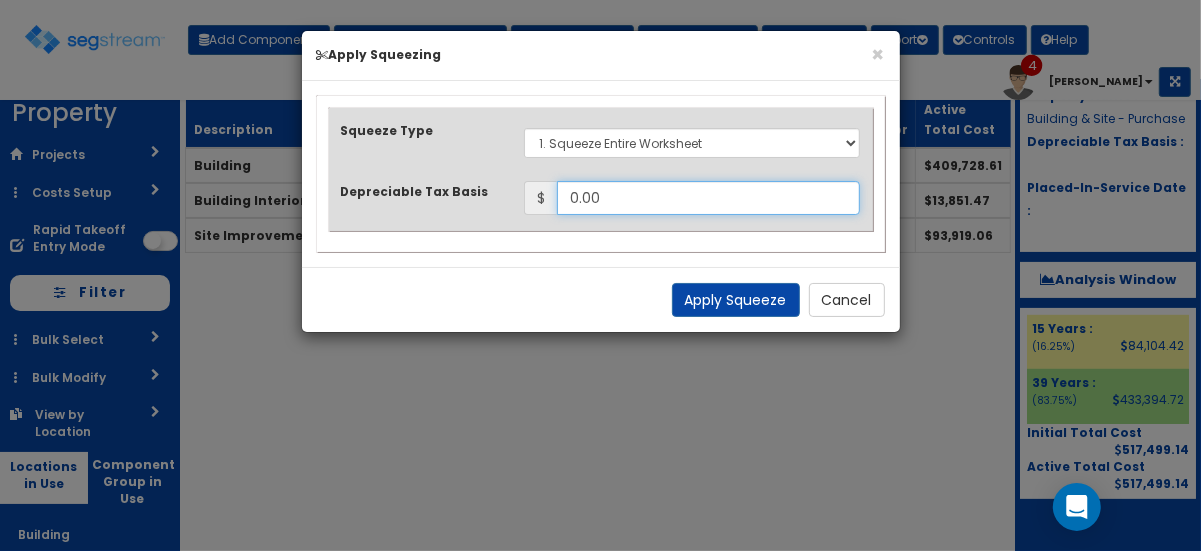 click on "0.00" at bounding box center [709, 198] 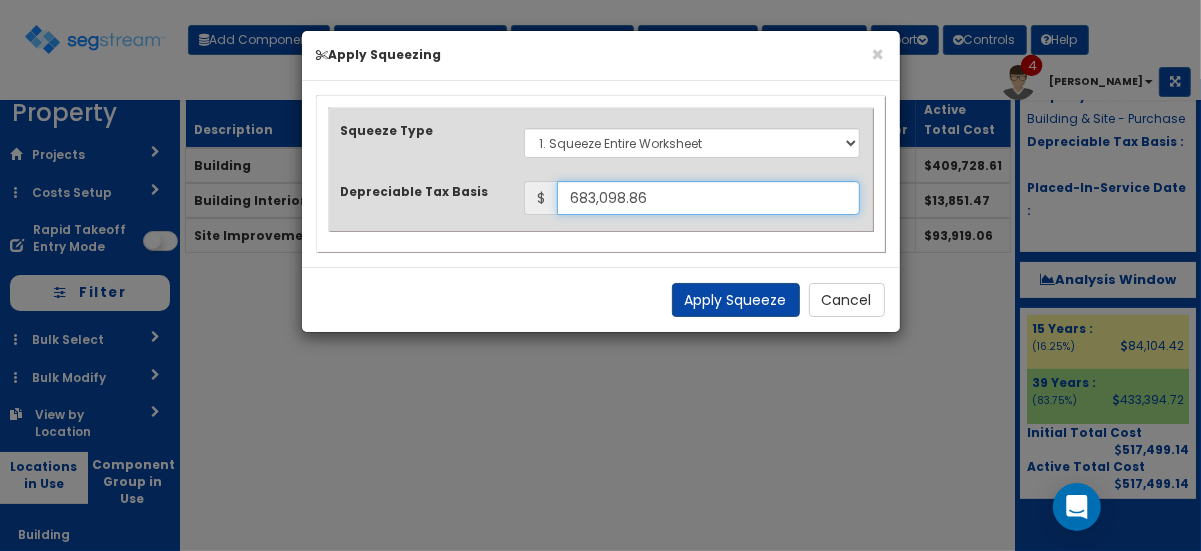 type on "683,098.86" 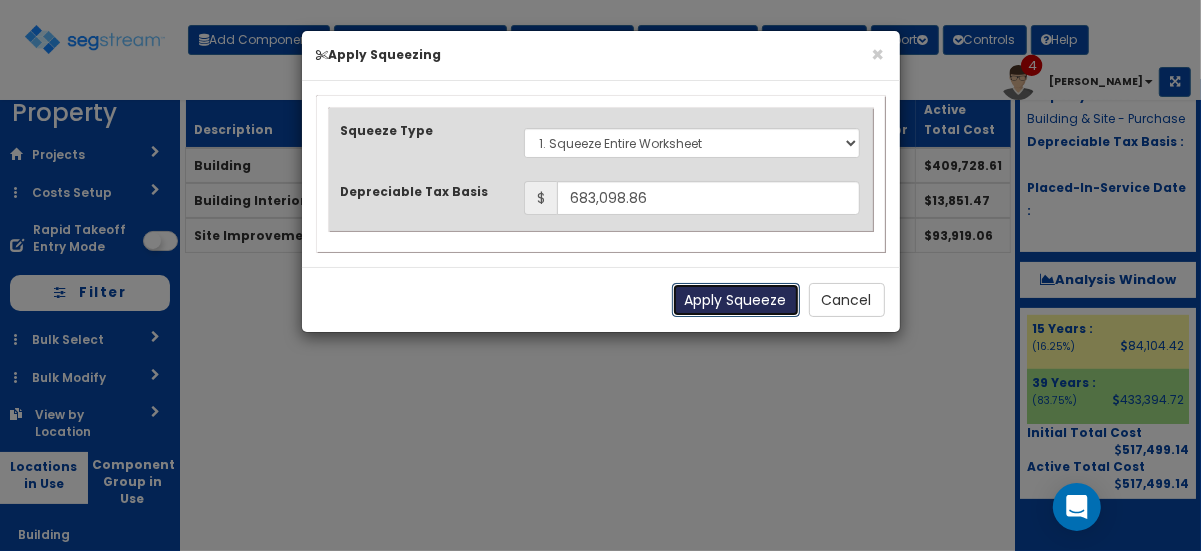 click on "Apply Squeeze" at bounding box center (736, 300) 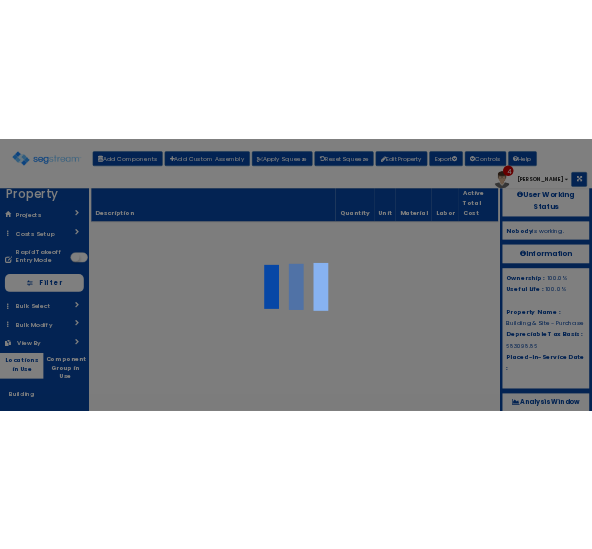 scroll, scrollTop: 0, scrollLeft: 0, axis: both 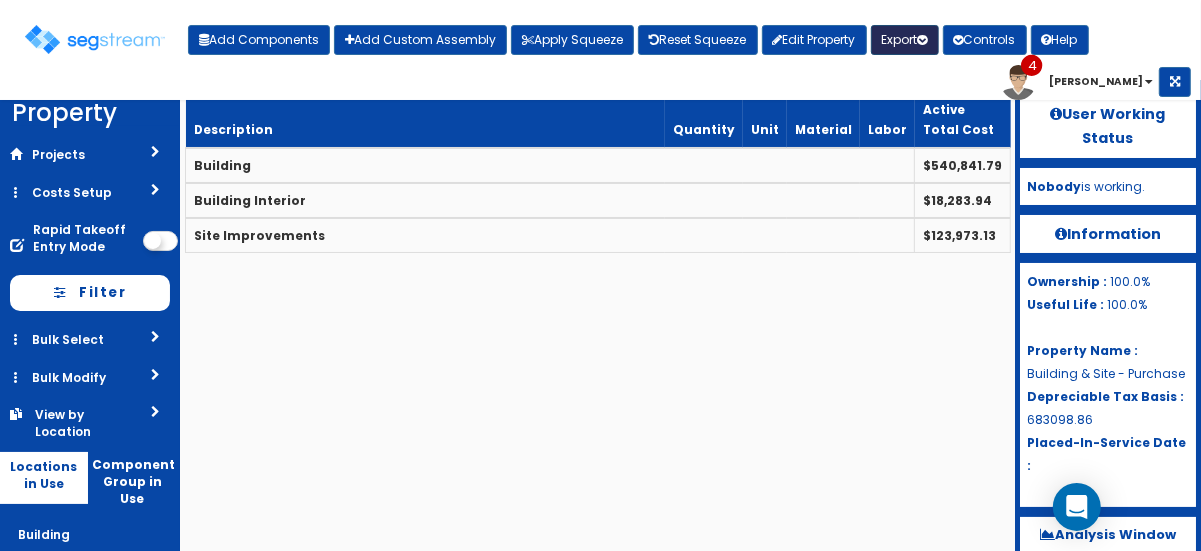 click on "Export" at bounding box center [905, 40] 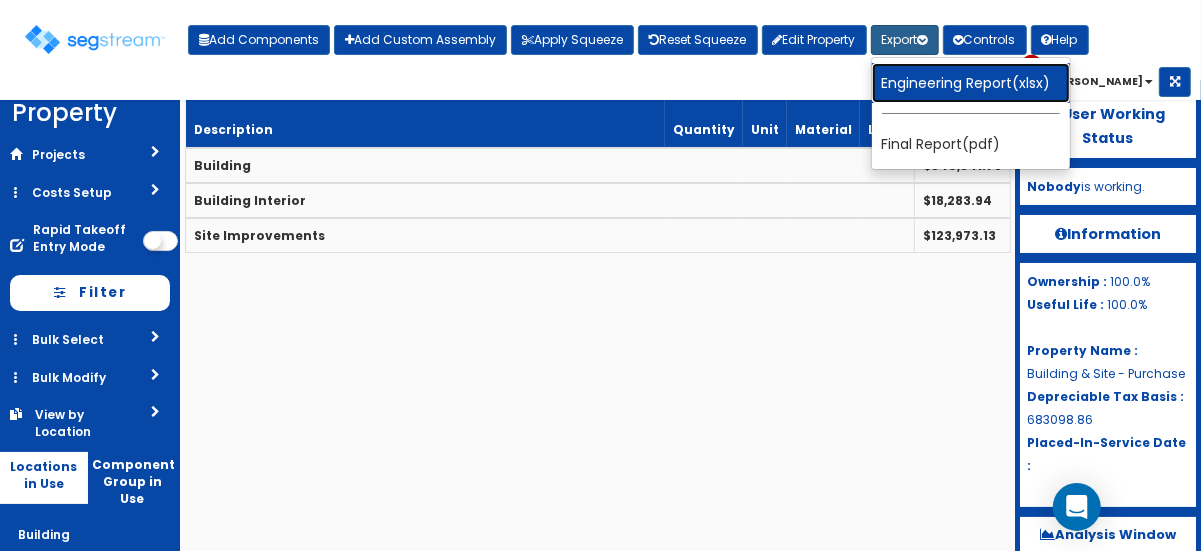 click on "Engineering Report(xlsx)" at bounding box center (971, 83) 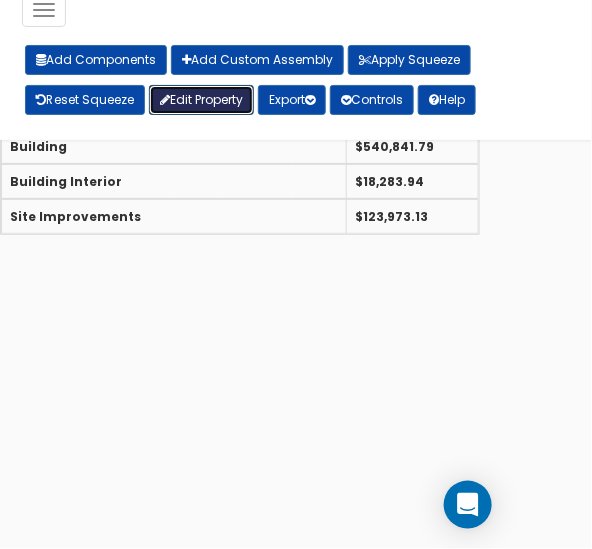 click on "Edit Property" at bounding box center [201, 100] 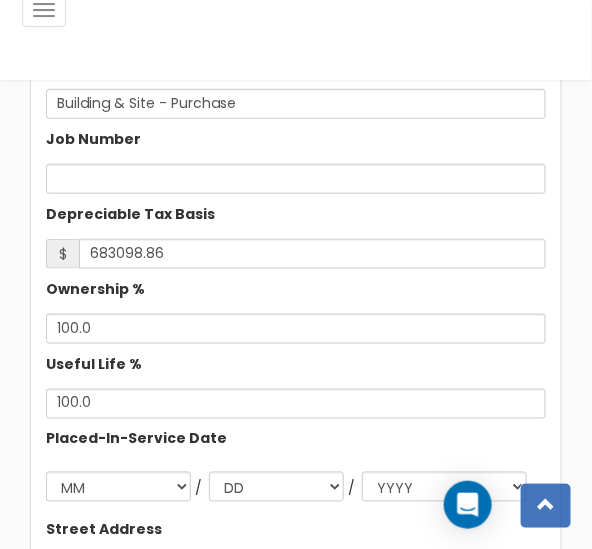 scroll, scrollTop: 193, scrollLeft: 0, axis: vertical 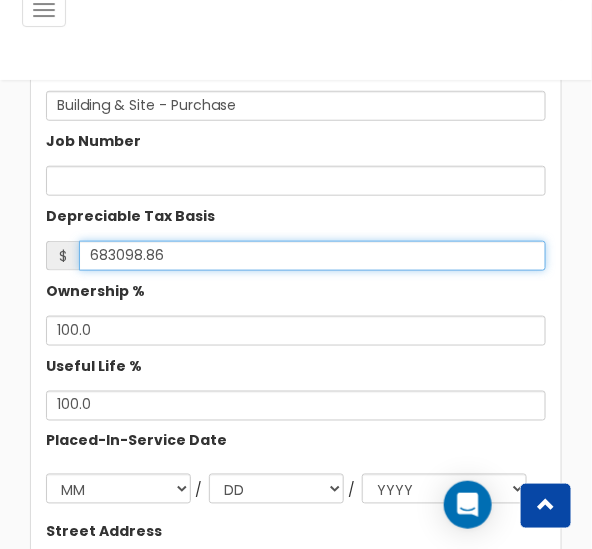 click on "683098.86" at bounding box center [312, 256] 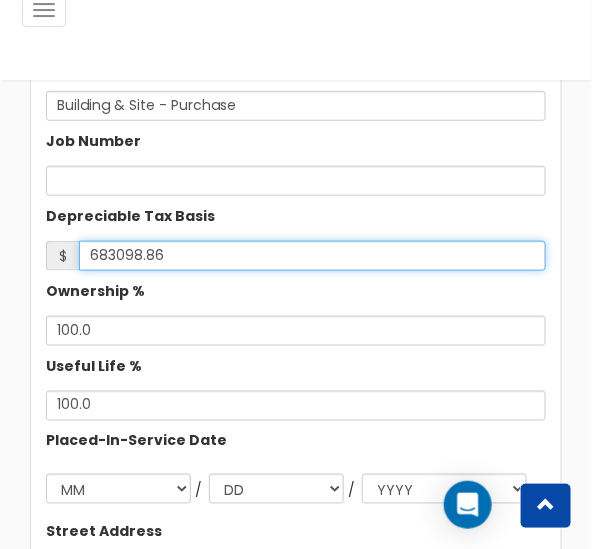 drag, startPoint x: 194, startPoint y: 258, endPoint x: 75, endPoint y: 277, distance: 120.50726 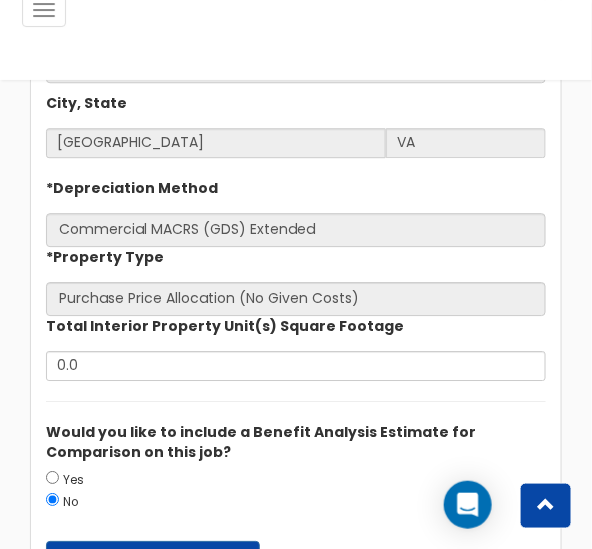 scroll, scrollTop: 916, scrollLeft: 0, axis: vertical 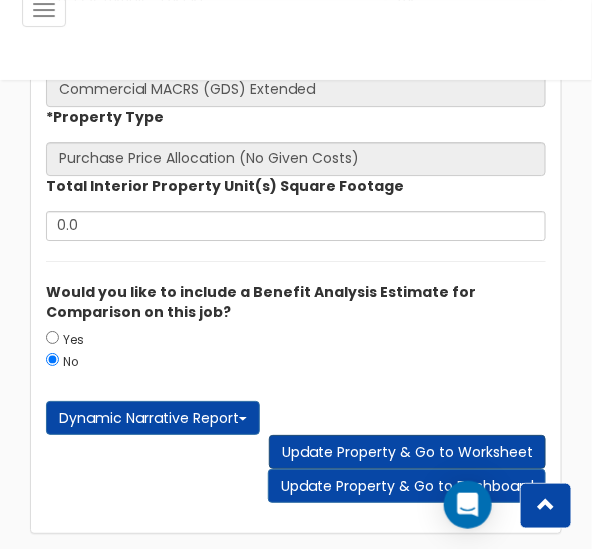 type on "408,876" 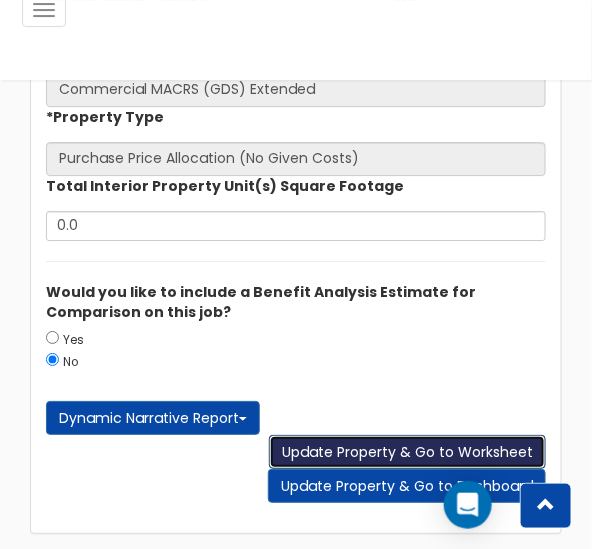 click on "Update Property & Go to Worksheet" at bounding box center (407, 452) 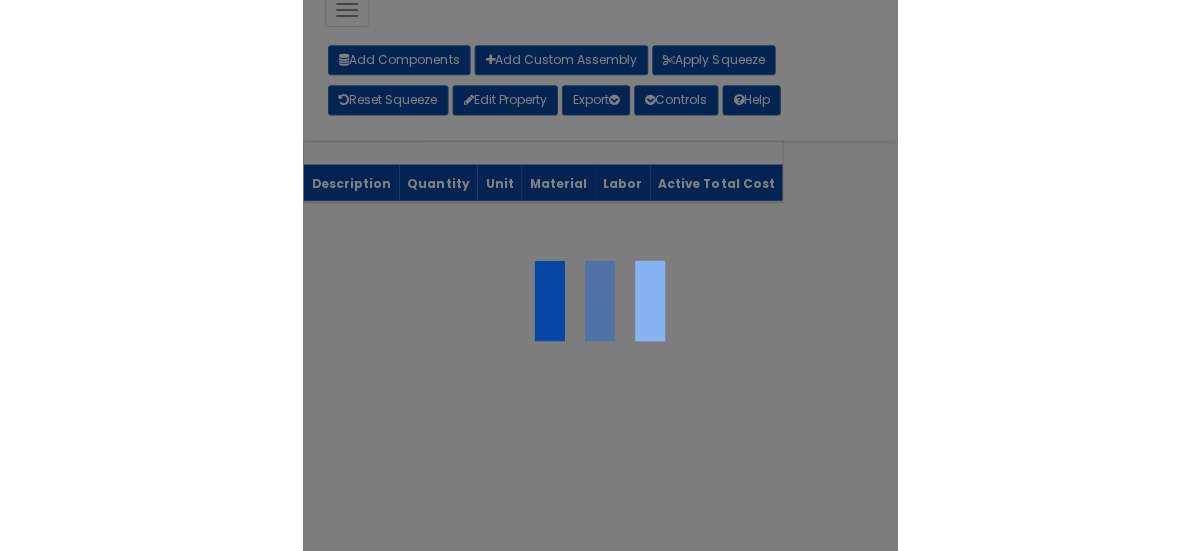 scroll, scrollTop: 0, scrollLeft: 0, axis: both 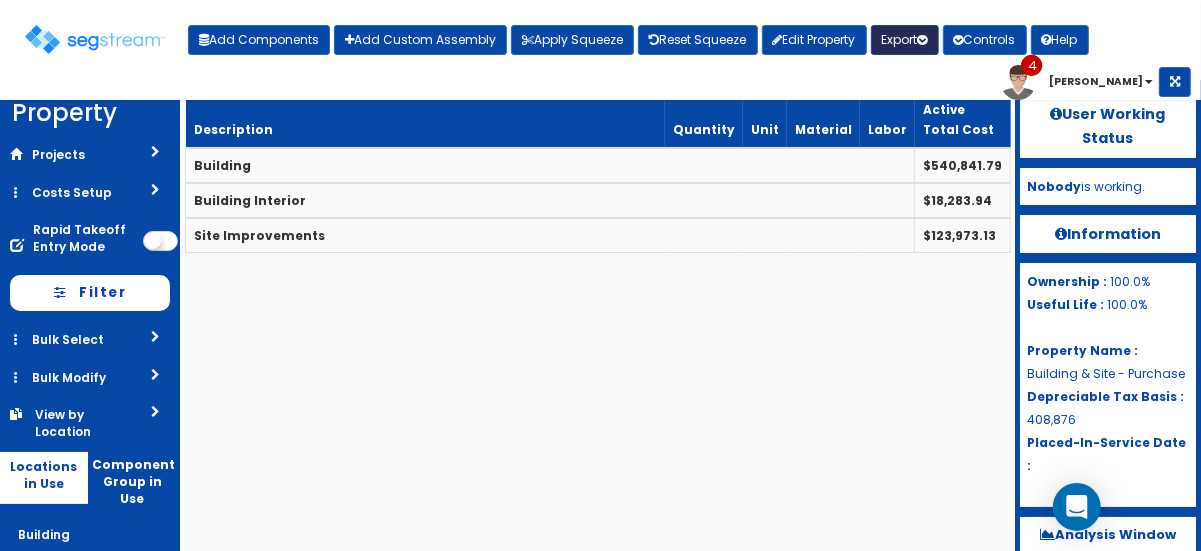 click on "Export" at bounding box center [905, 40] 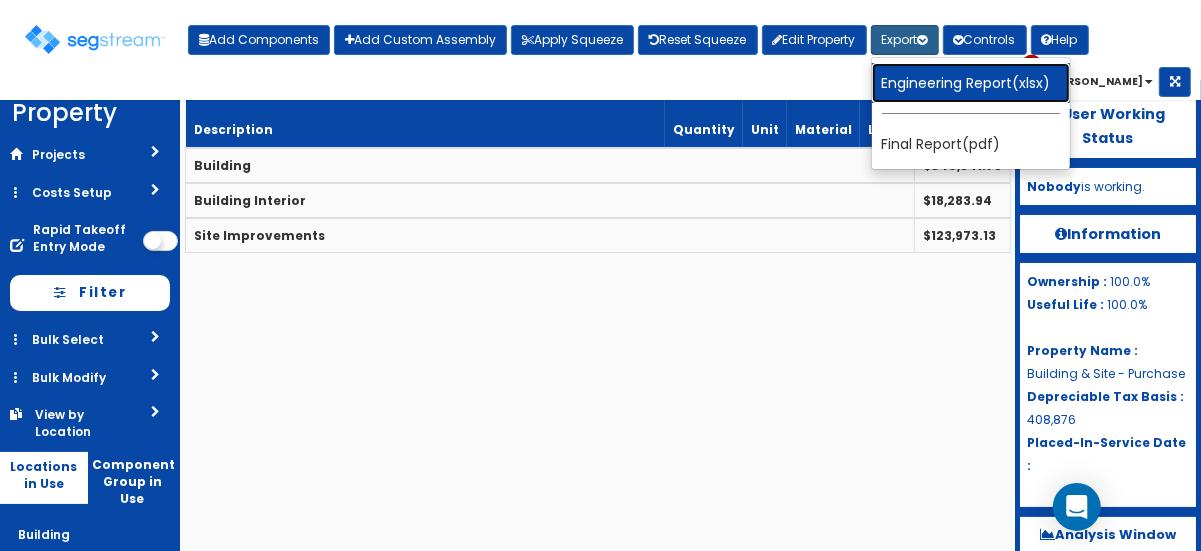 click on "Engineering Report(xlsx)" at bounding box center (971, 83) 